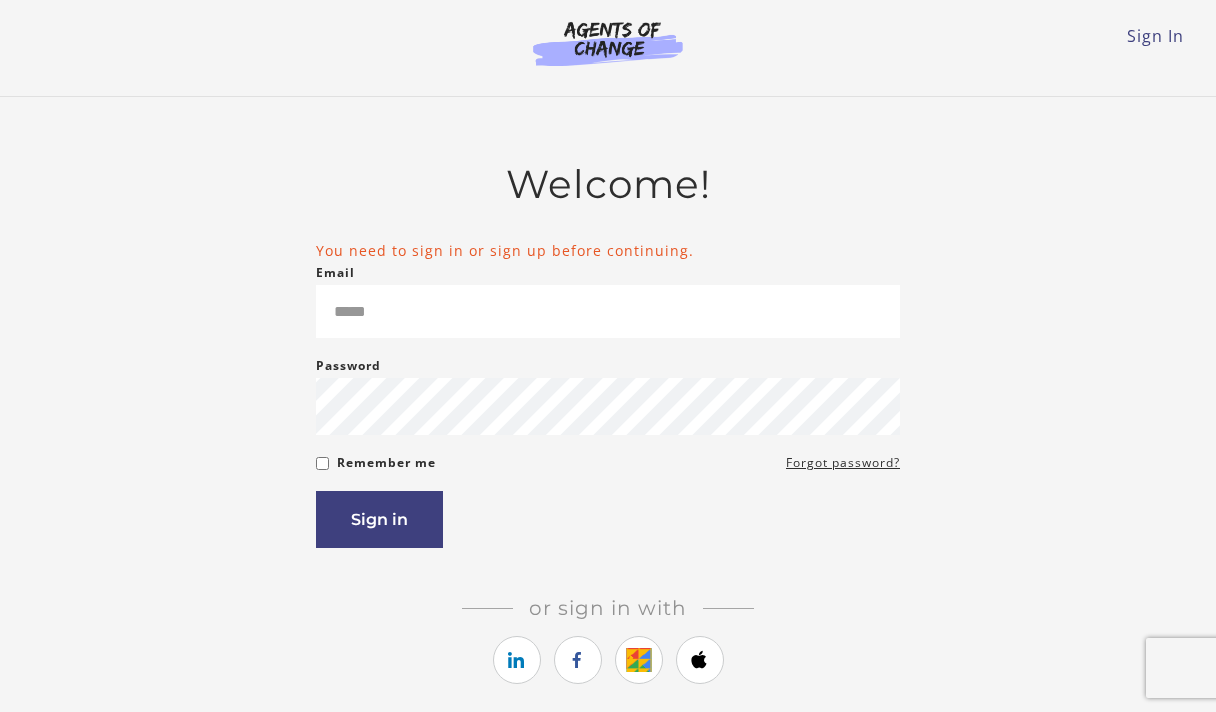scroll, scrollTop: 0, scrollLeft: 0, axis: both 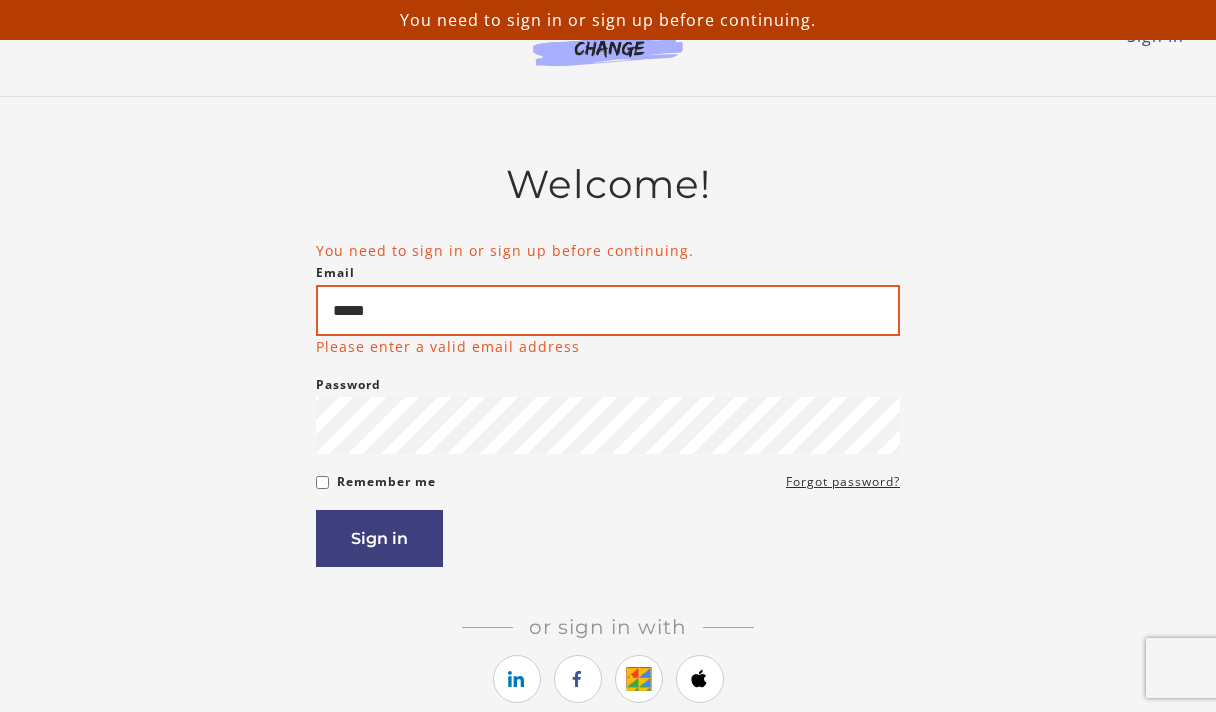 drag, startPoint x: 403, startPoint y: 327, endPoint x: 315, endPoint y: 326, distance: 88.005684 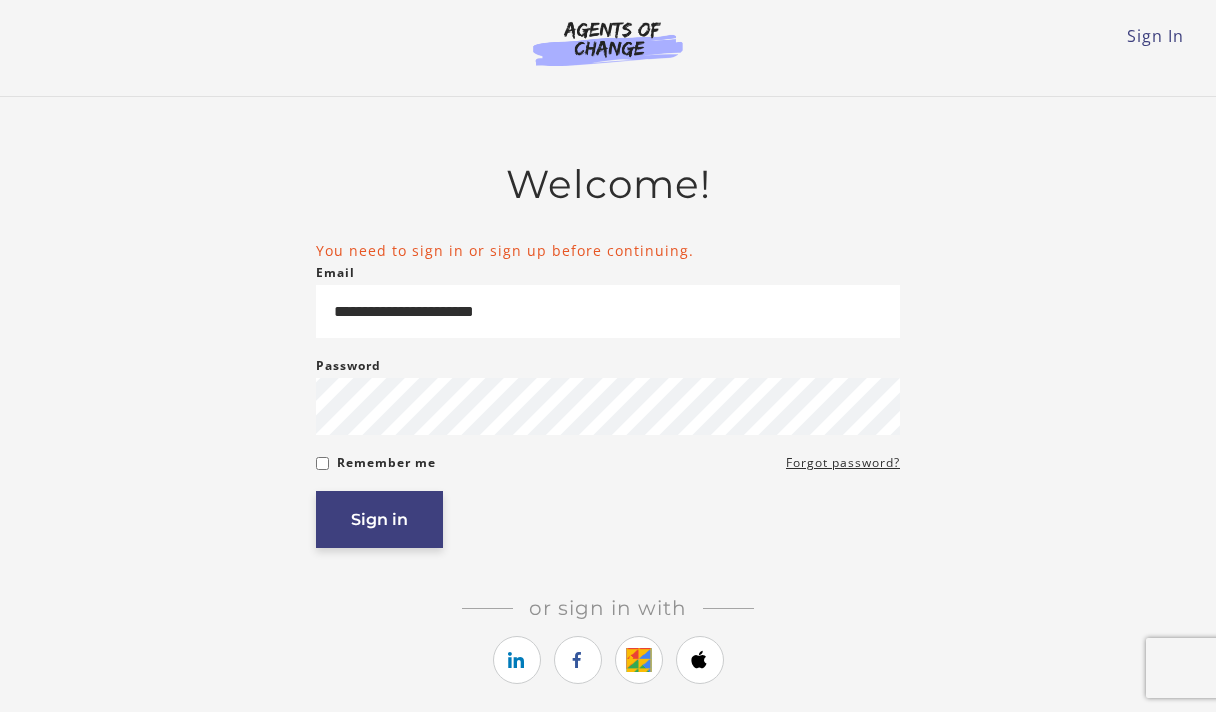 click on "**********" at bounding box center (608, 441) 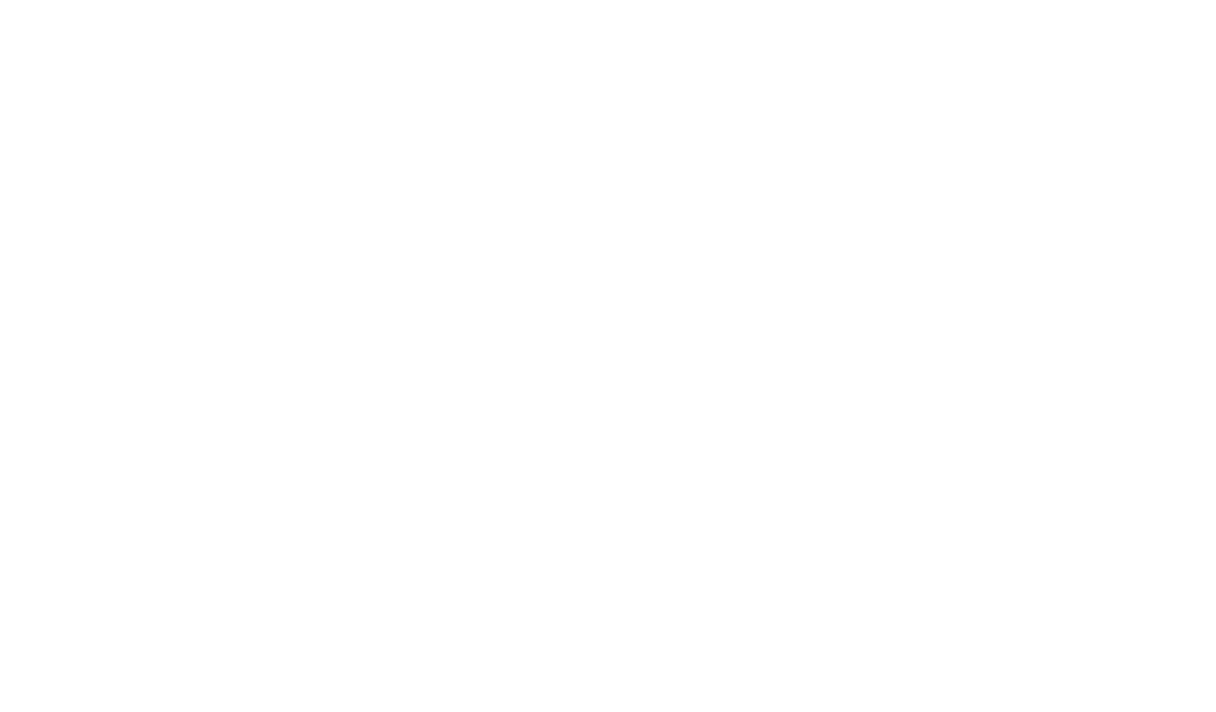 scroll, scrollTop: 0, scrollLeft: 0, axis: both 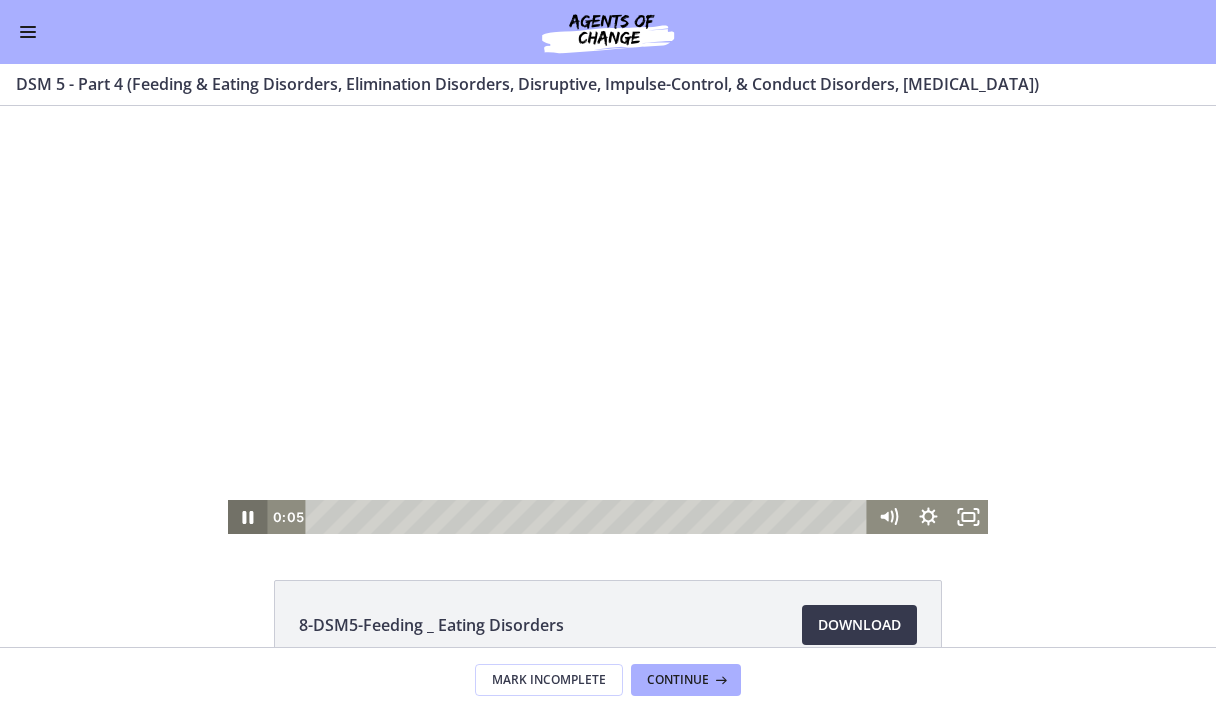 click 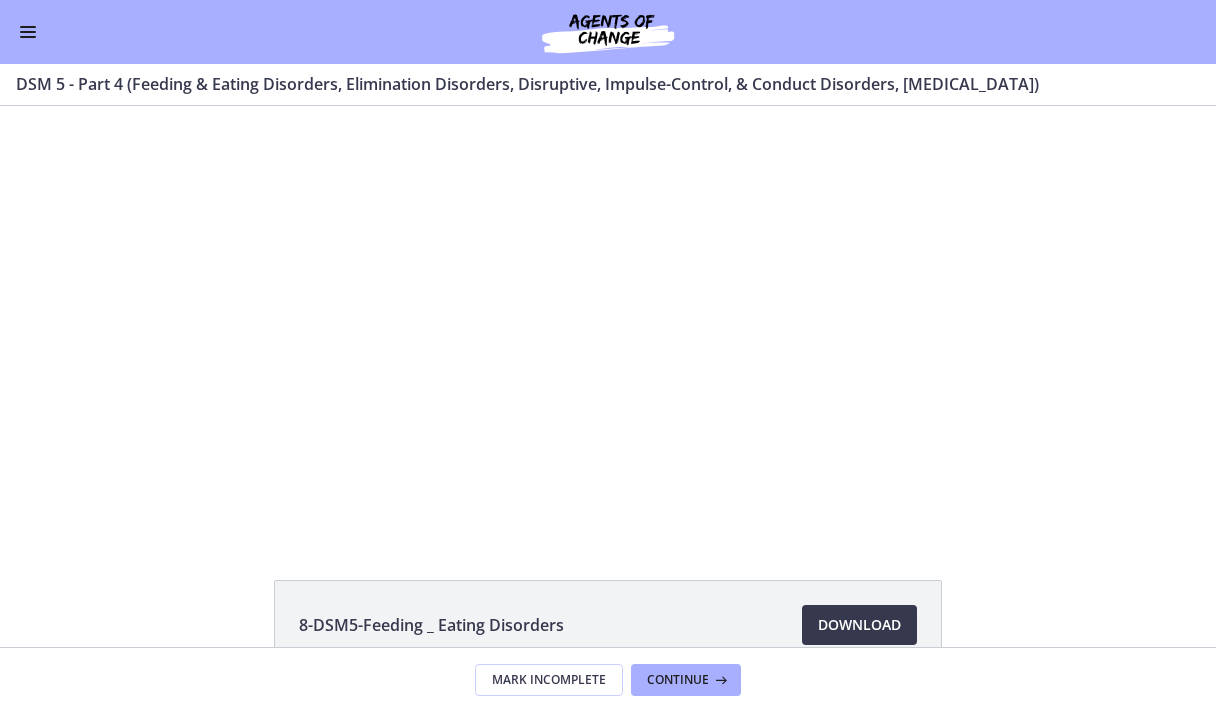 click at bounding box center [28, 32] 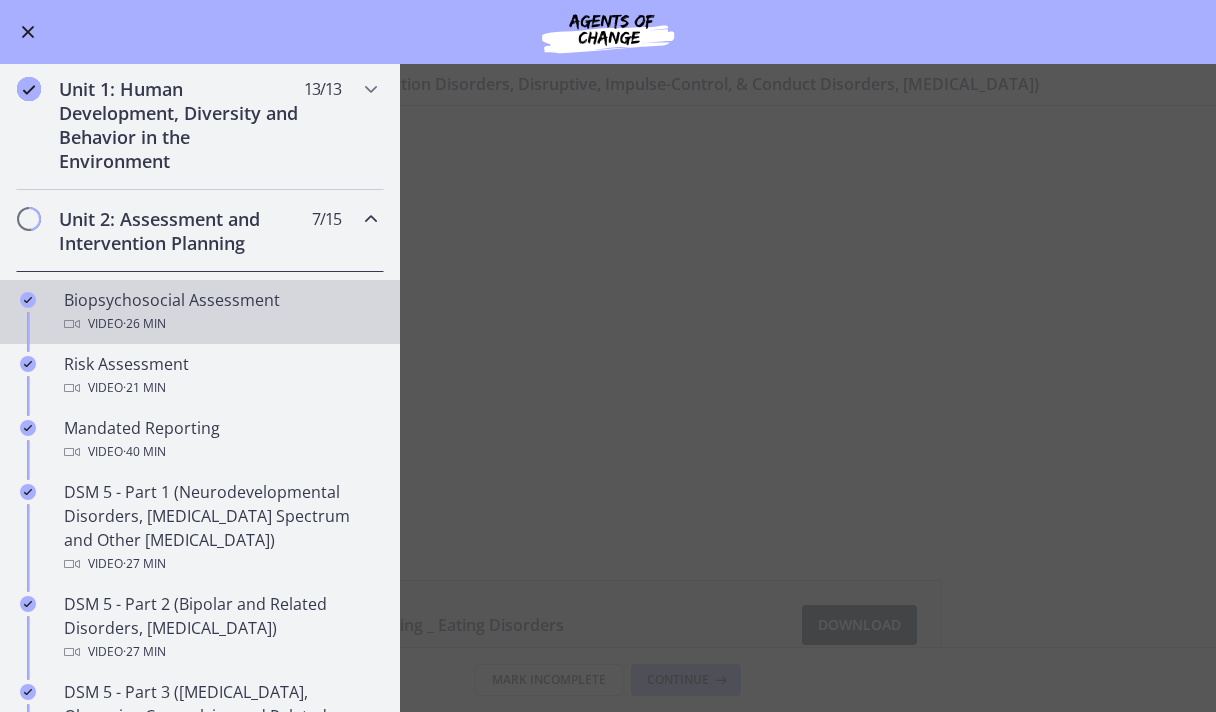 scroll, scrollTop: 436, scrollLeft: 0, axis: vertical 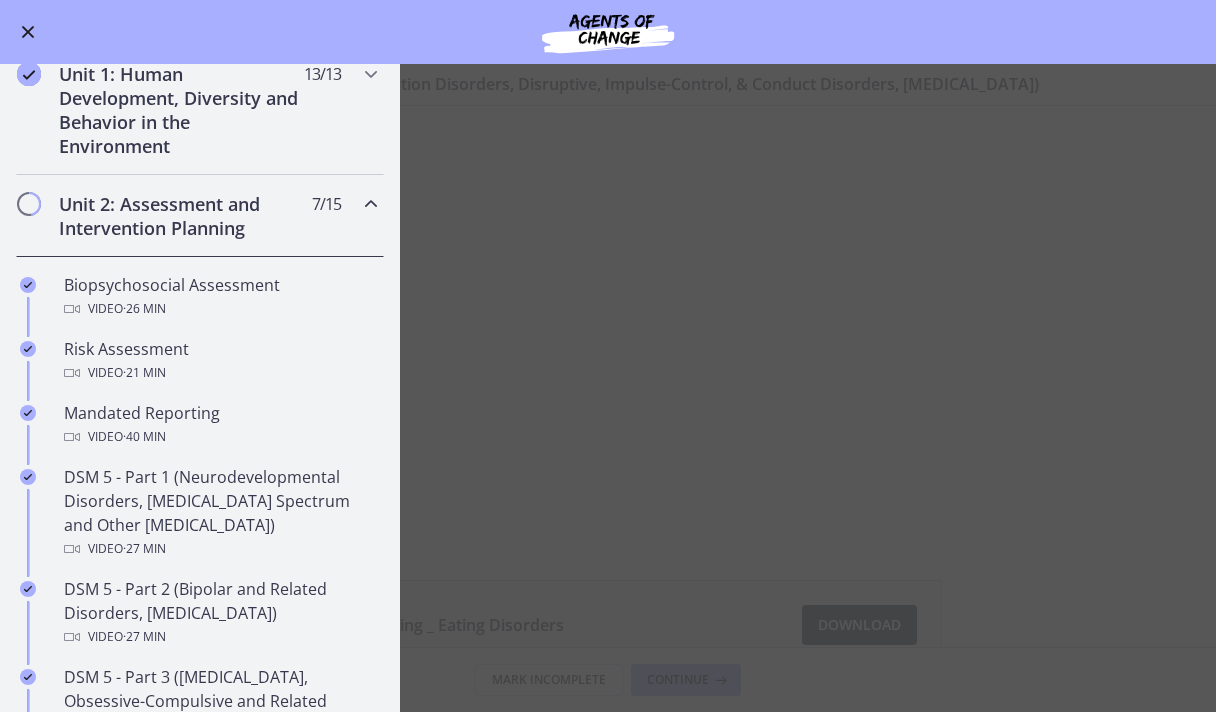 click on "DSM 5 - Part 4 (Feeding & Eating Disorders, Elimination Disorders, Disruptive, Impulse-Control, & Conduct Disorders, [MEDICAL_DATA])
Enable fullscreen
8-DSM5-Feeding _ Eating Disorders
Download
Opens in a new window
9-DSM5-Elimination Disorders
Download" at bounding box center [608, 388] 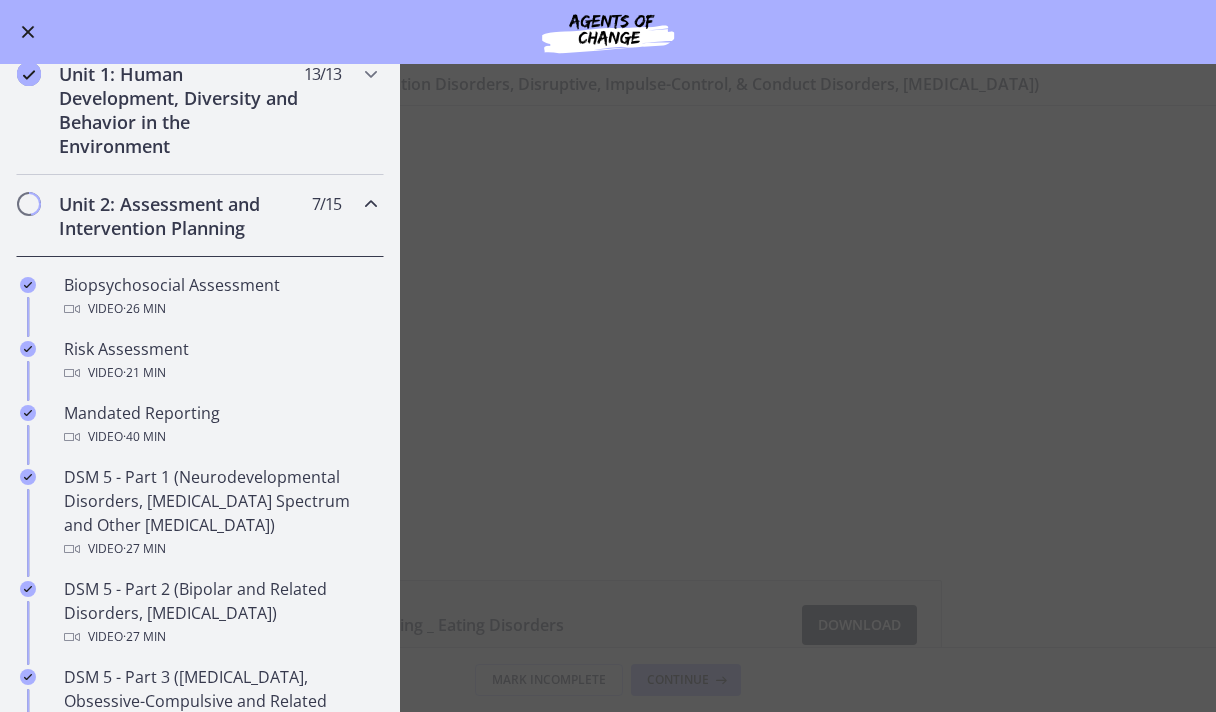 click at bounding box center [28, 32] 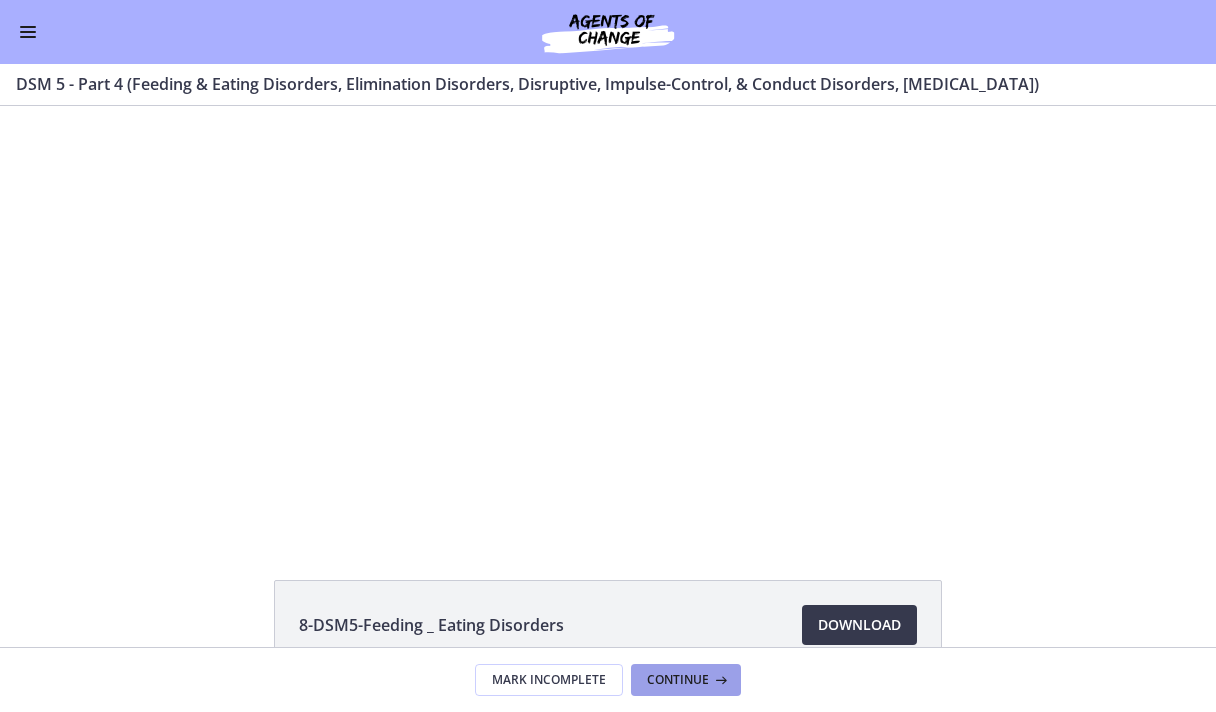 click on "Continue" at bounding box center [678, 680] 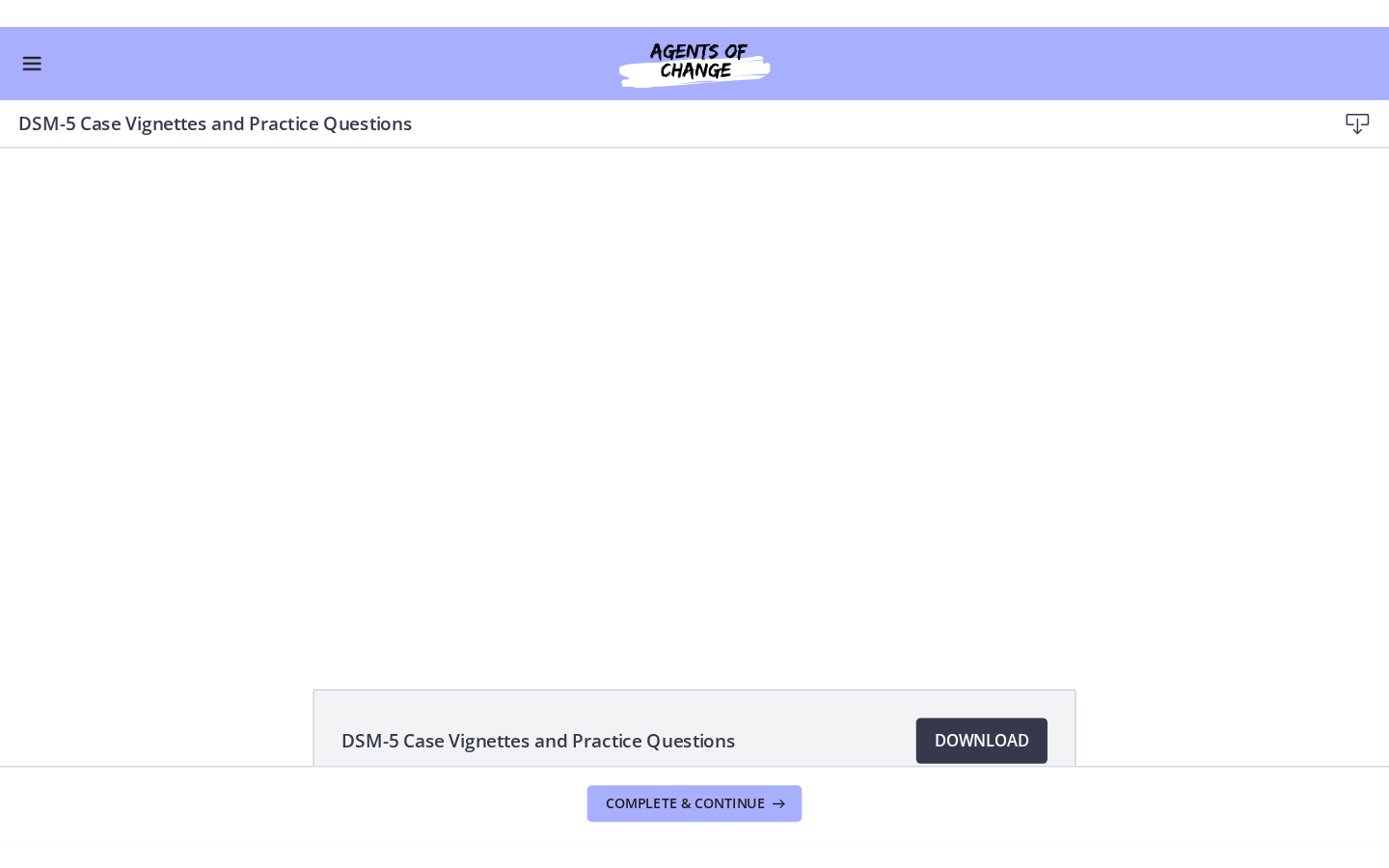 scroll, scrollTop: 0, scrollLeft: 0, axis: both 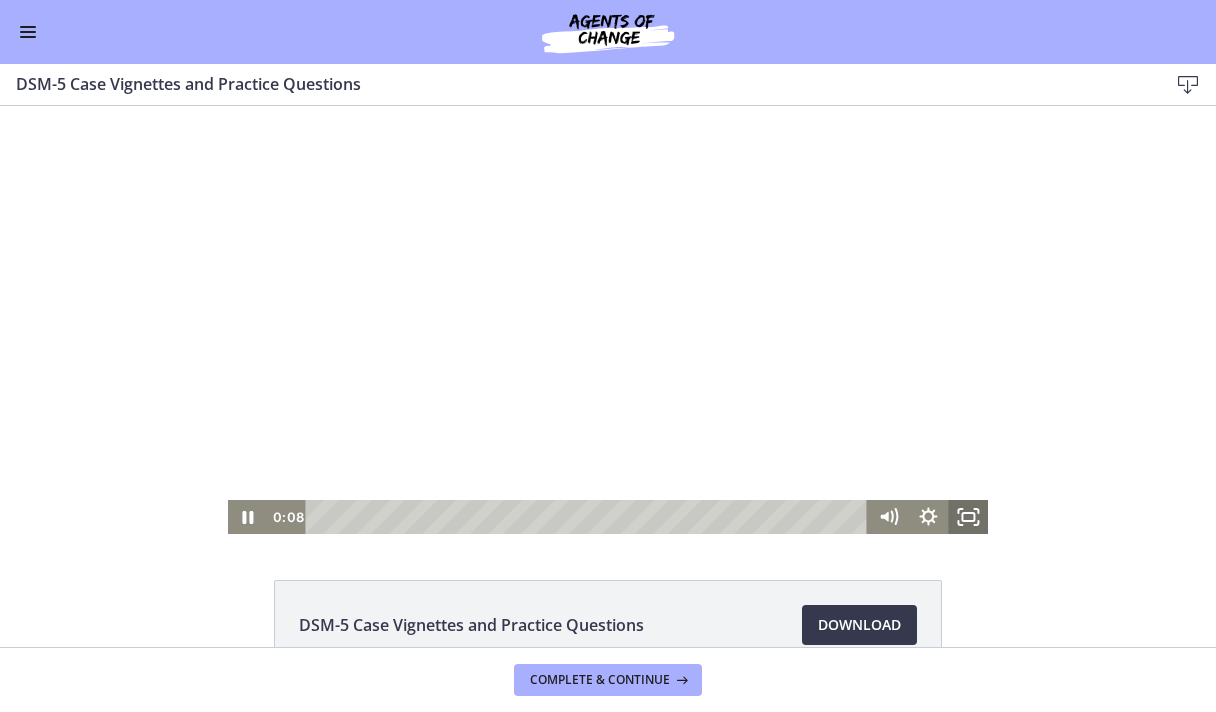 click 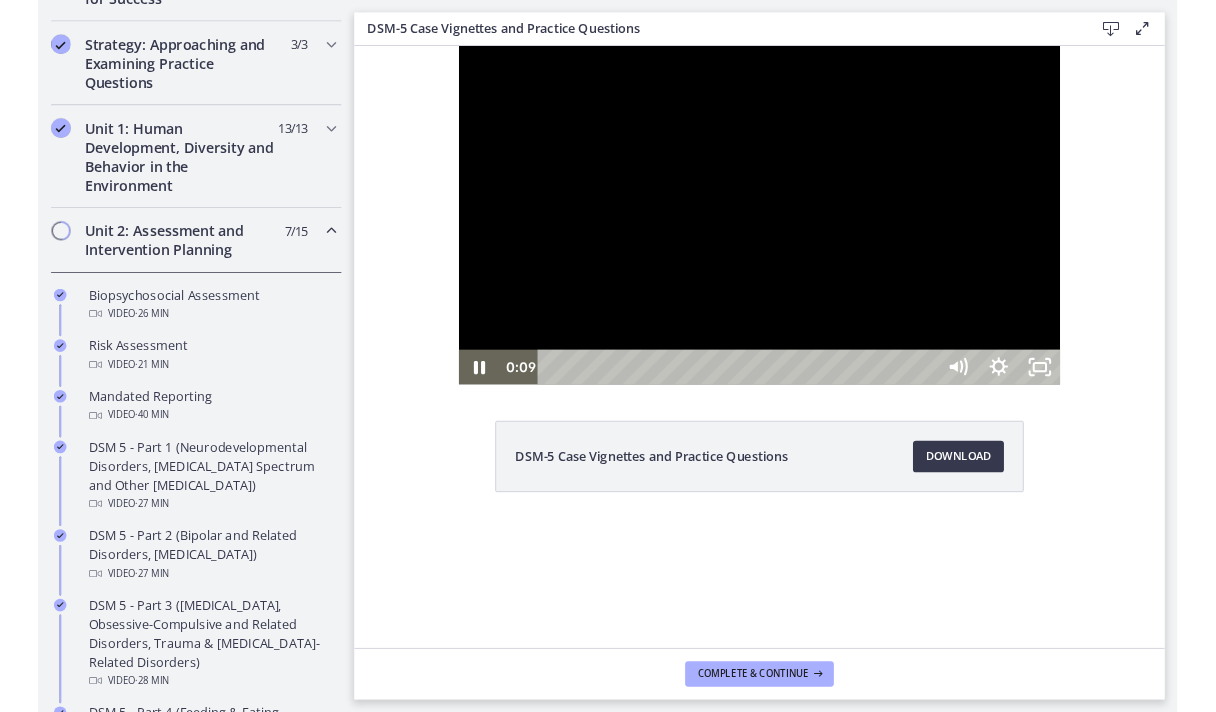 scroll, scrollTop: 439, scrollLeft: 0, axis: vertical 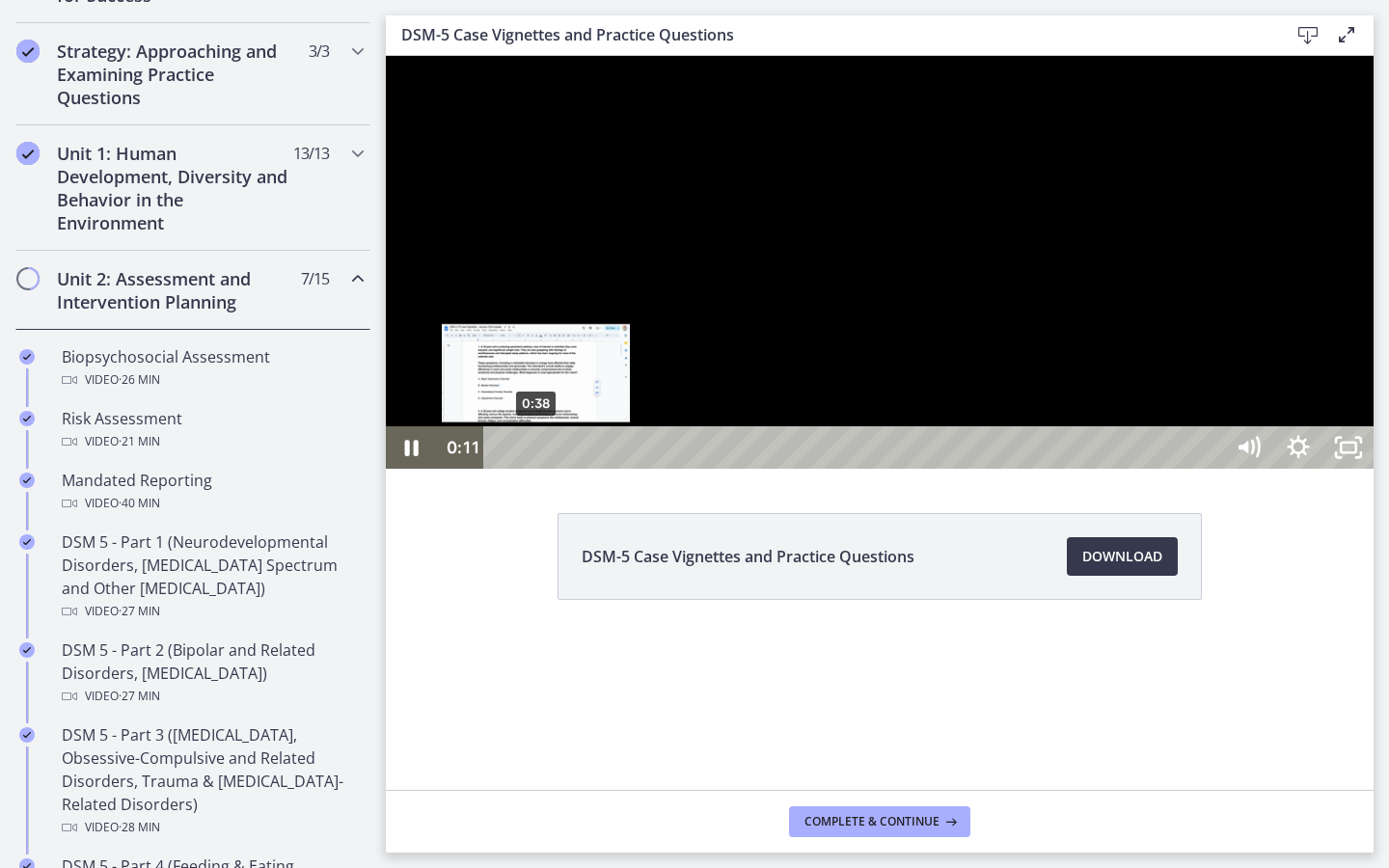 click on "0:38" at bounding box center [857, 448] 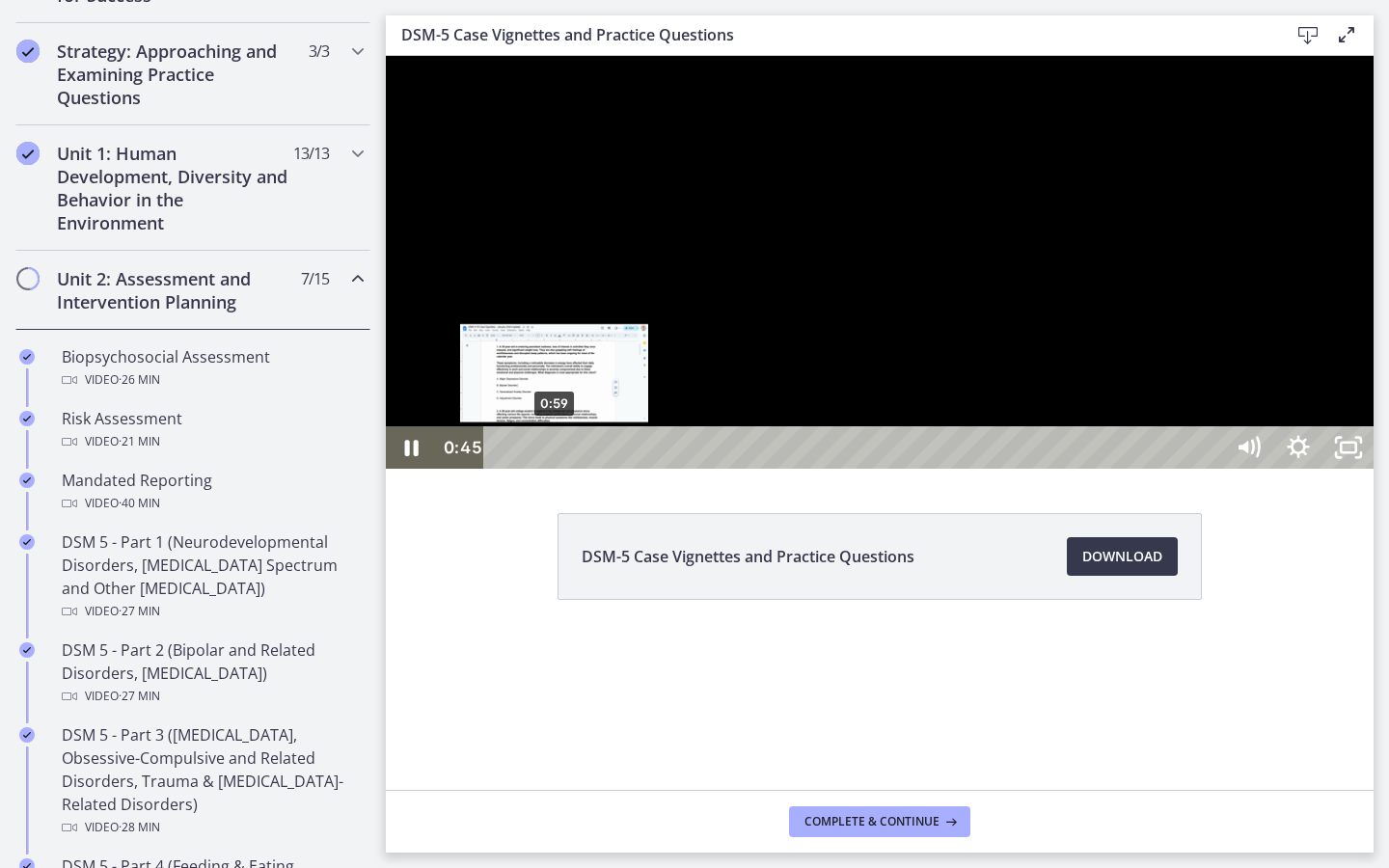 click on "0:59" at bounding box center (857, 448) 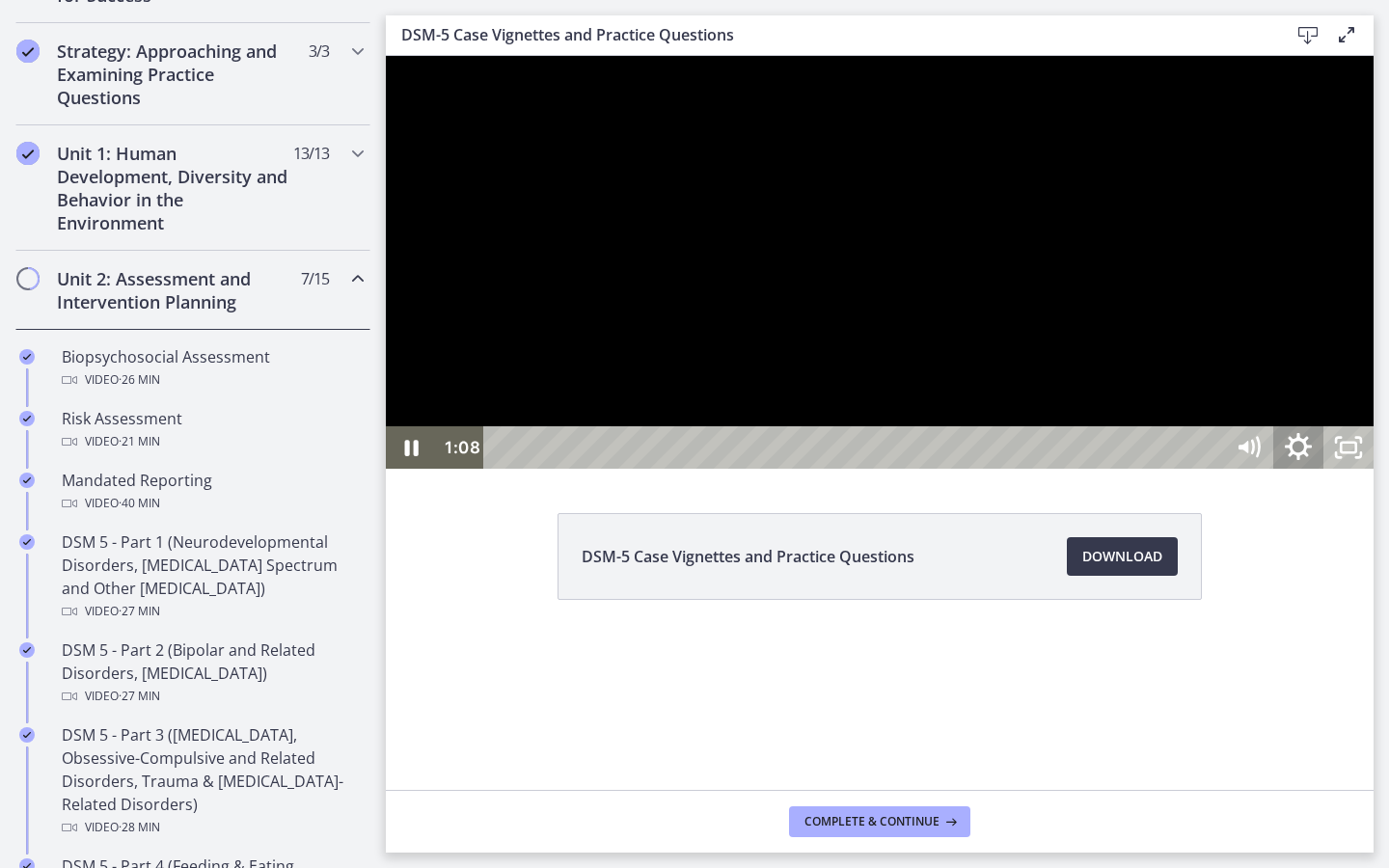 click 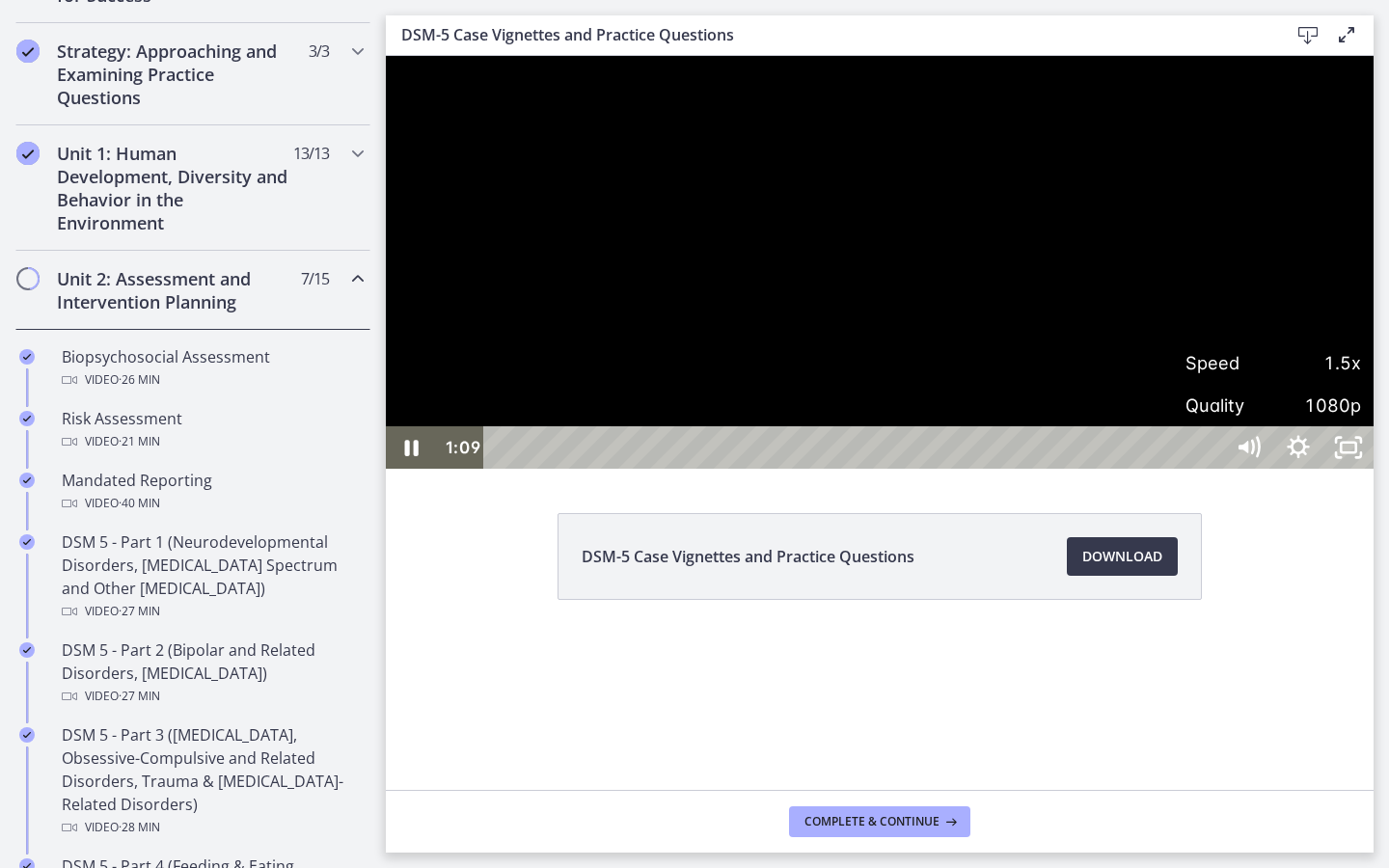 click on "1.5x" at bounding box center (1317, 363) 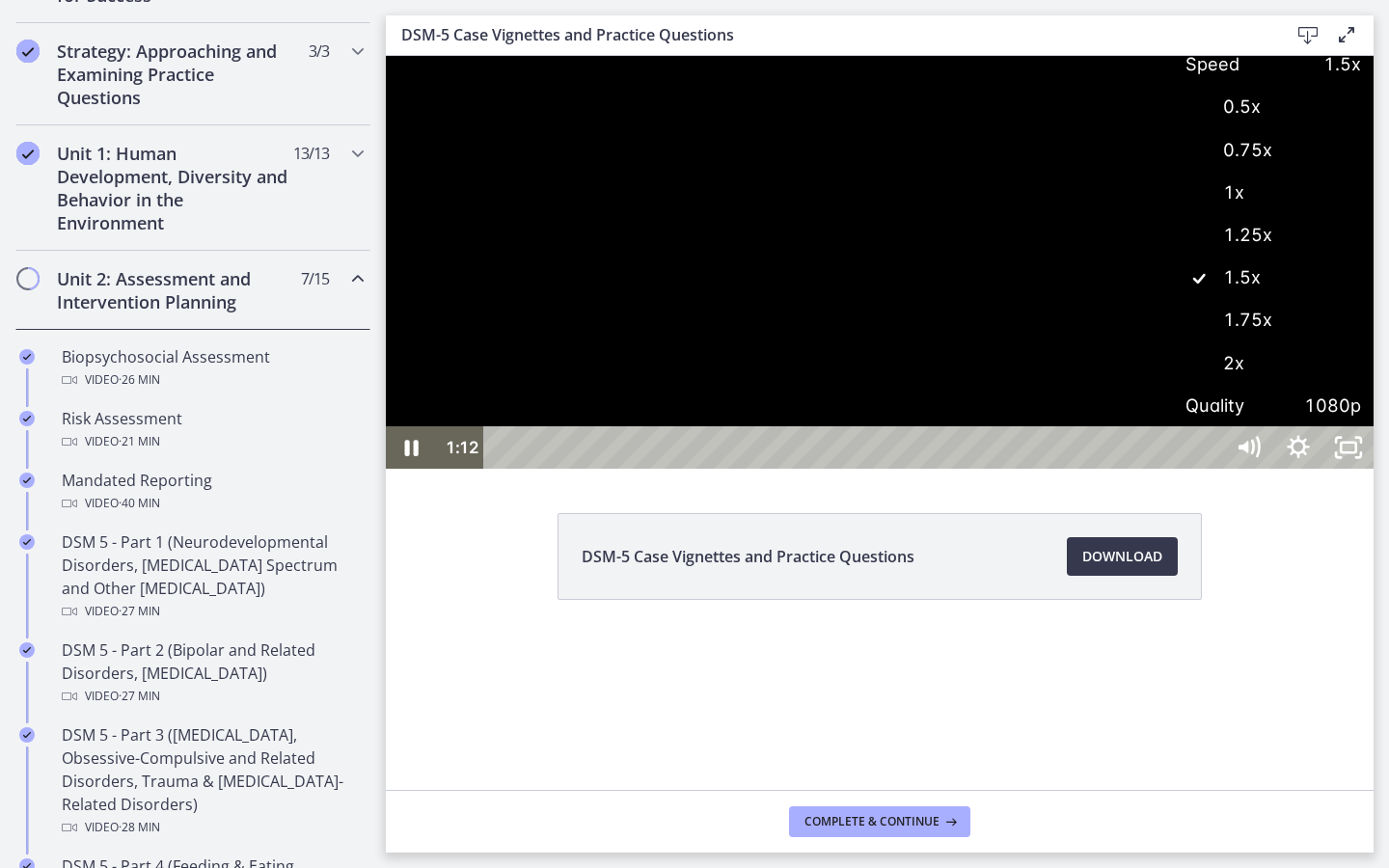 click on "1.25x" at bounding box center [1273, 235] 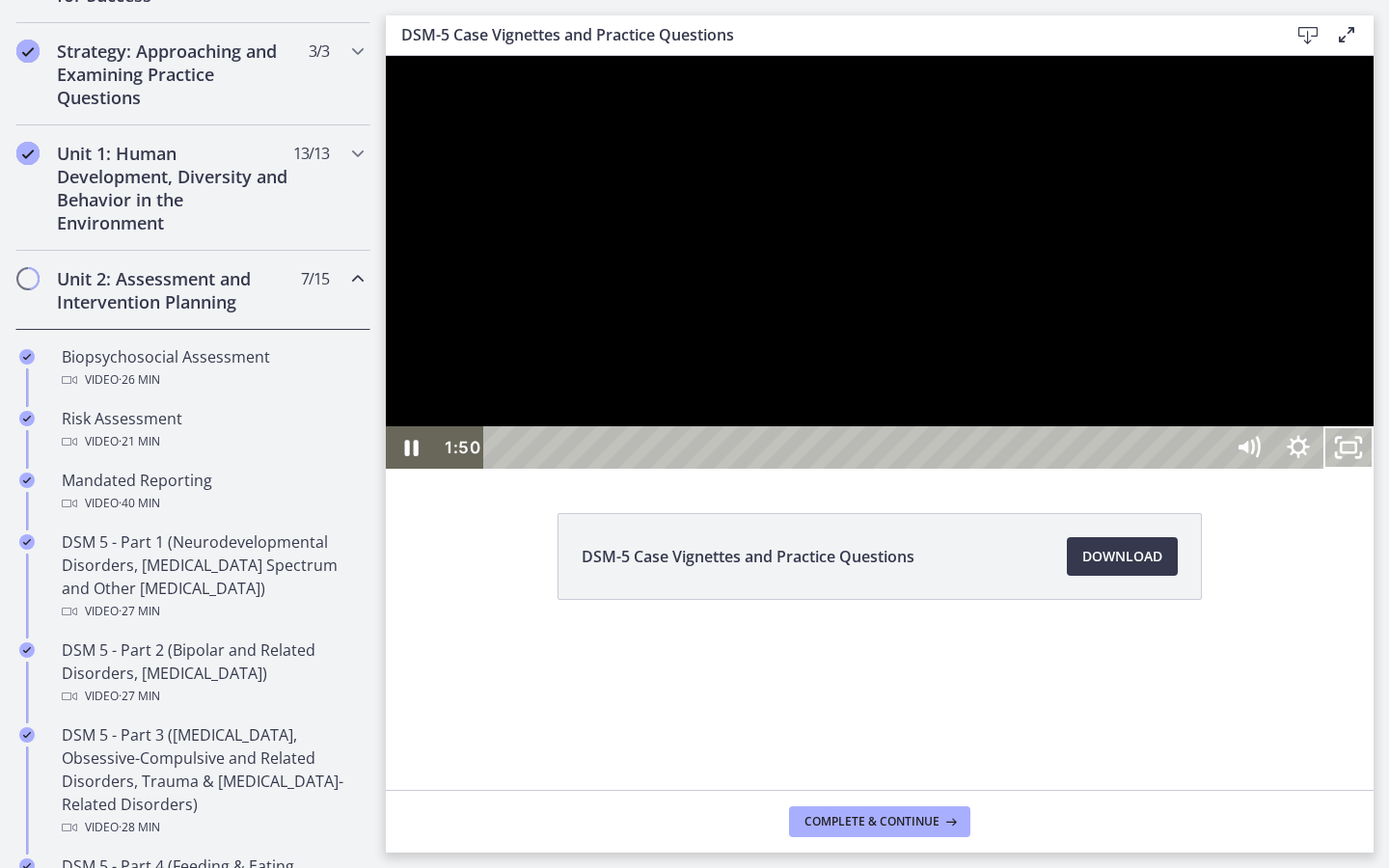type 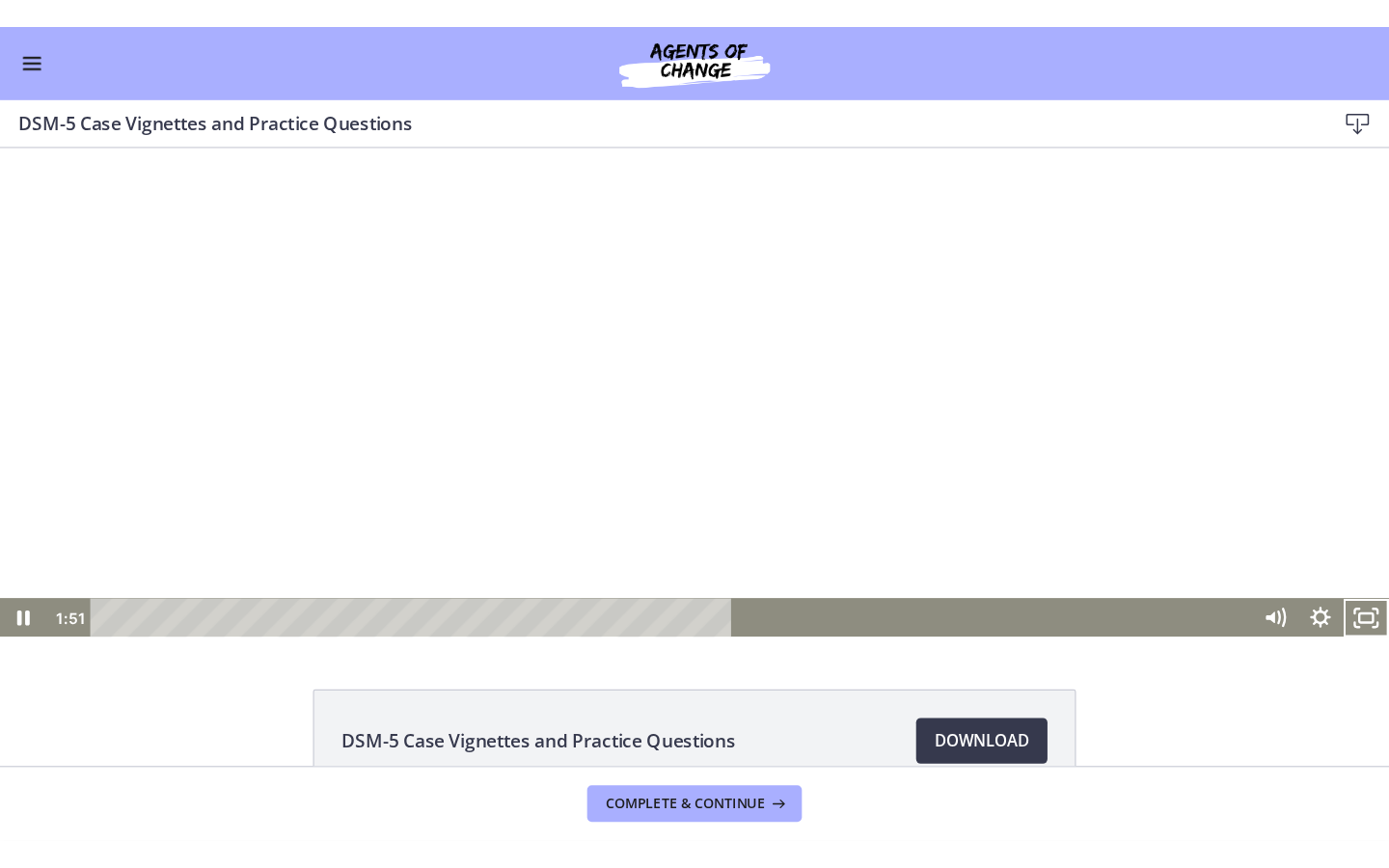scroll, scrollTop: 421, scrollLeft: 0, axis: vertical 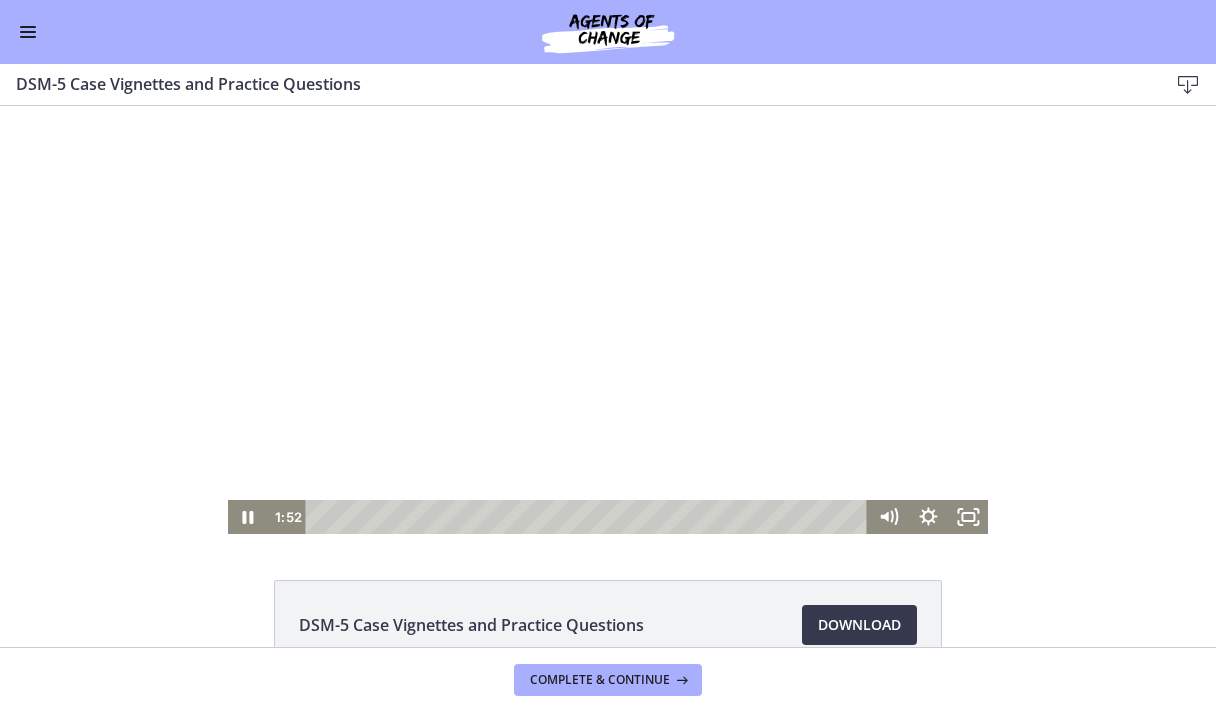 click at bounding box center (608, 320) 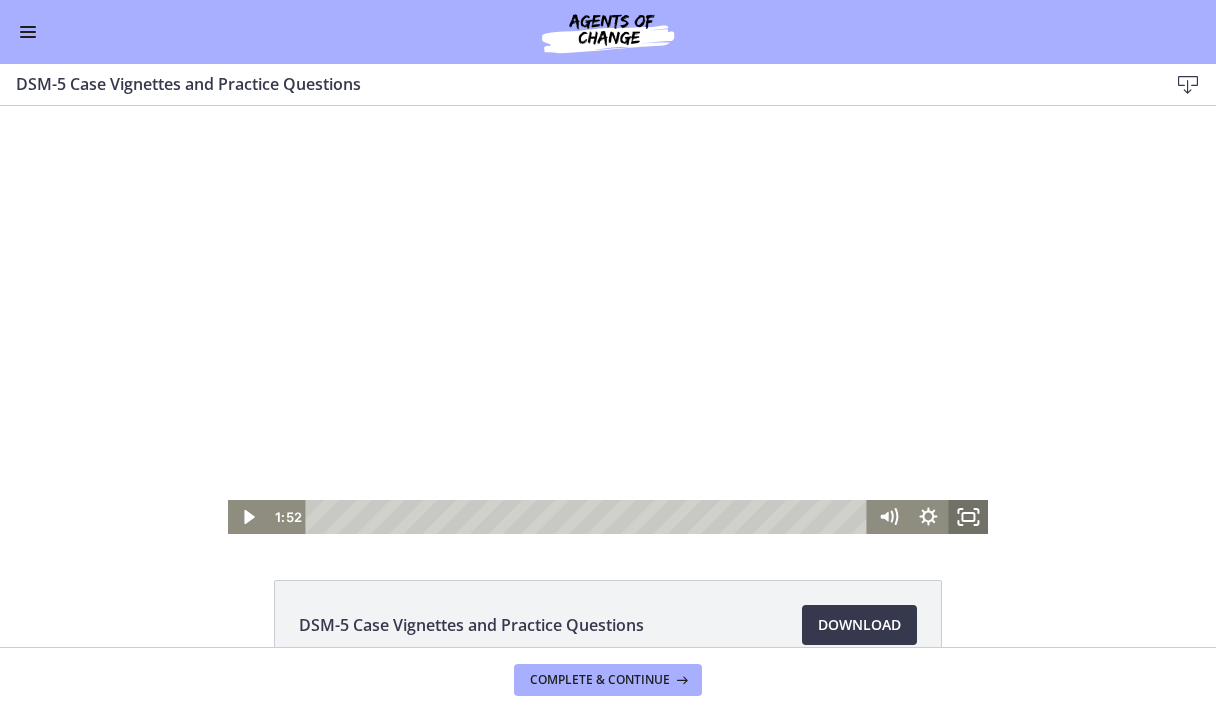 click 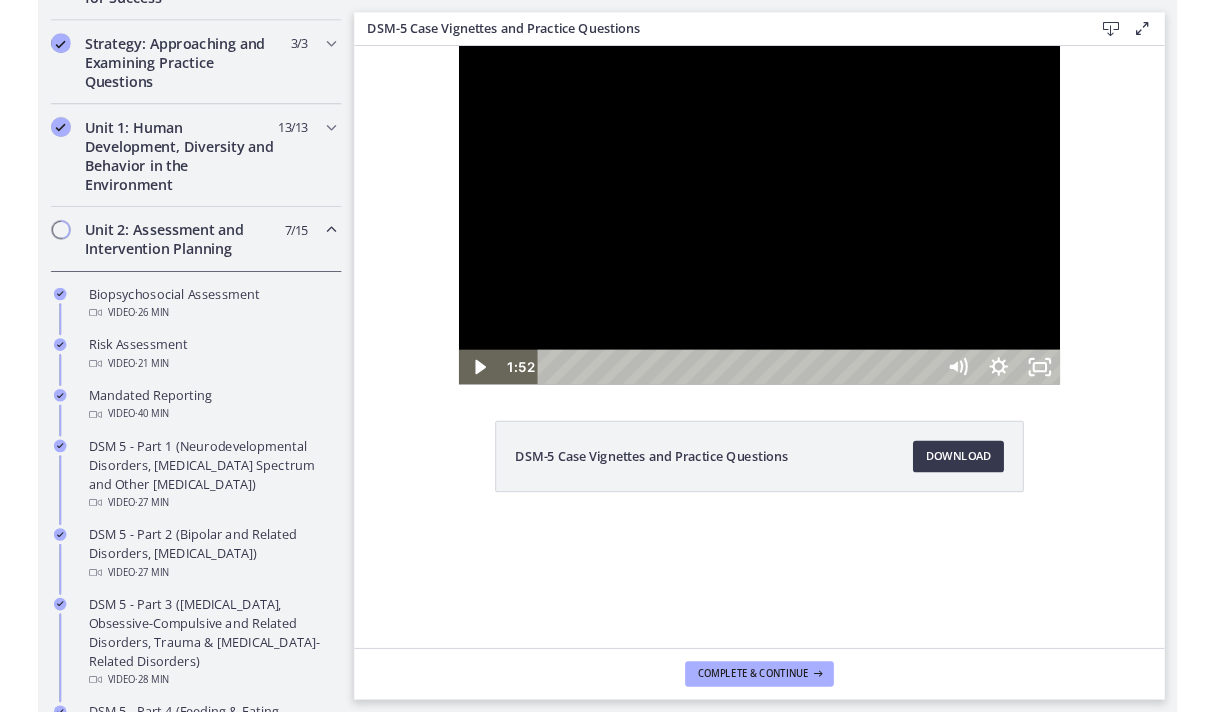 scroll, scrollTop: 442, scrollLeft: 0, axis: vertical 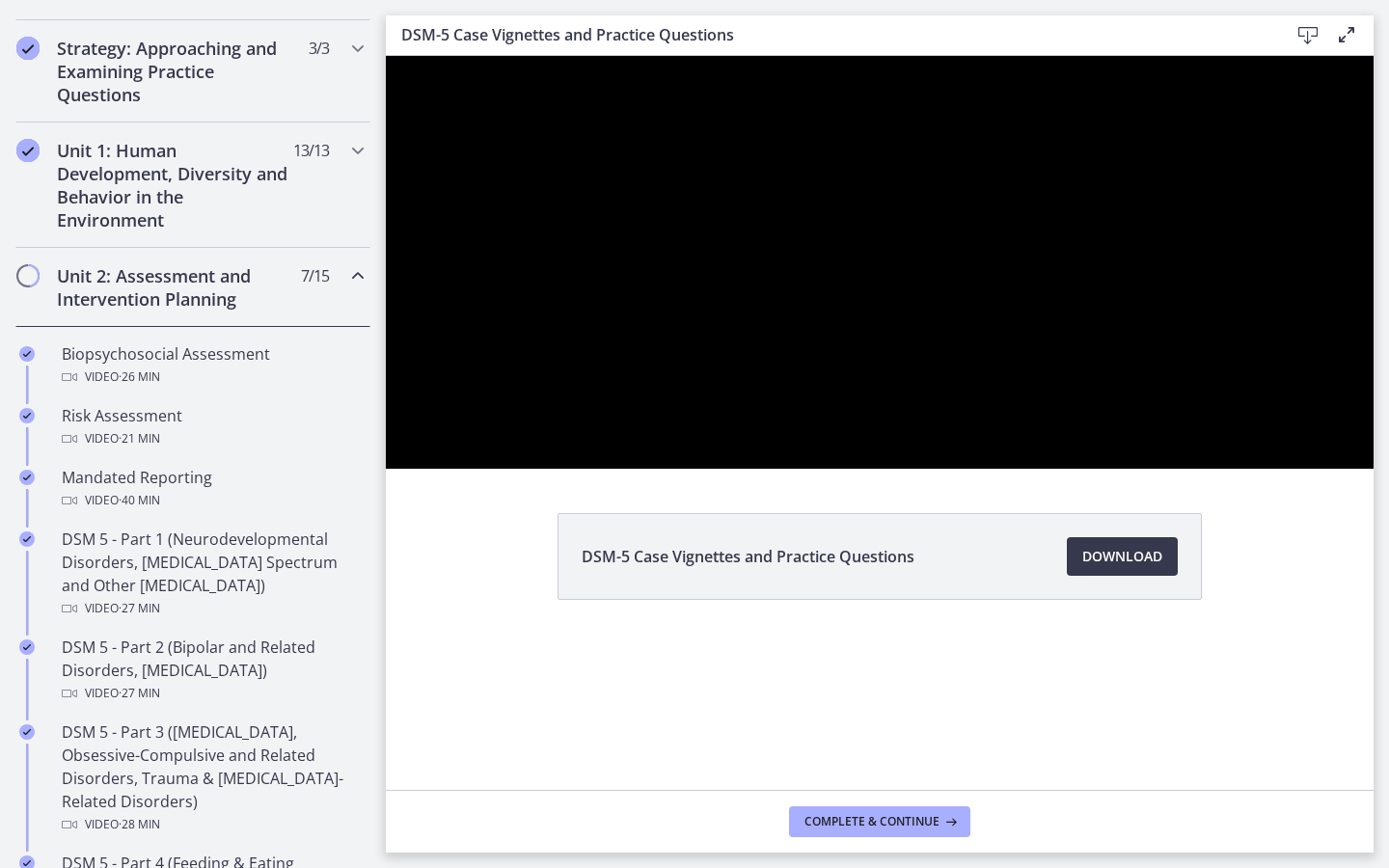 click at bounding box center [1348, 448] 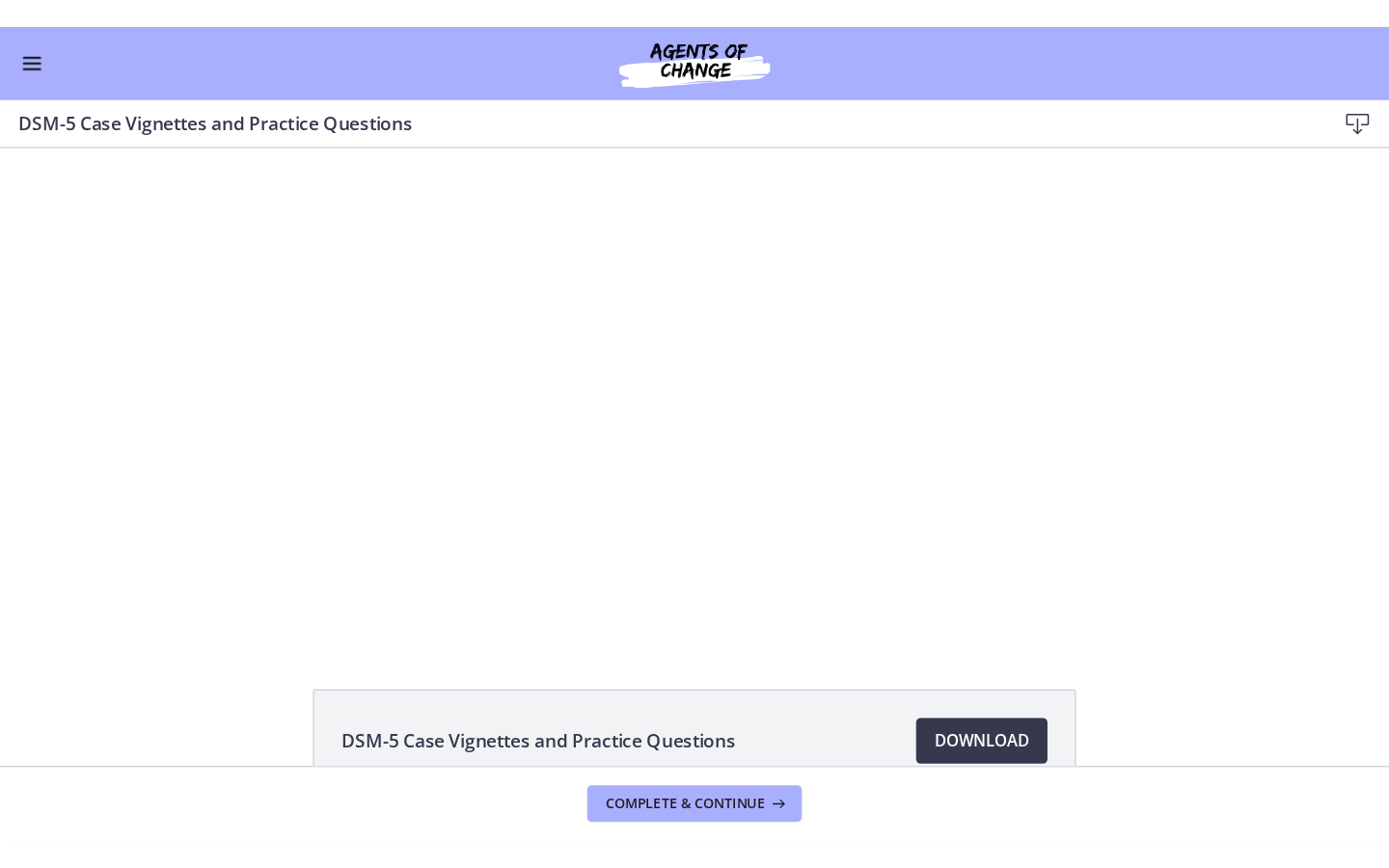 scroll, scrollTop: 423, scrollLeft: 0, axis: vertical 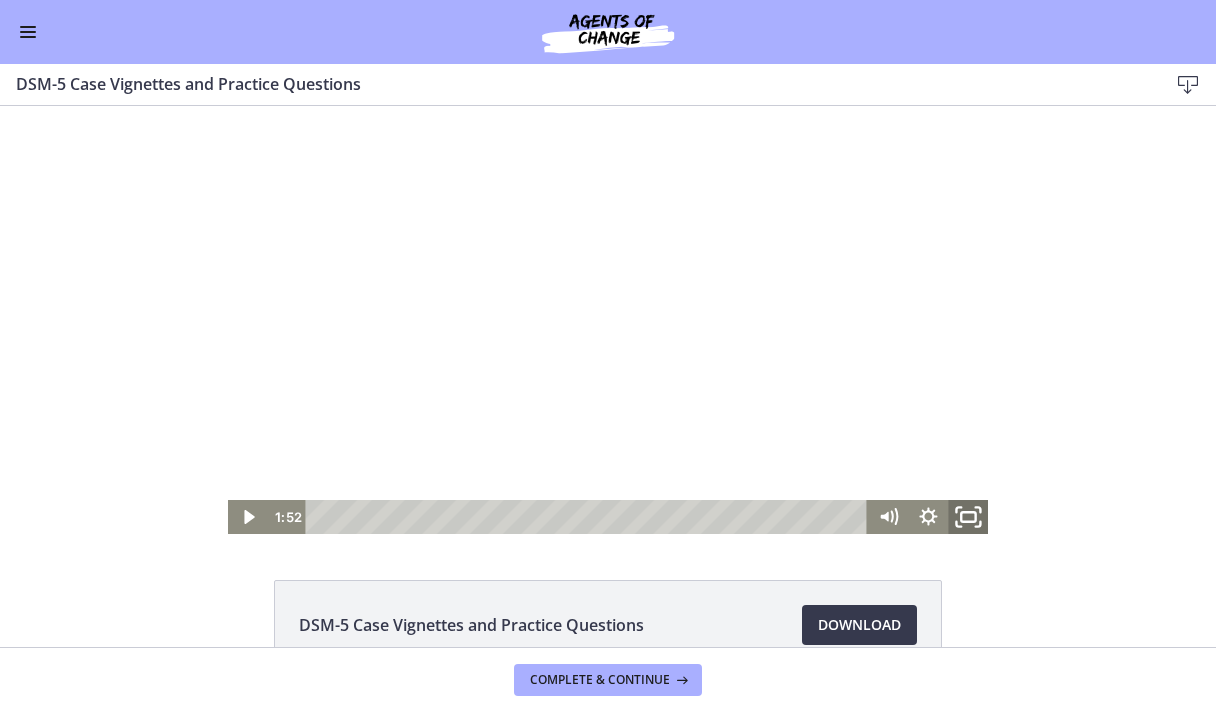 click 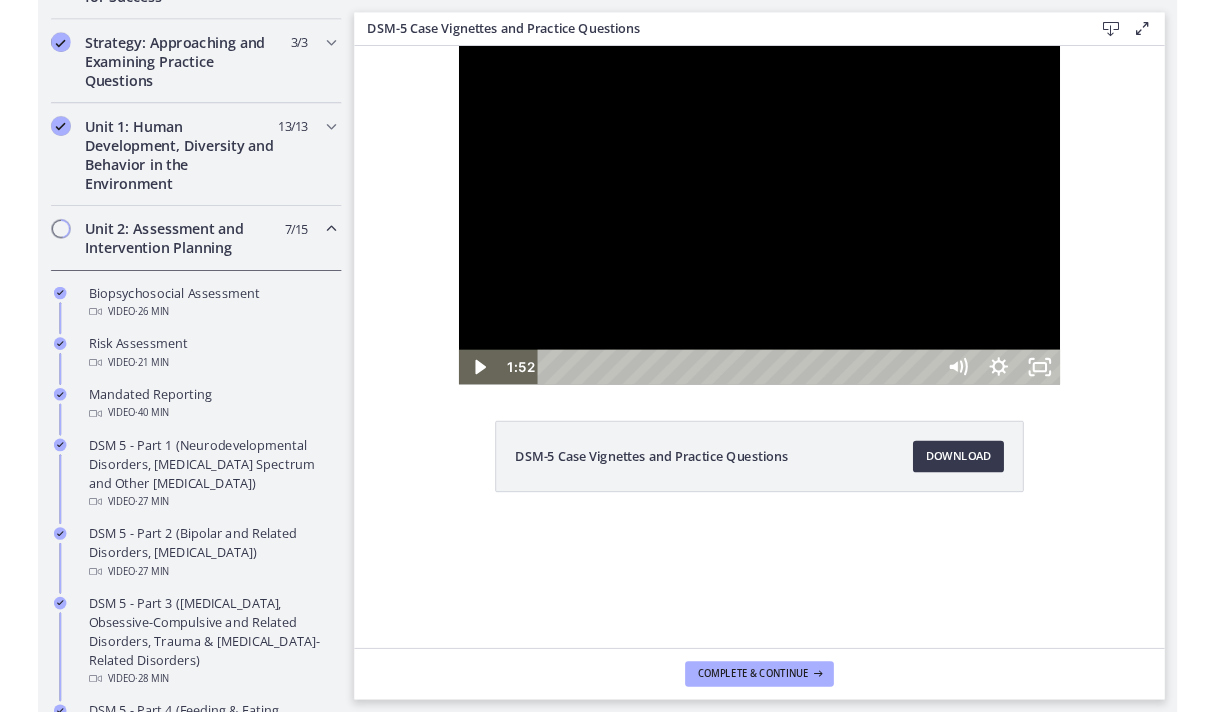 scroll, scrollTop: 444, scrollLeft: 0, axis: vertical 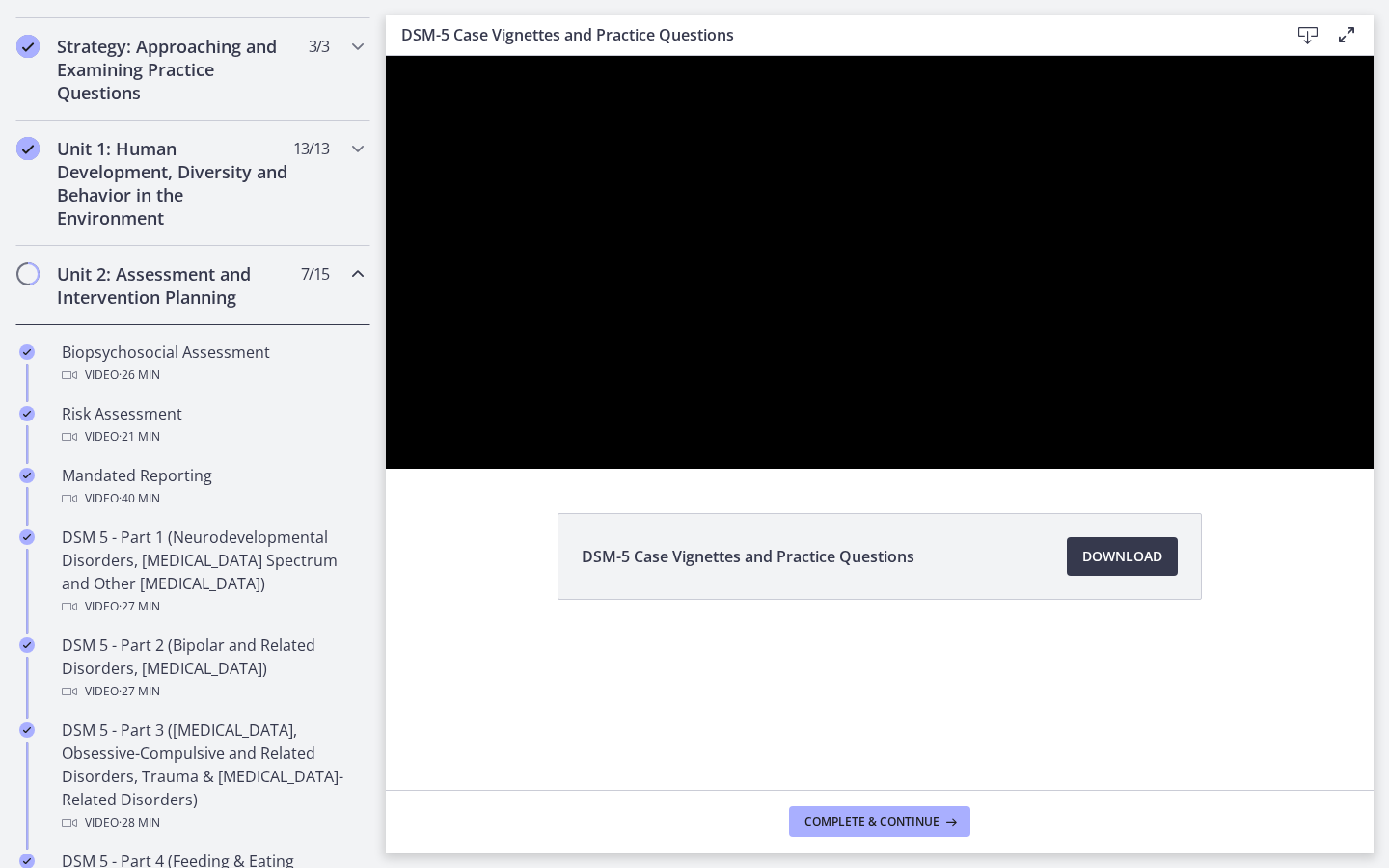 click at bounding box center (880, 262) 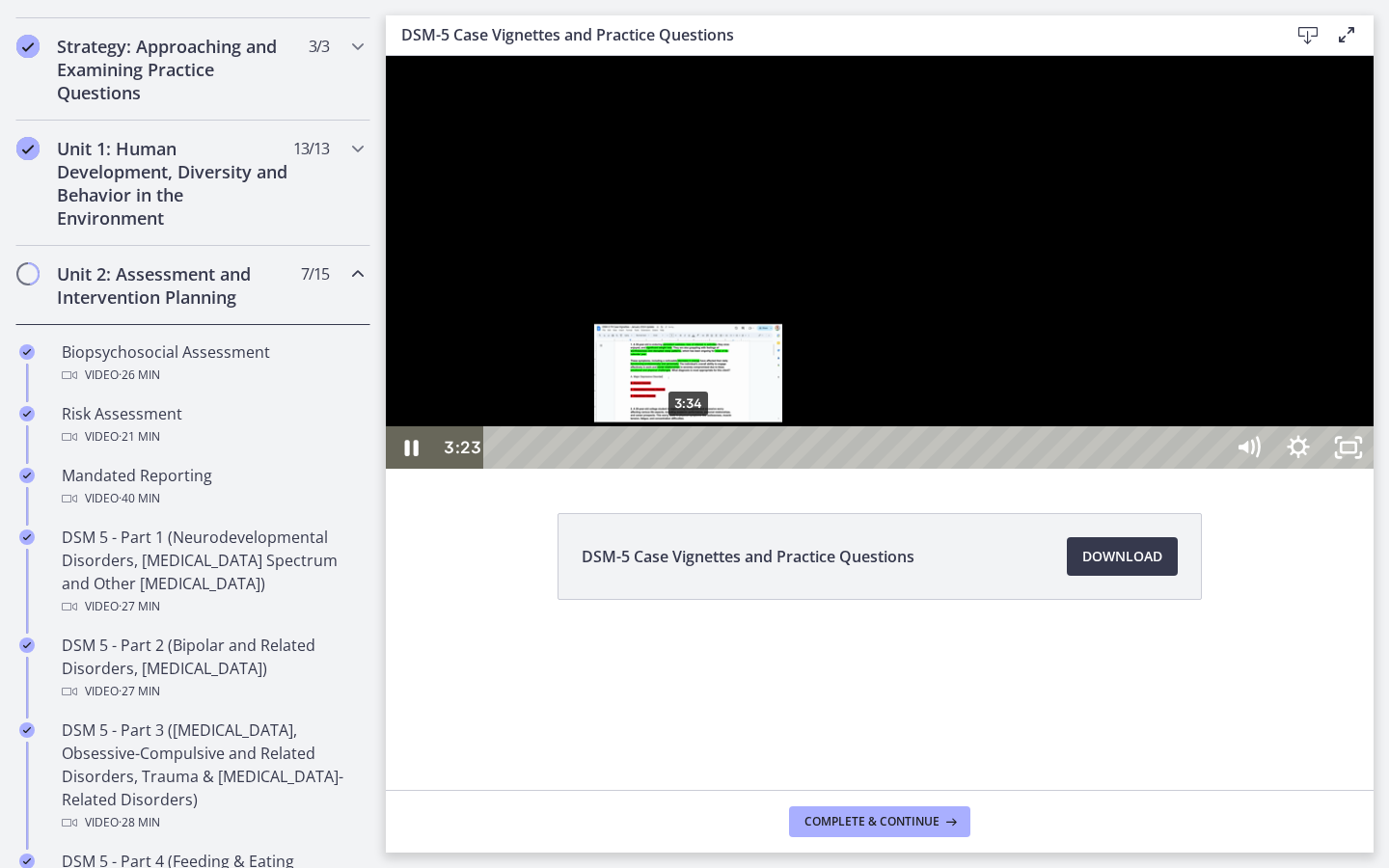 click on "3:34" at bounding box center [857, 448] 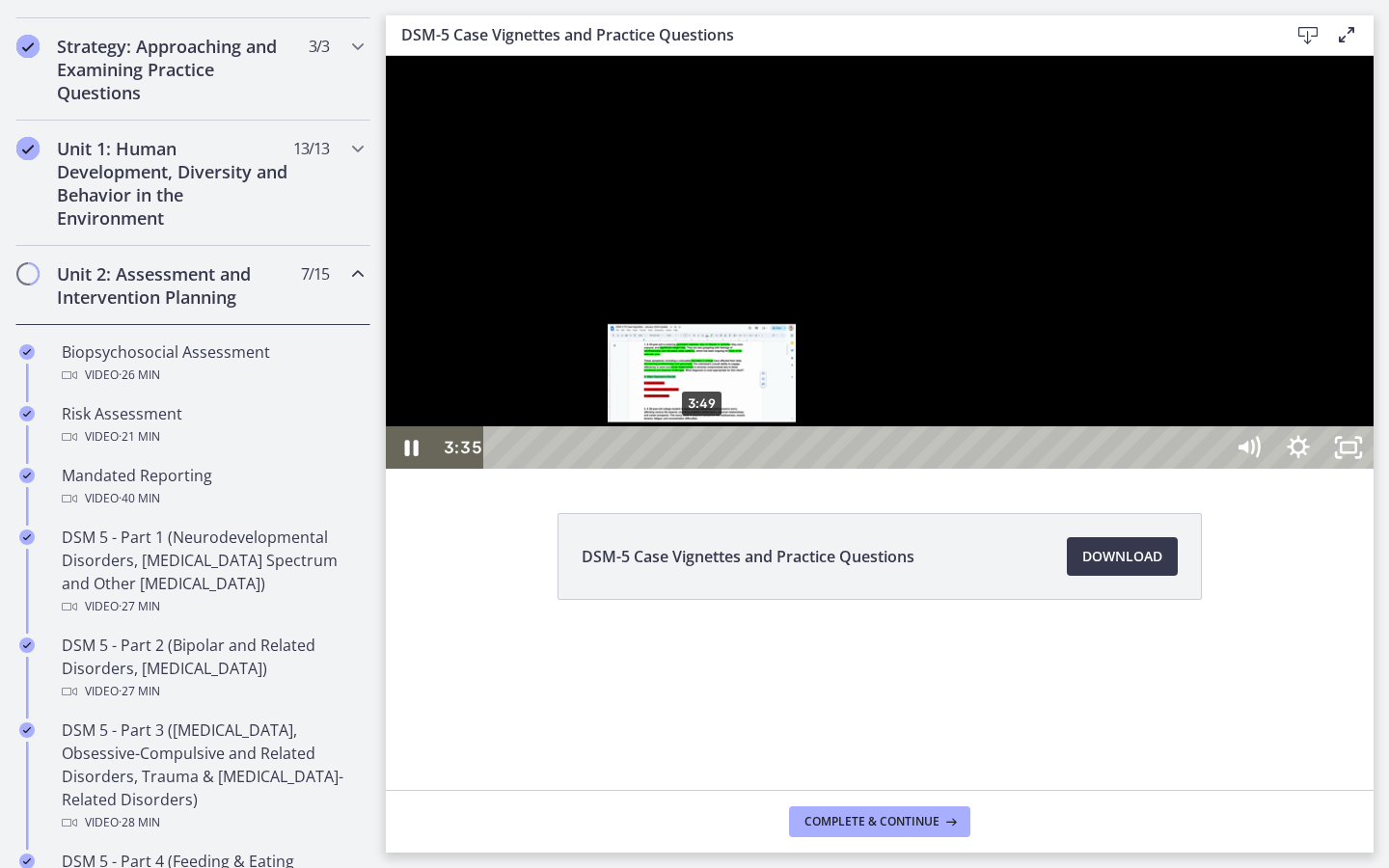 click on "3:49" at bounding box center [857, 448] 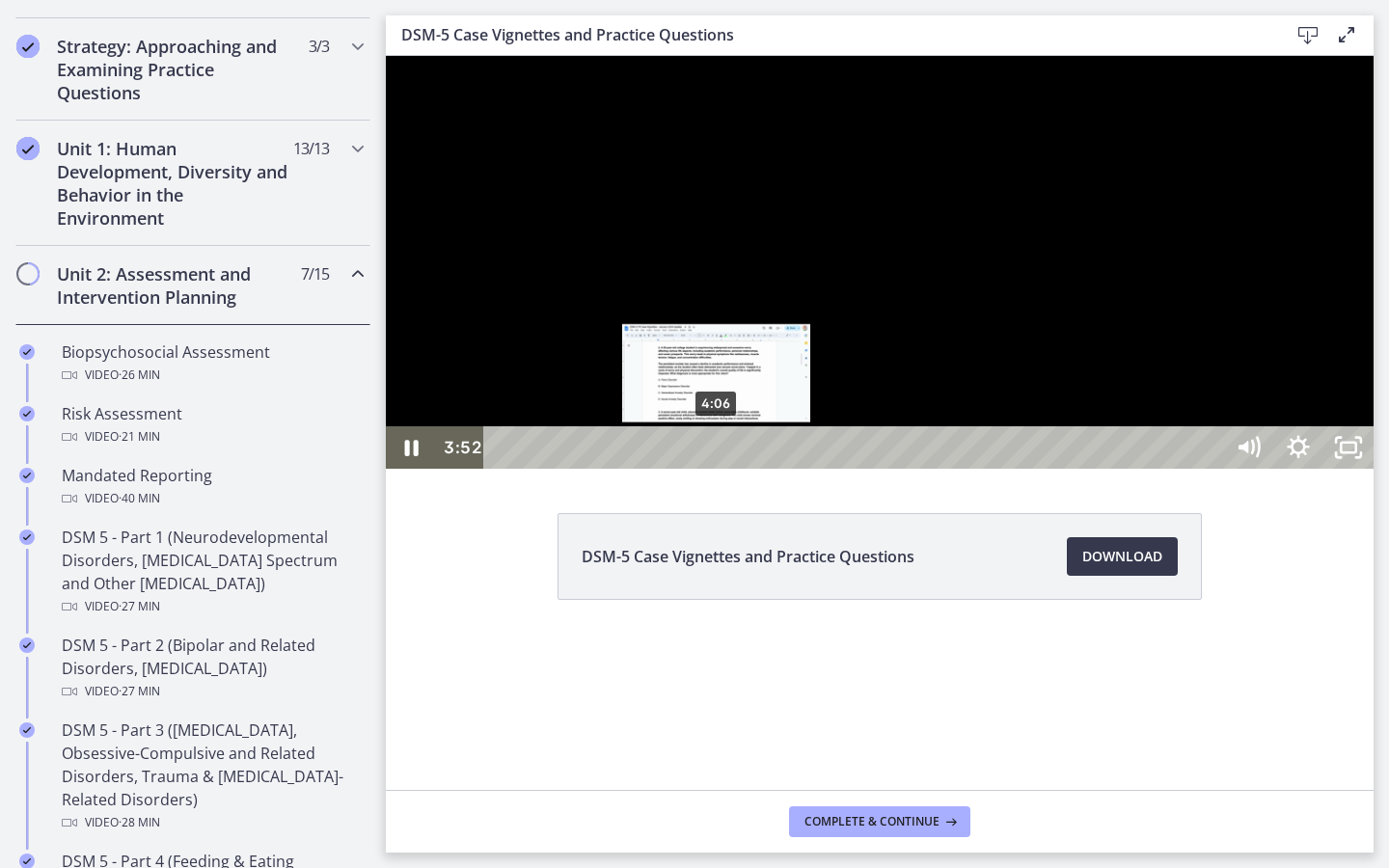 click on "4:06" at bounding box center [857, 448] 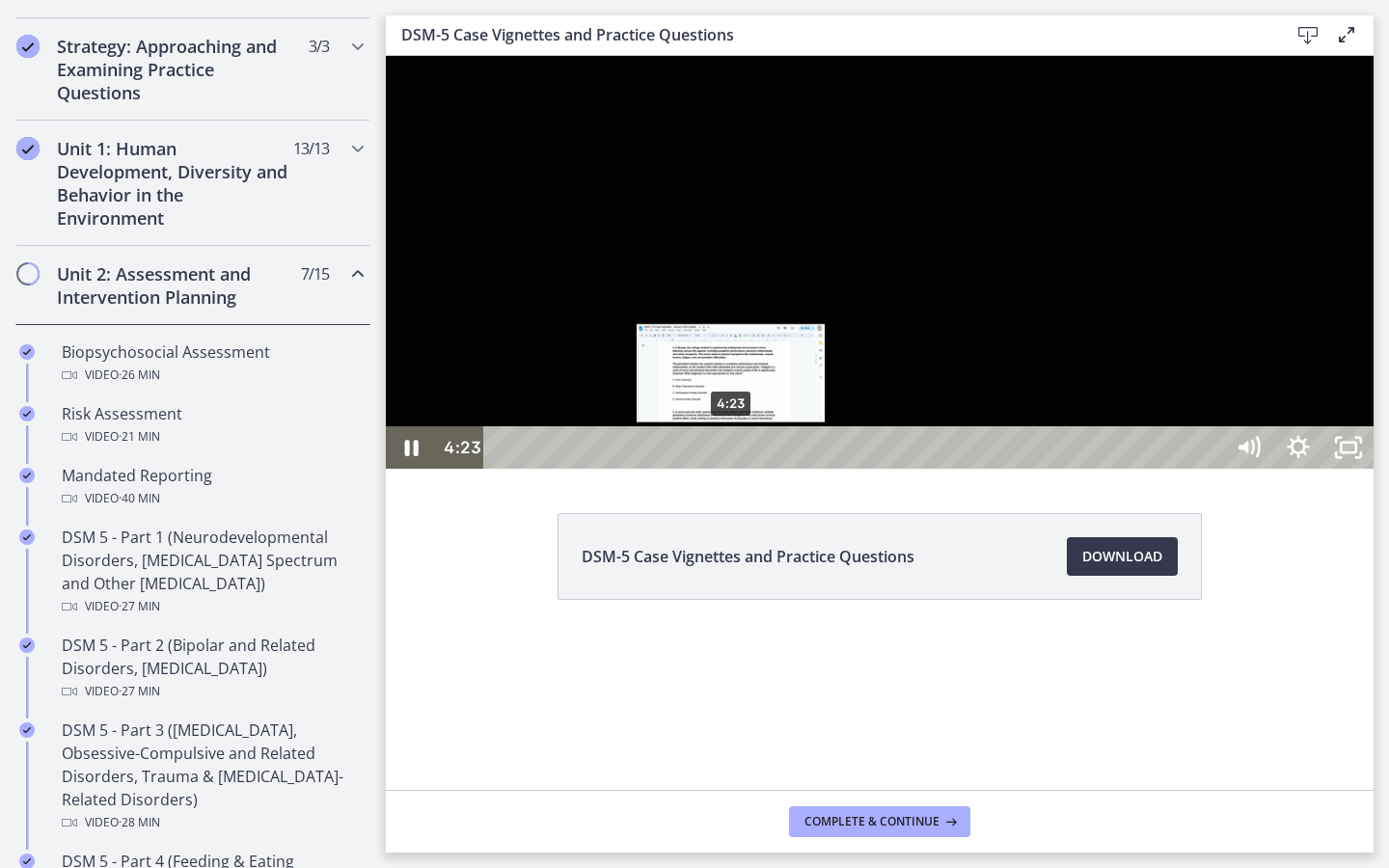 click on "4:23" at bounding box center (857, 448) 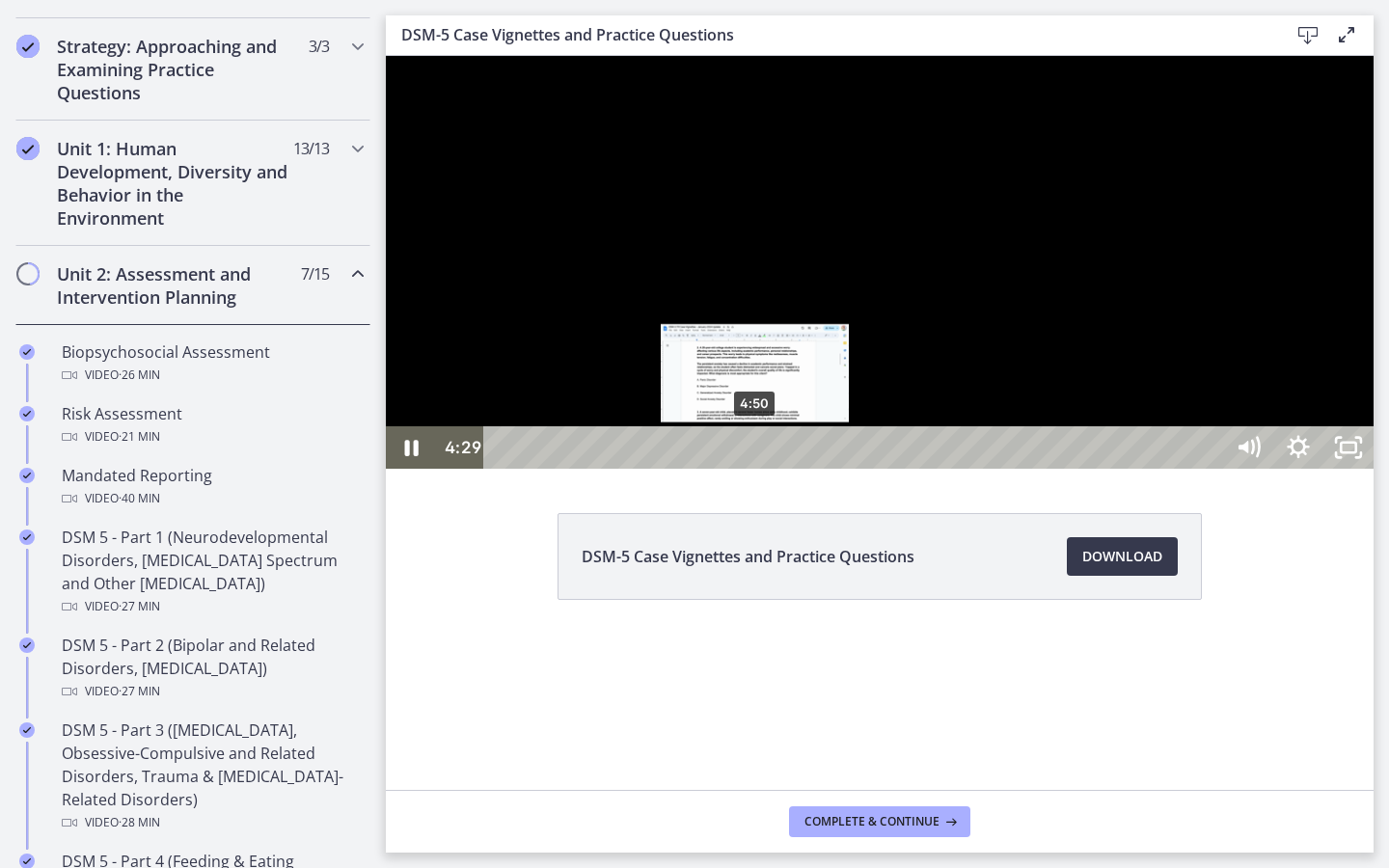 click on "4:50" at bounding box center (857, 448) 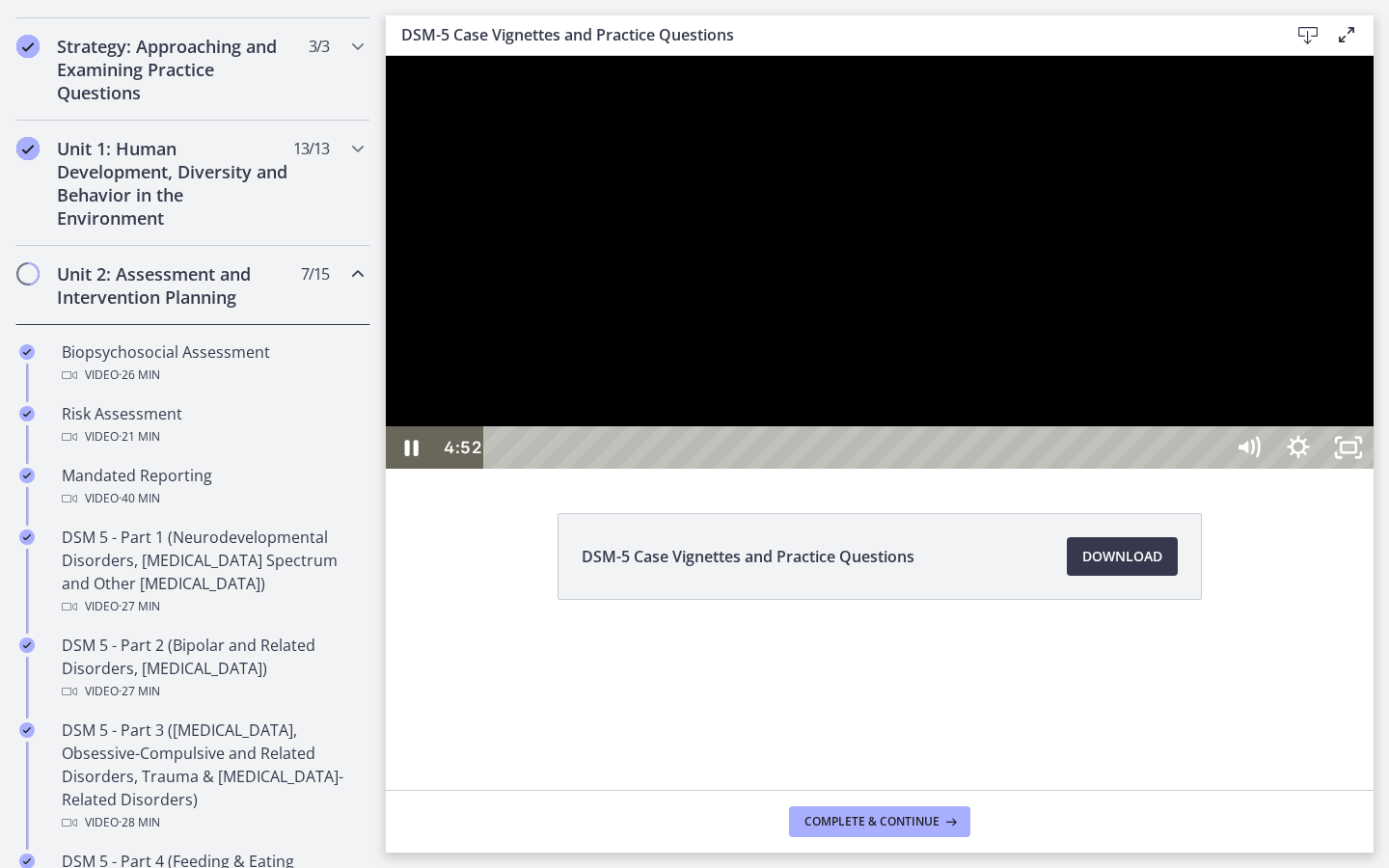 click at bounding box center [880, 262] 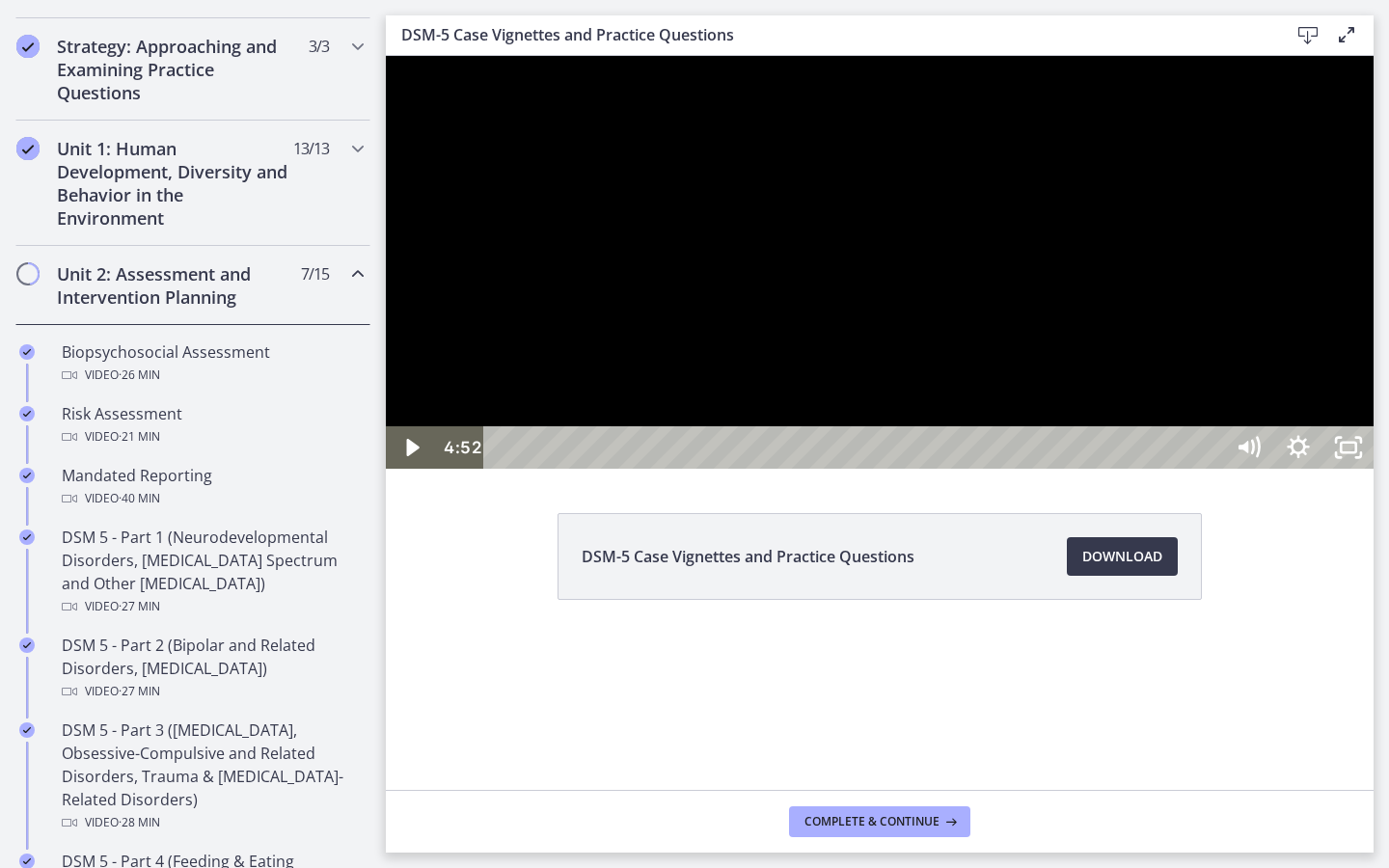 type 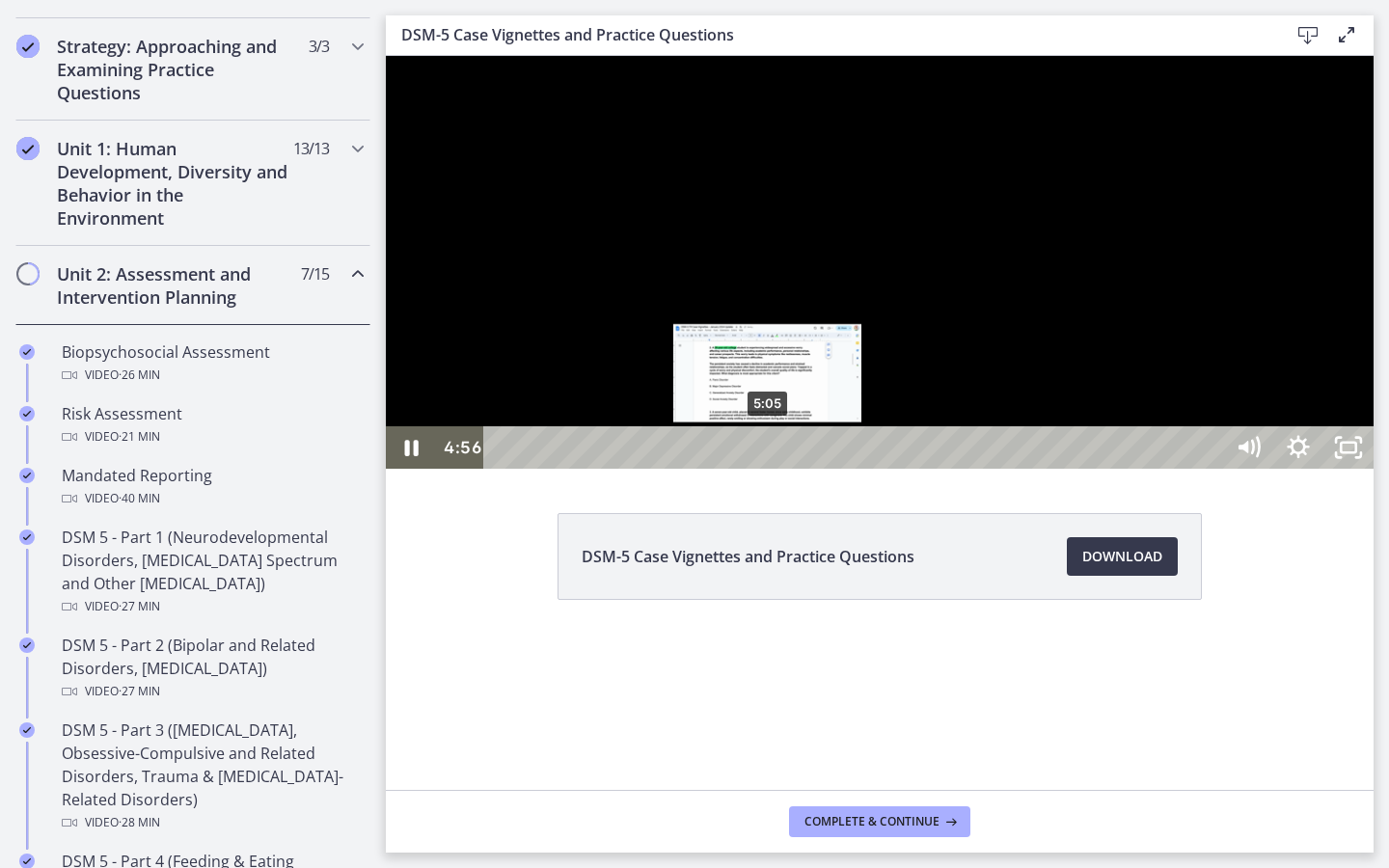 click on "5:05" at bounding box center [857, 448] 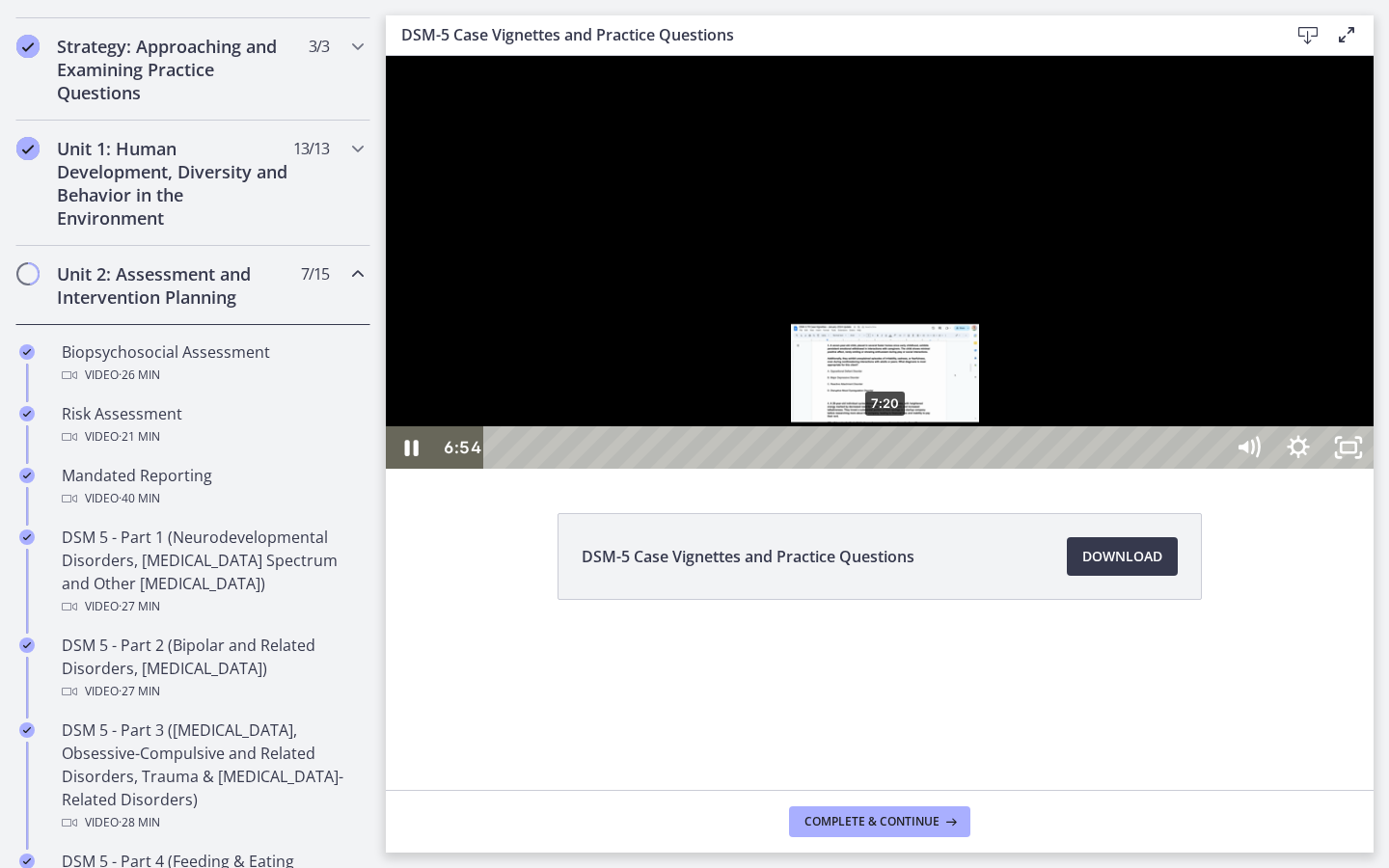 click on "7:20" at bounding box center (857, 448) 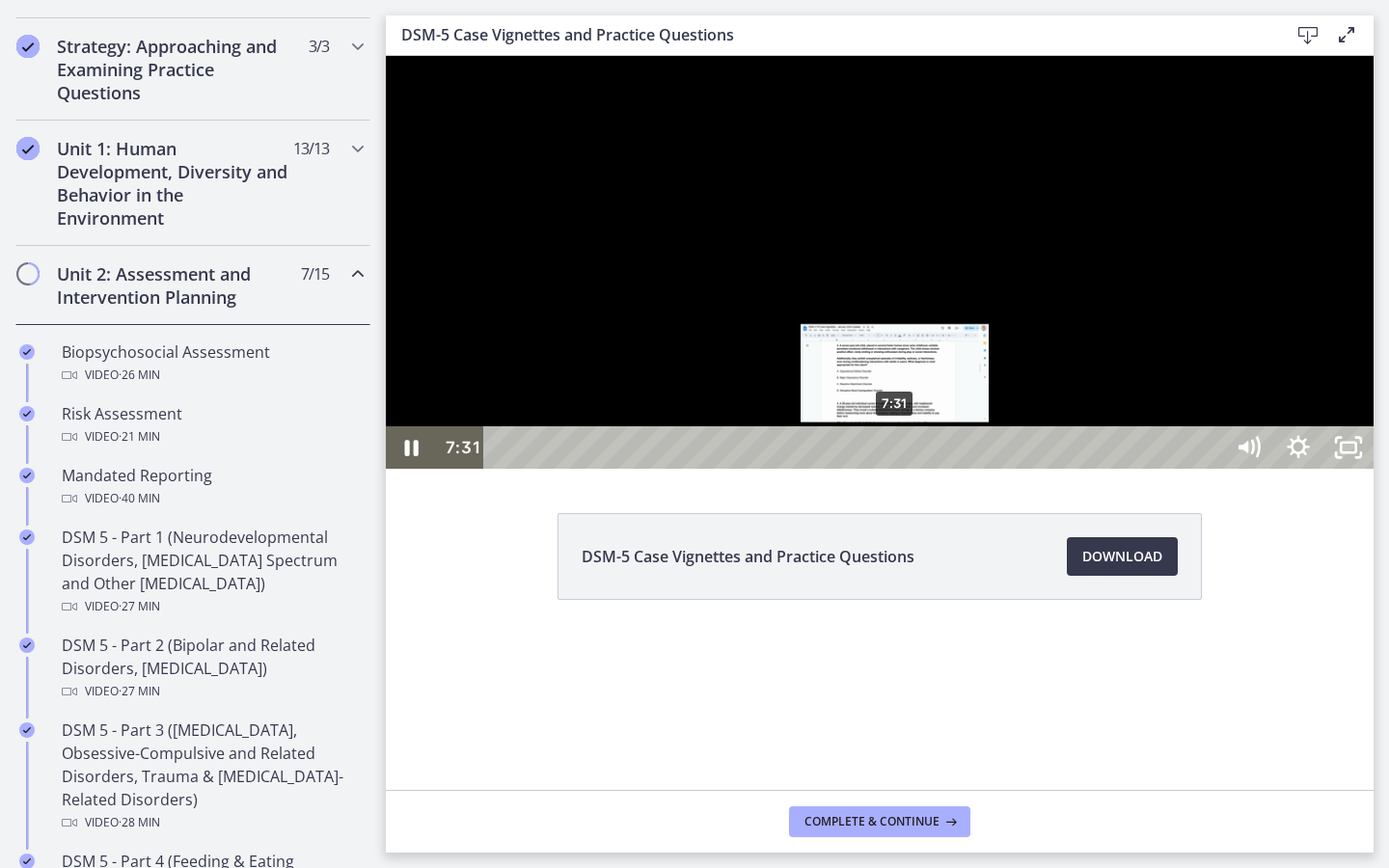 click on "7:31" at bounding box center [857, 448] 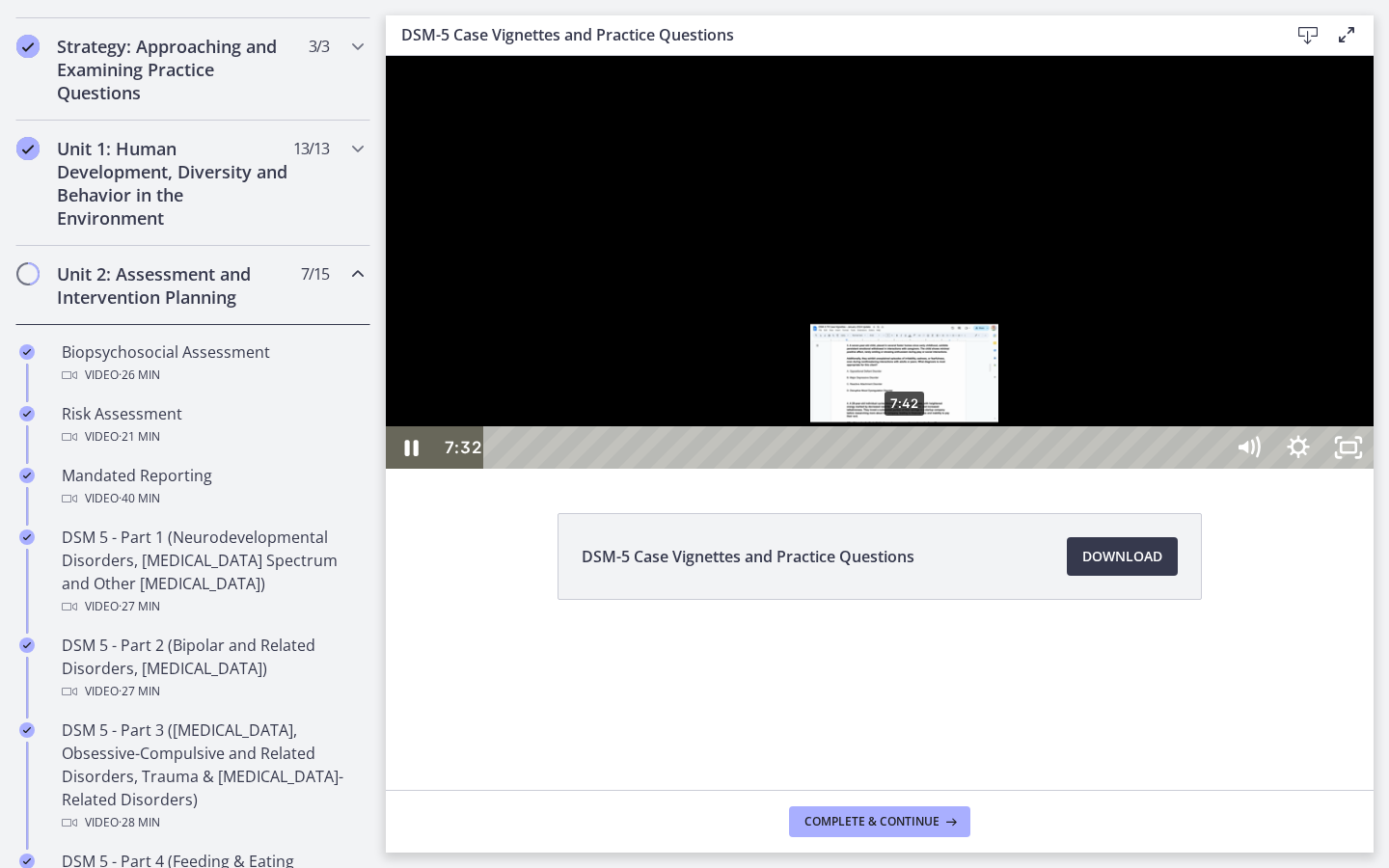 click on "7:42" at bounding box center (857, 448) 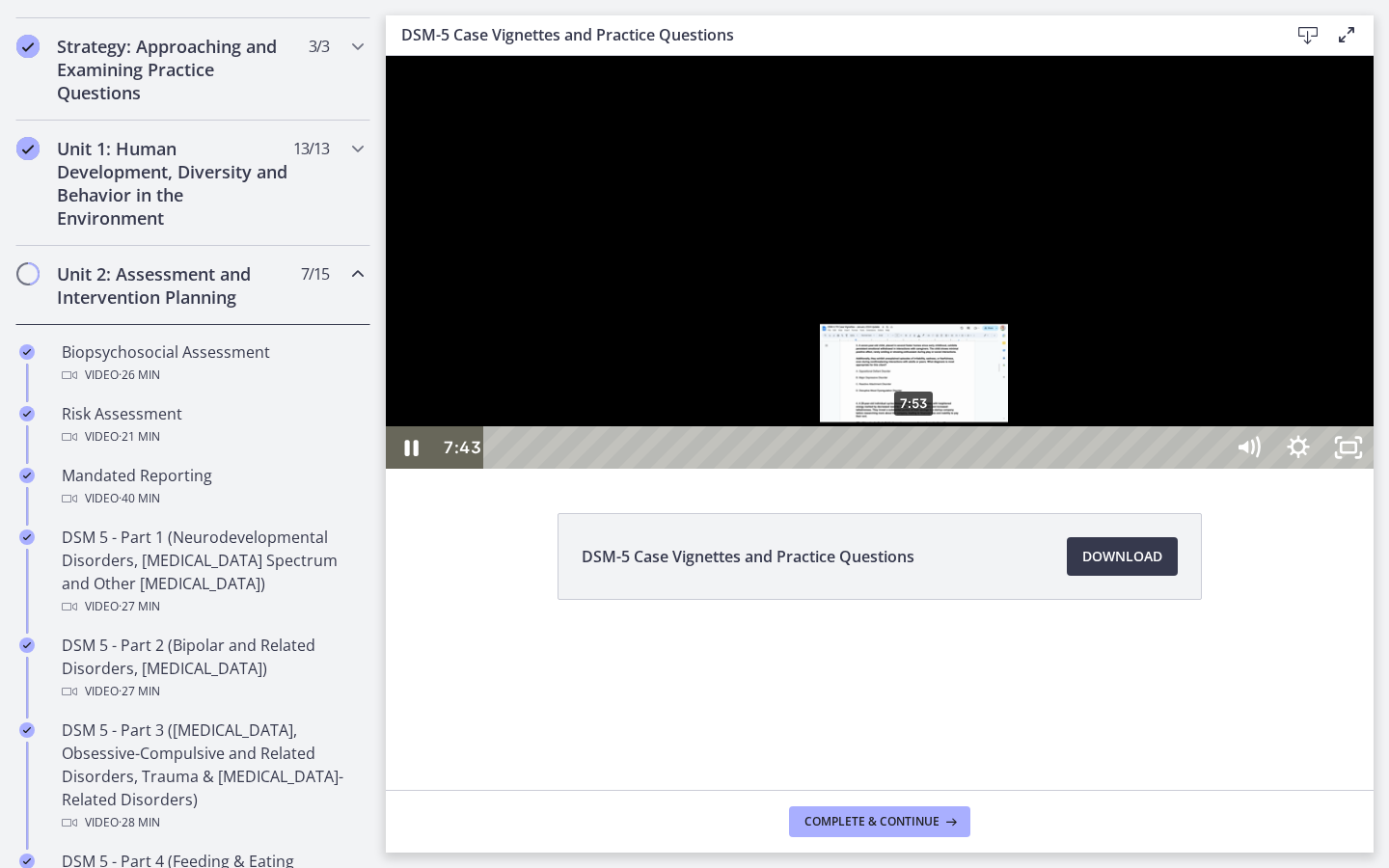 click on "7:53" at bounding box center [857, 448] 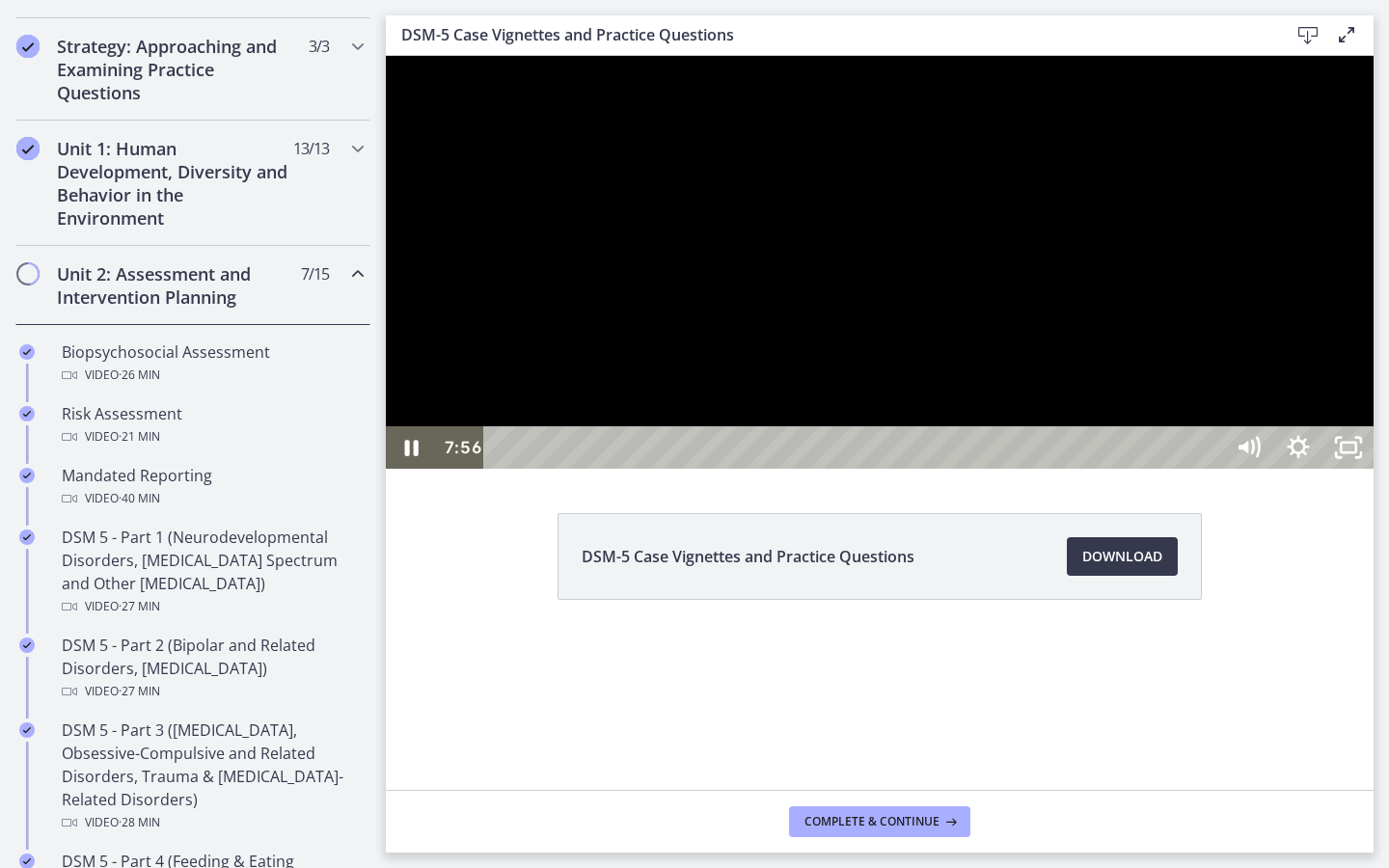 click at bounding box center (880, 262) 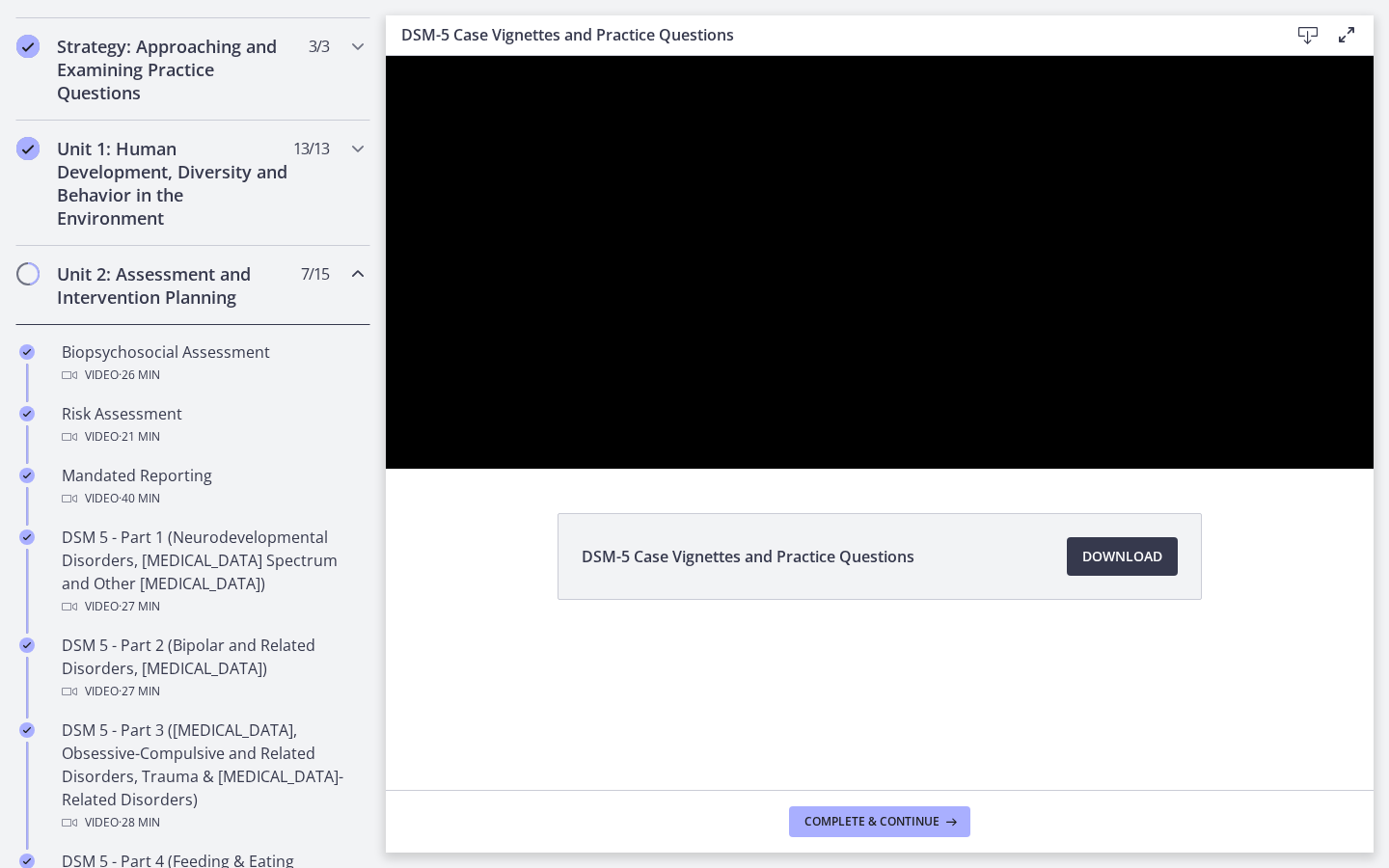 click at bounding box center (386, 56) 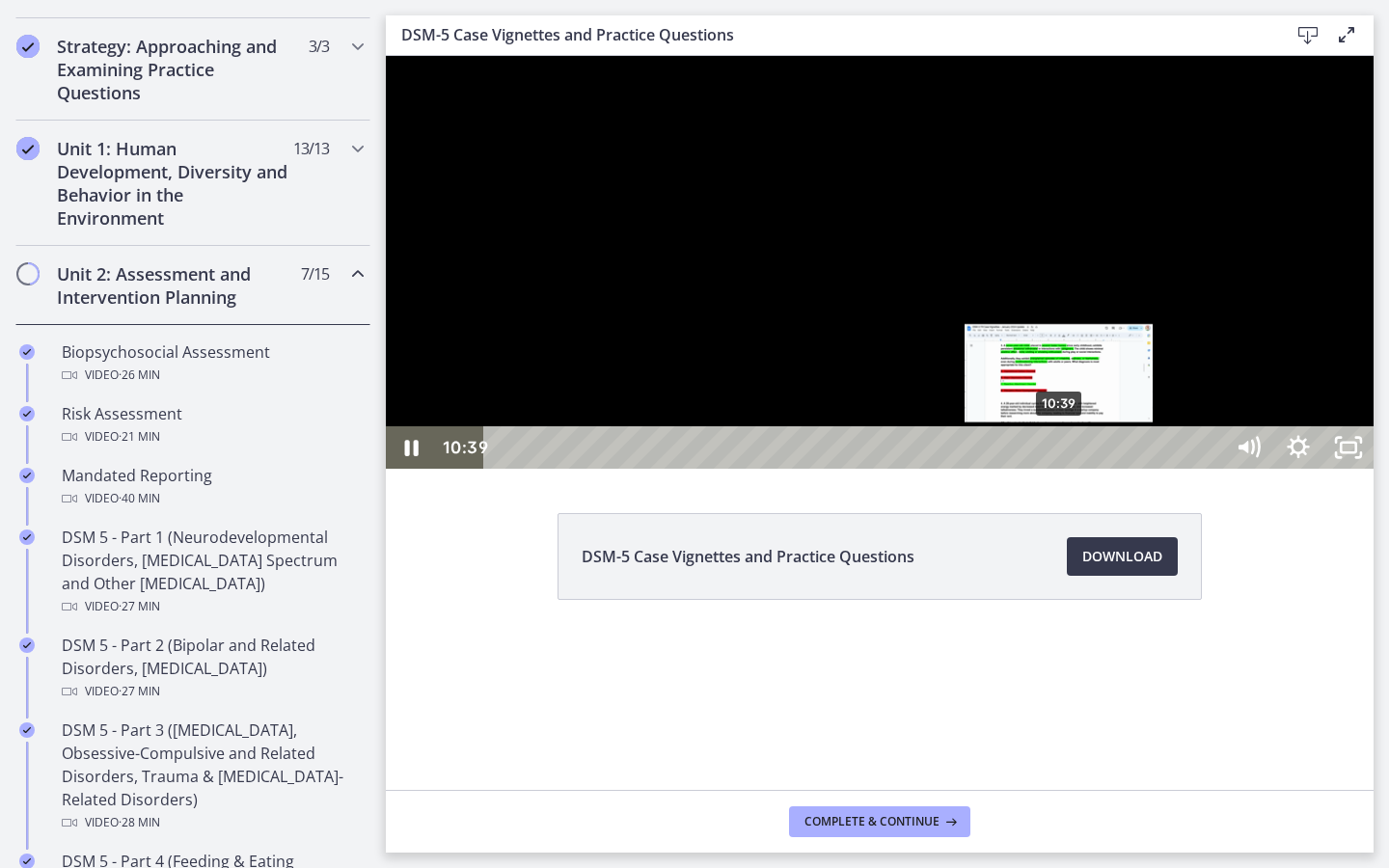click on "10:39" at bounding box center (857, 448) 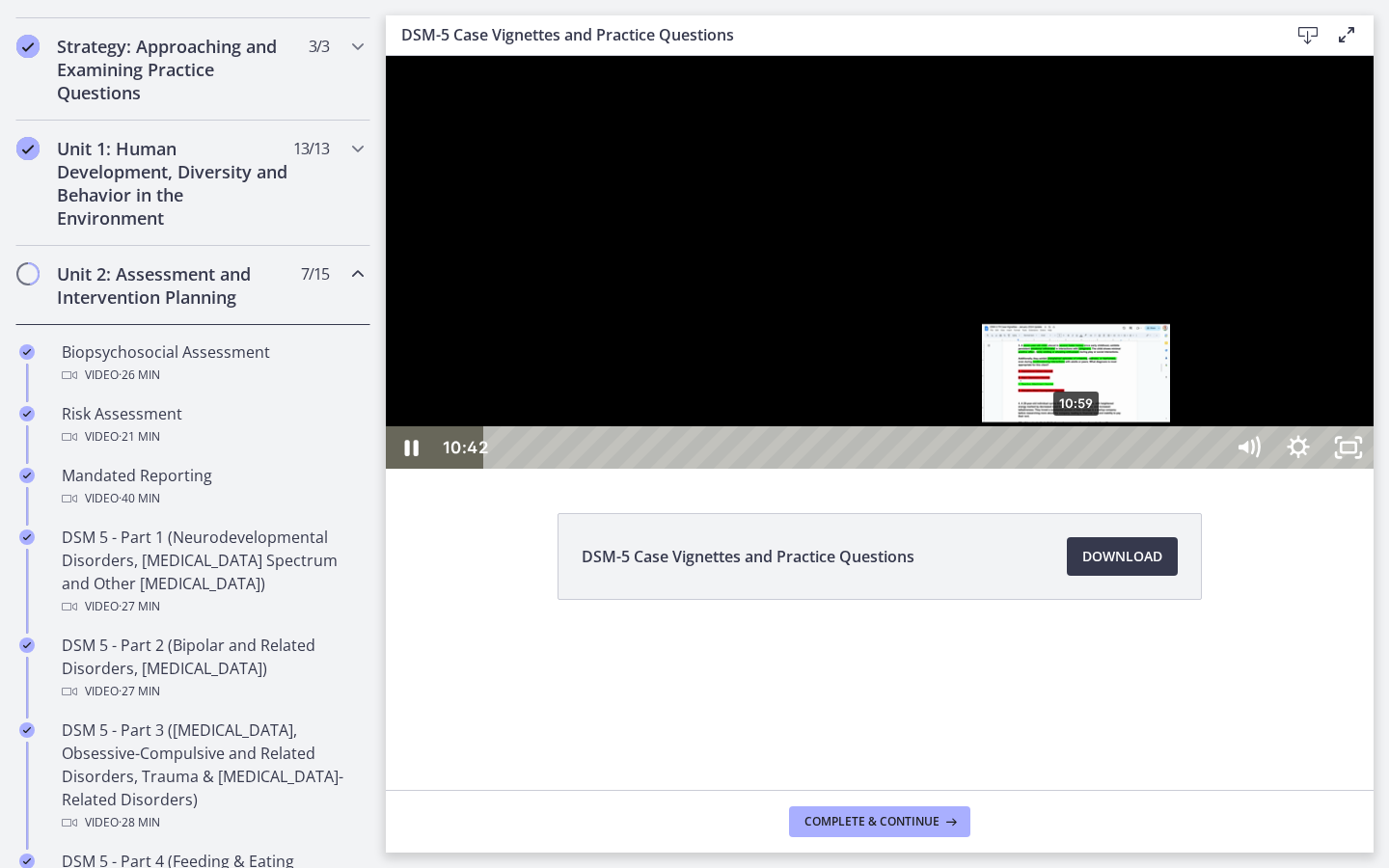 click on "10:59" at bounding box center [857, 448] 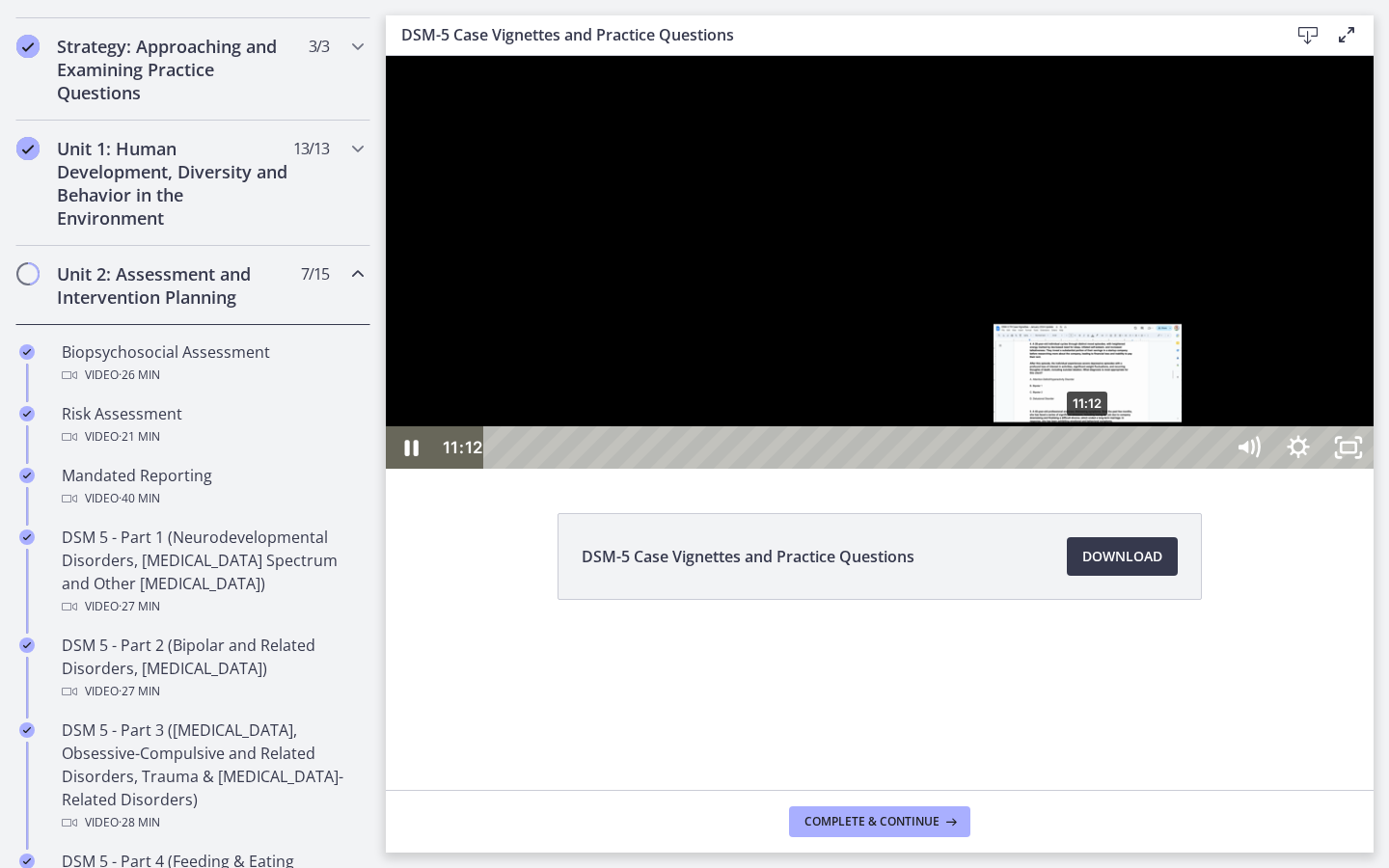 click on "11:12" at bounding box center (857, 448) 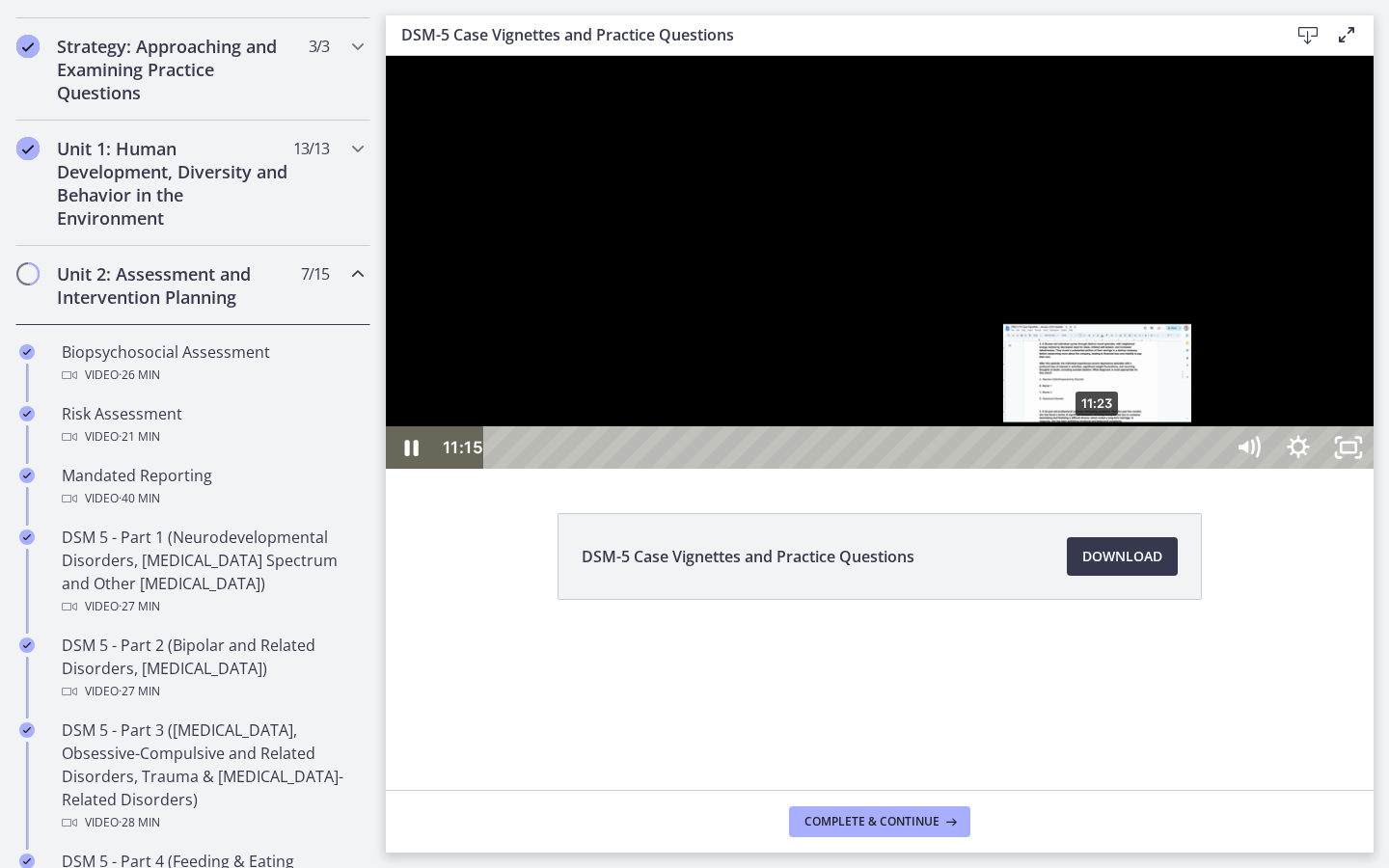 click on "11:23" at bounding box center (857, 448) 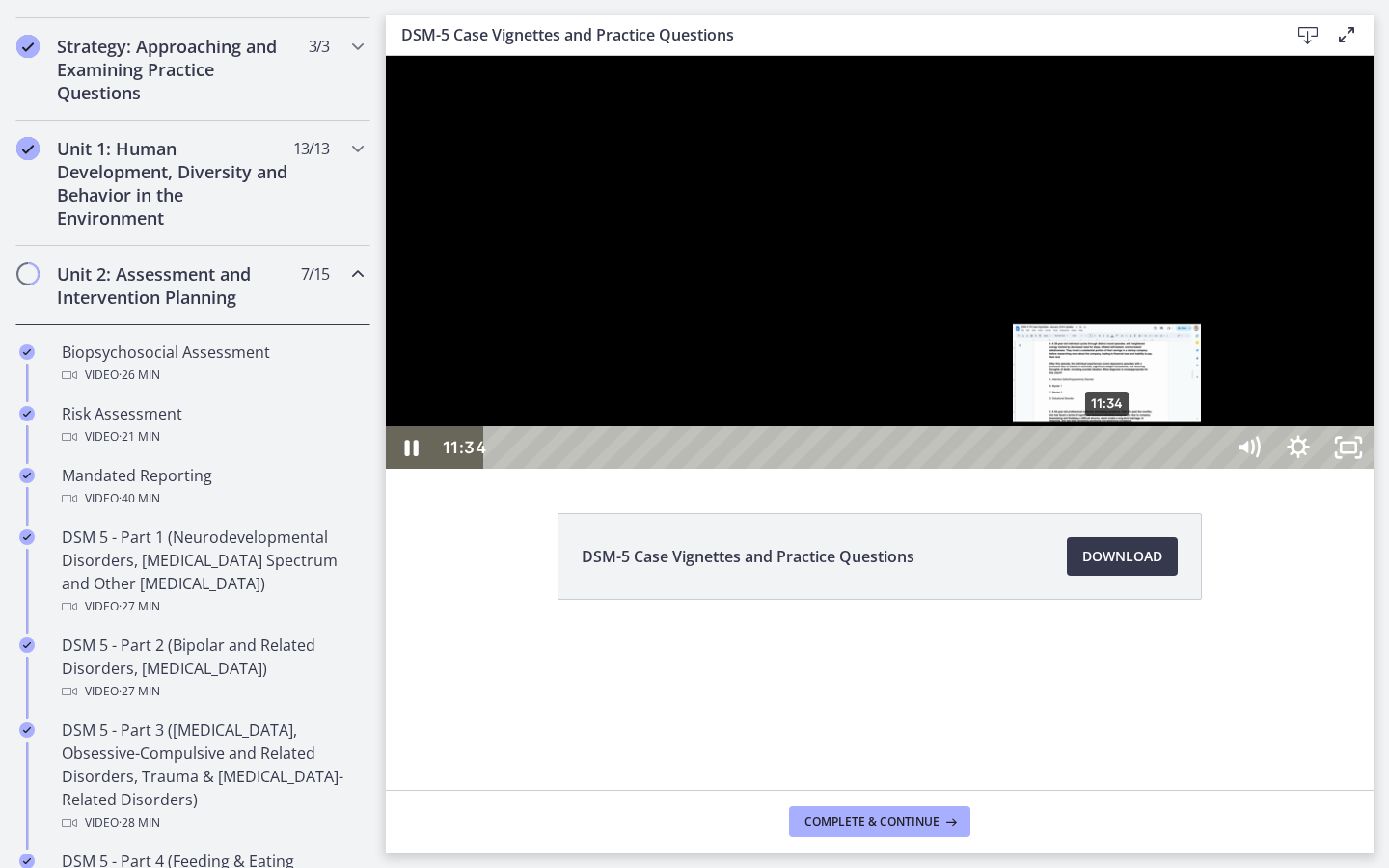 click on "11:34" at bounding box center [857, 448] 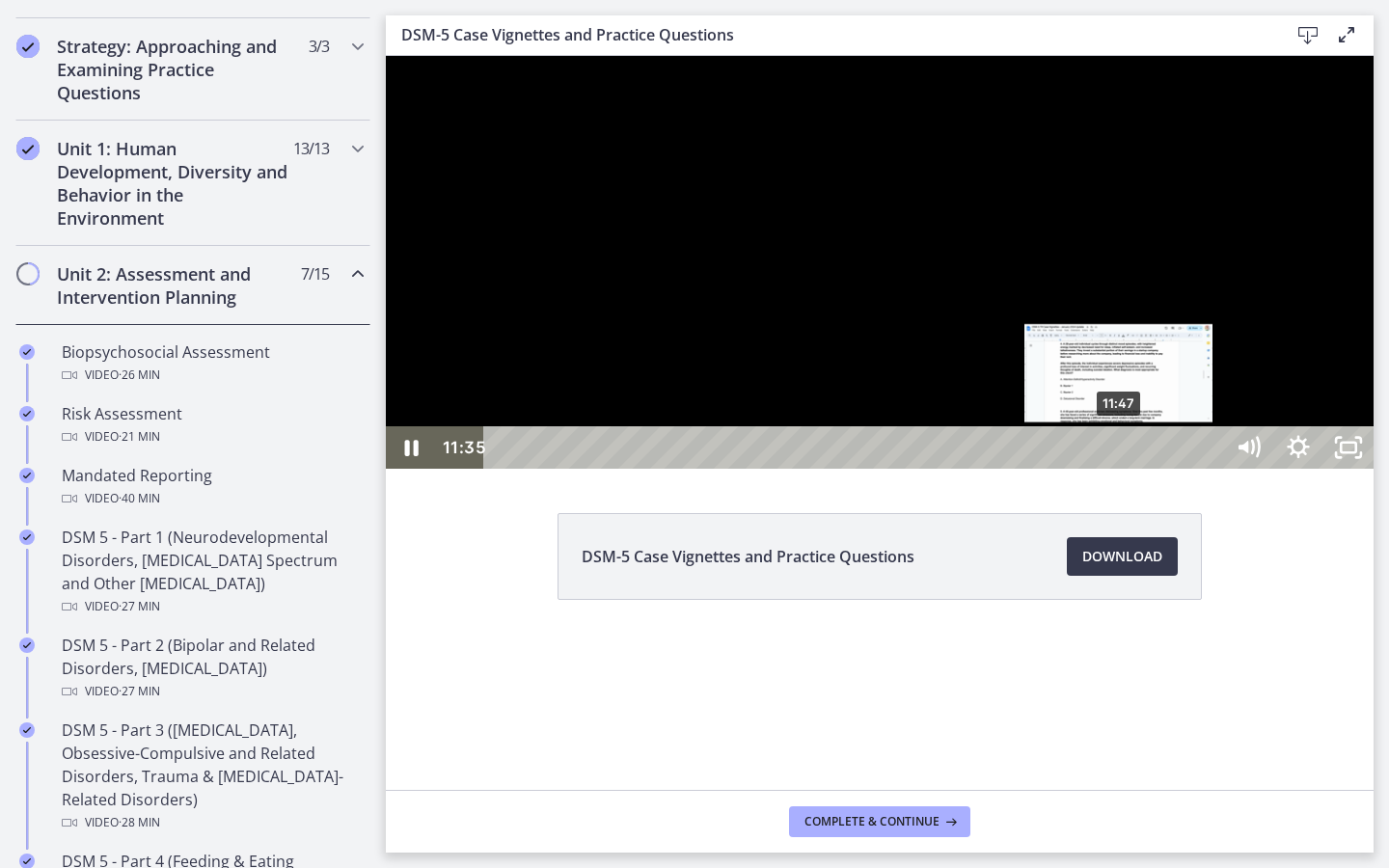 click on "11:47" at bounding box center (857, 448) 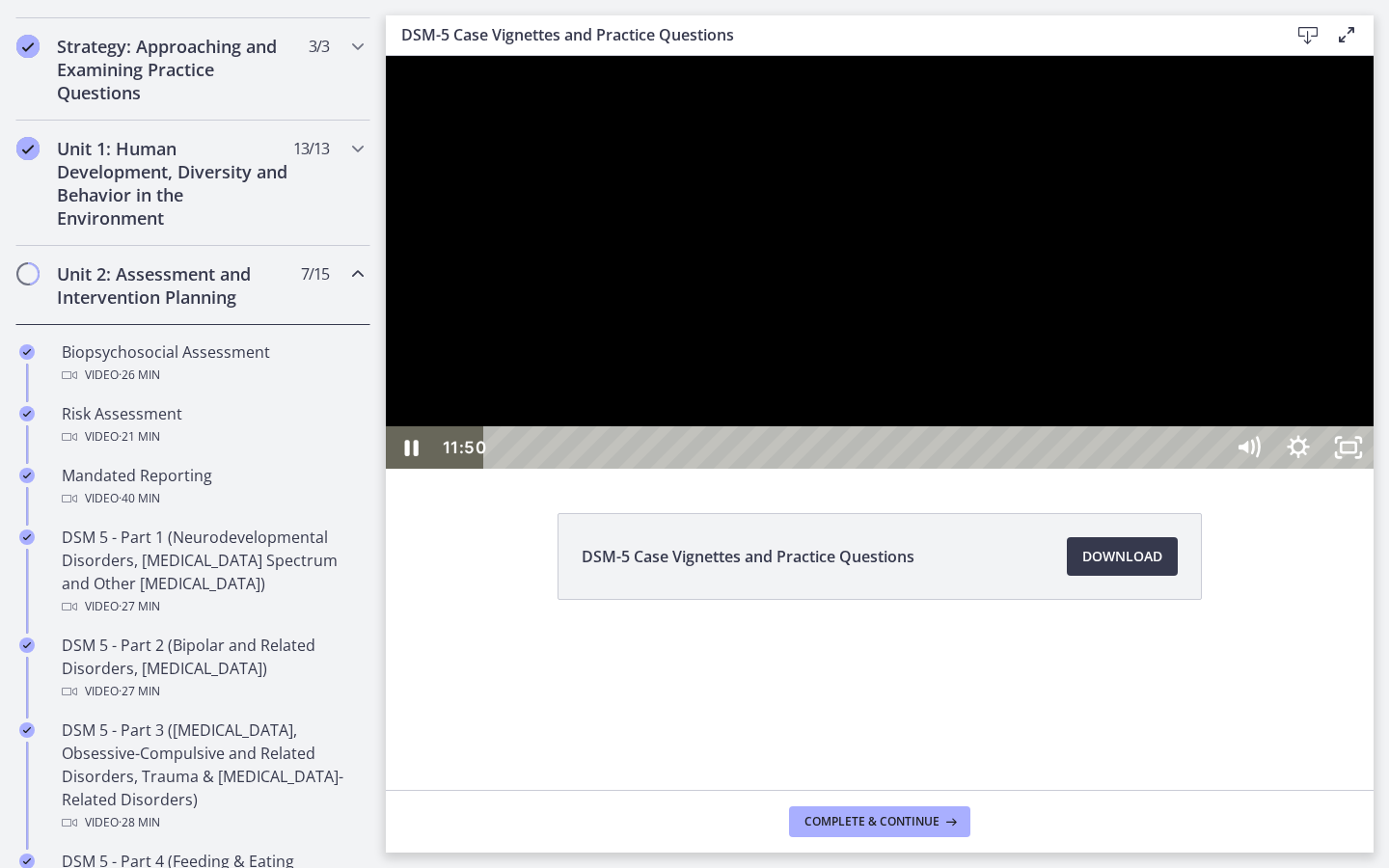 click at bounding box center [880, 262] 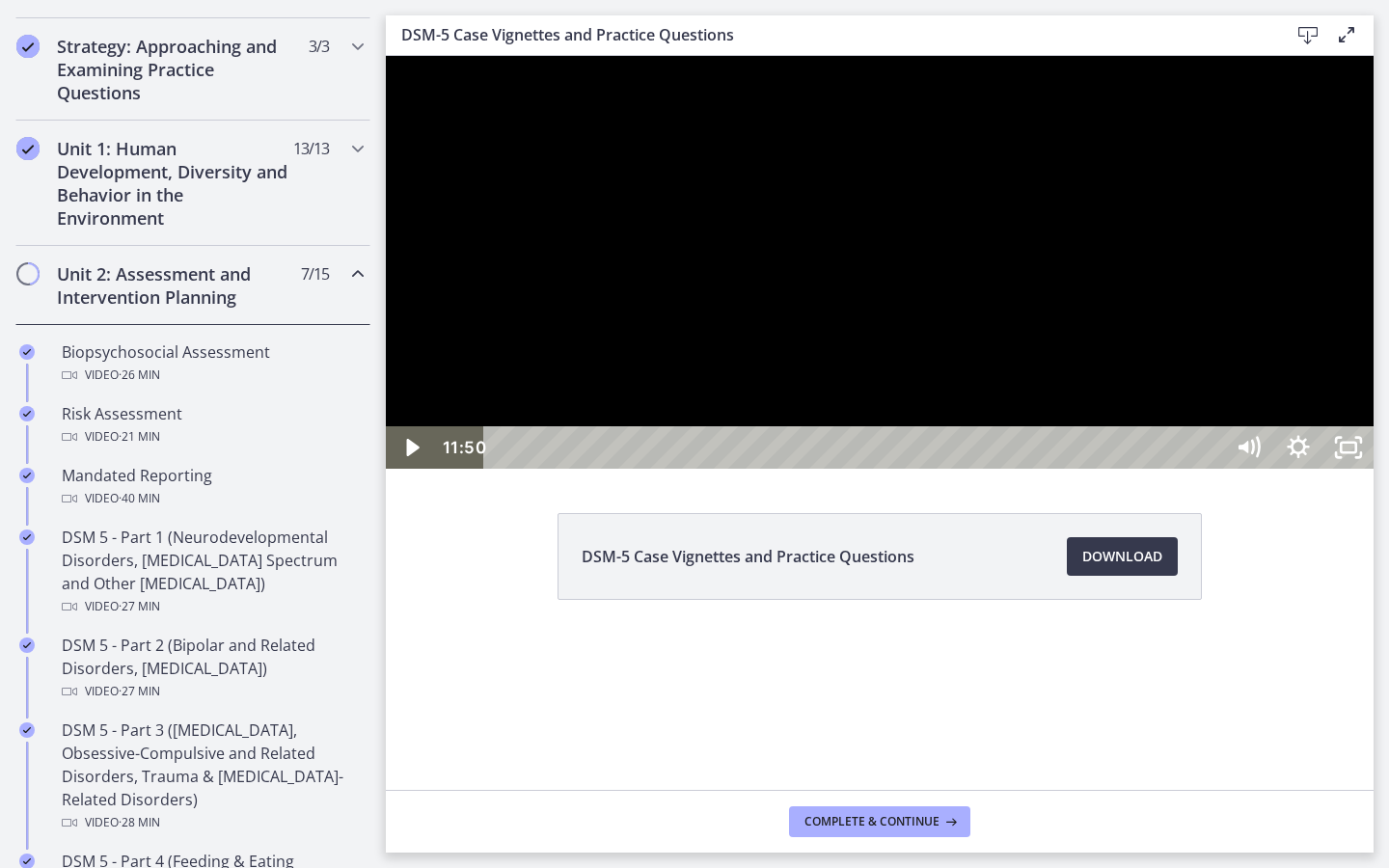 click at bounding box center (386, 56) 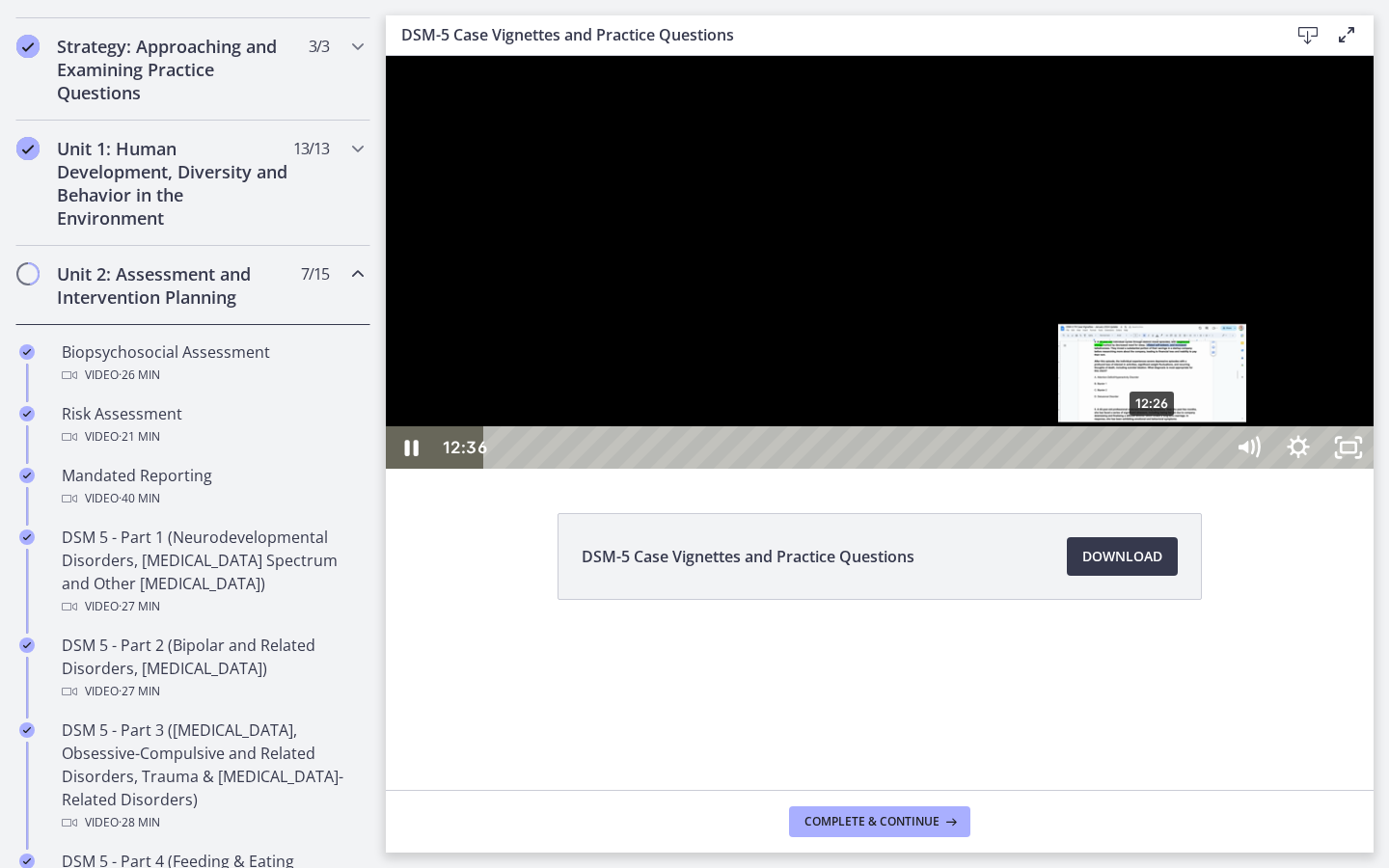 click at bounding box center (1159, 448) 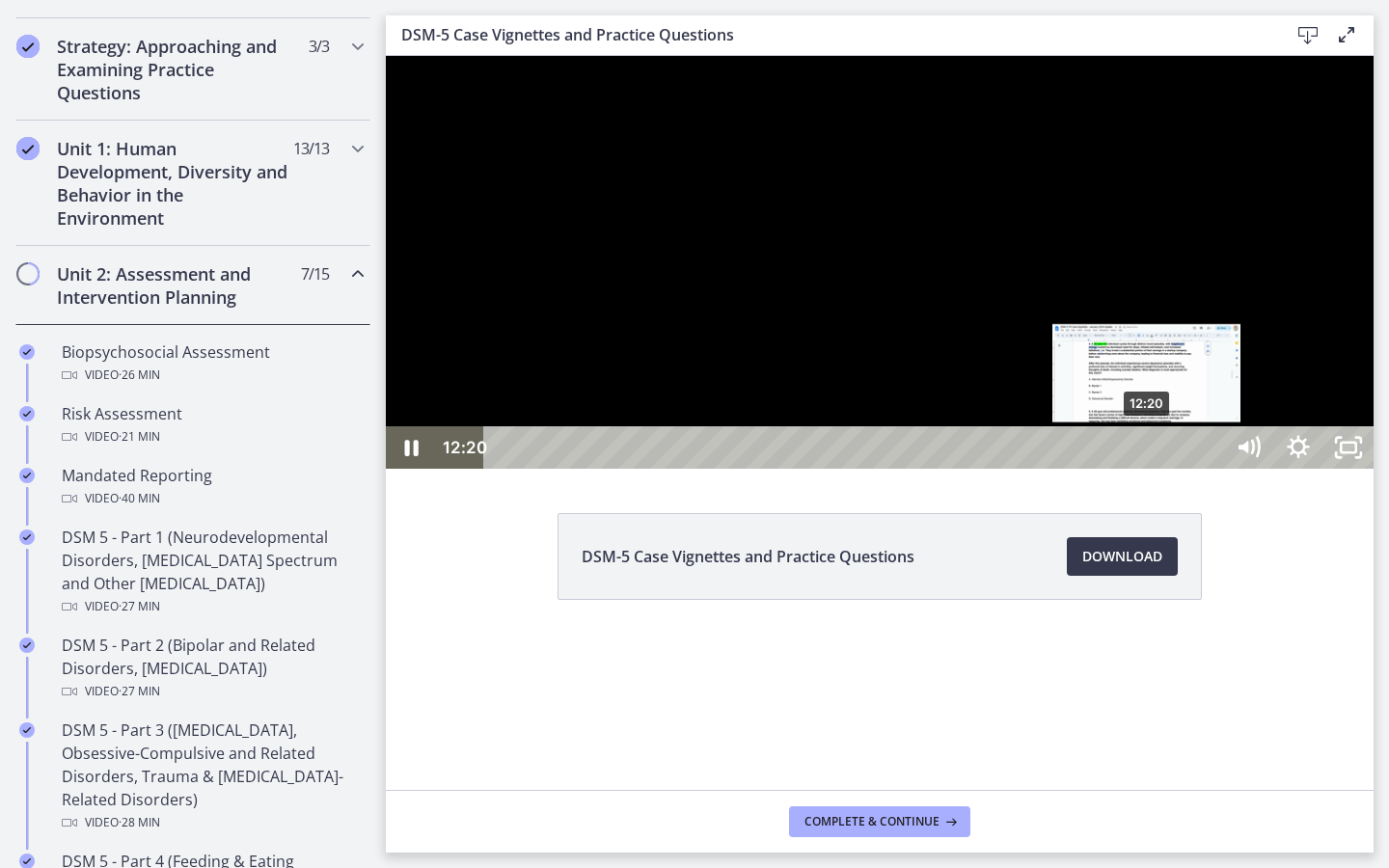 click on "12:20" at bounding box center (857, 448) 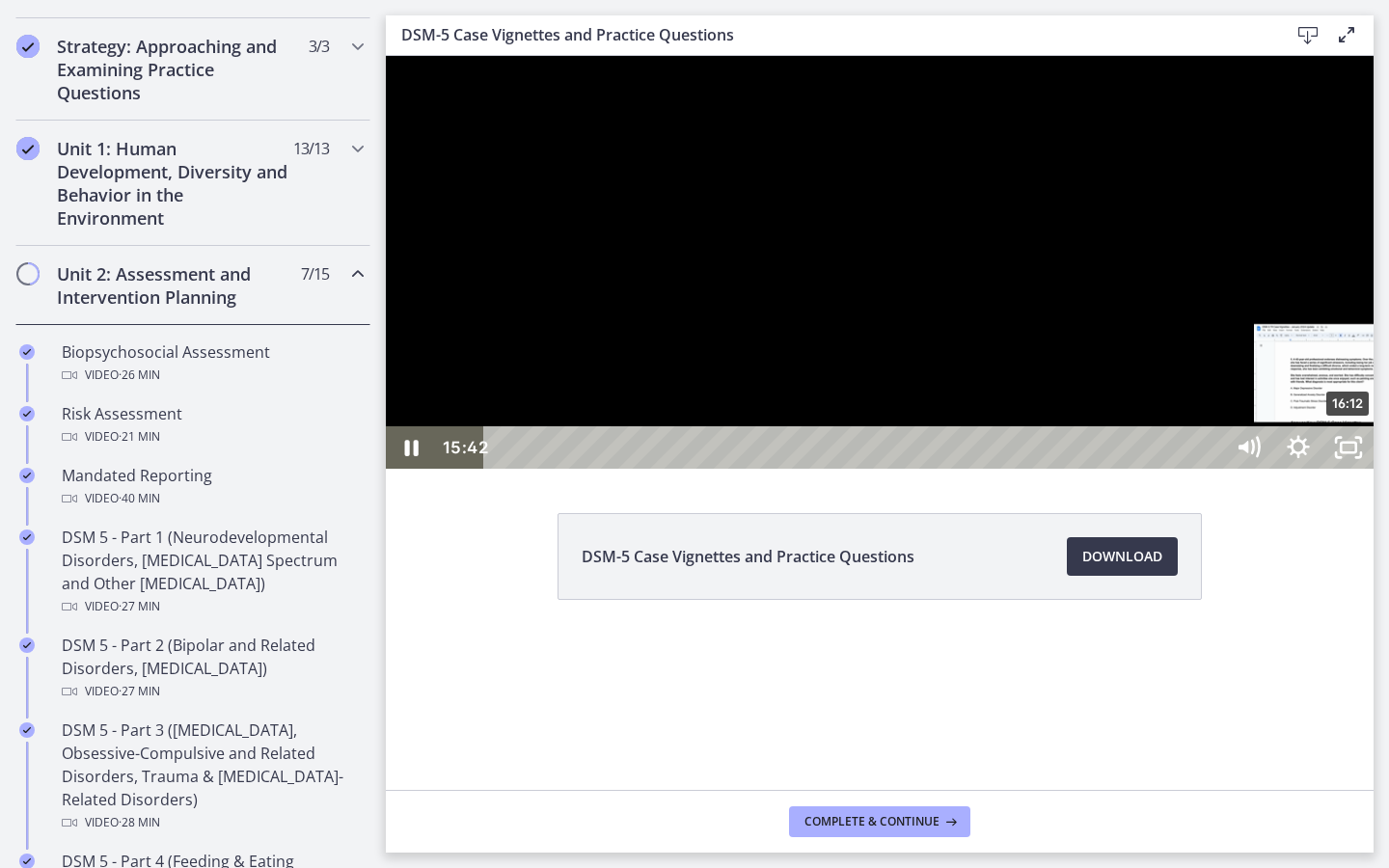 click on "16:12" at bounding box center [857, 448] 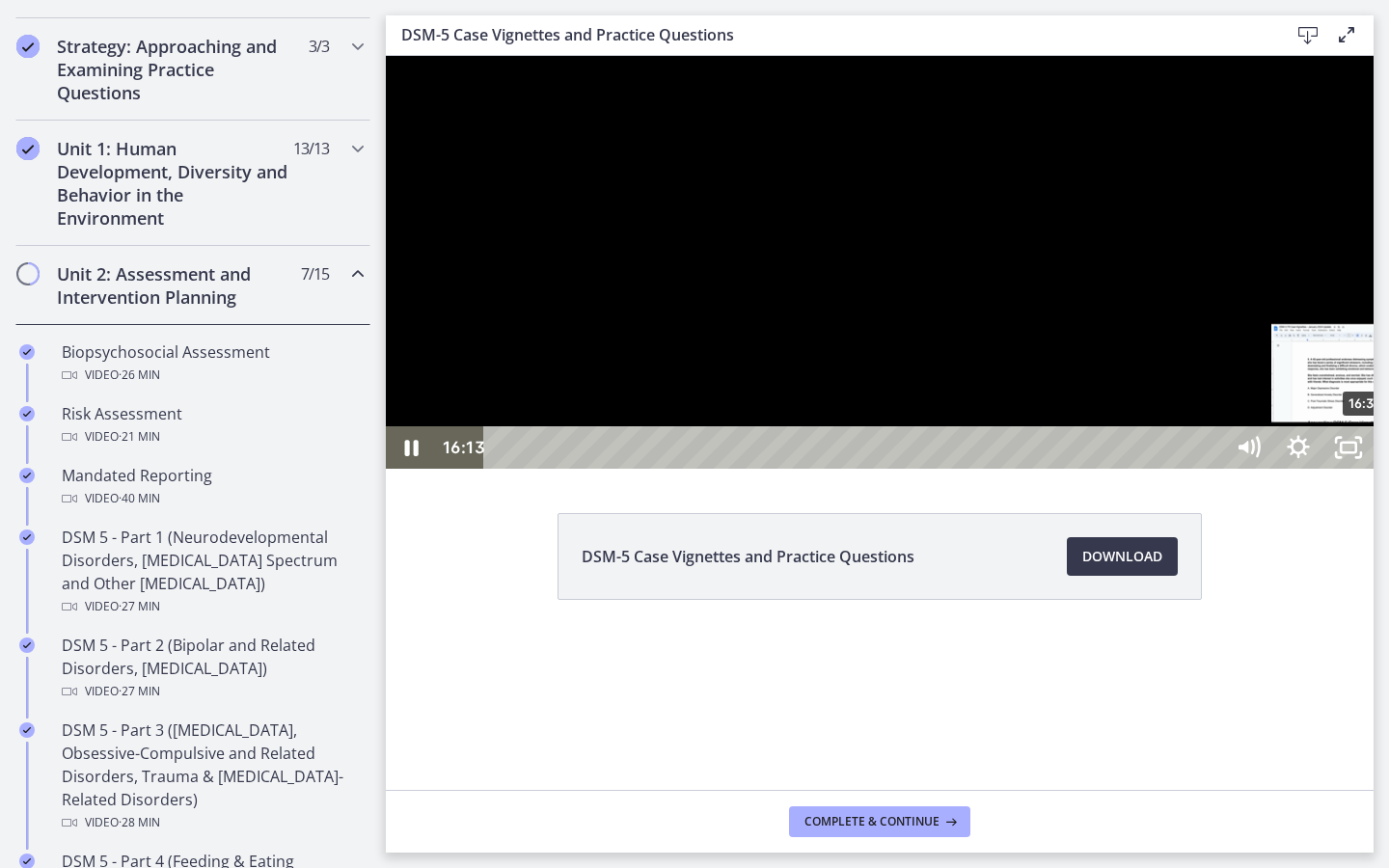 click on "16:32" at bounding box center [857, 448] 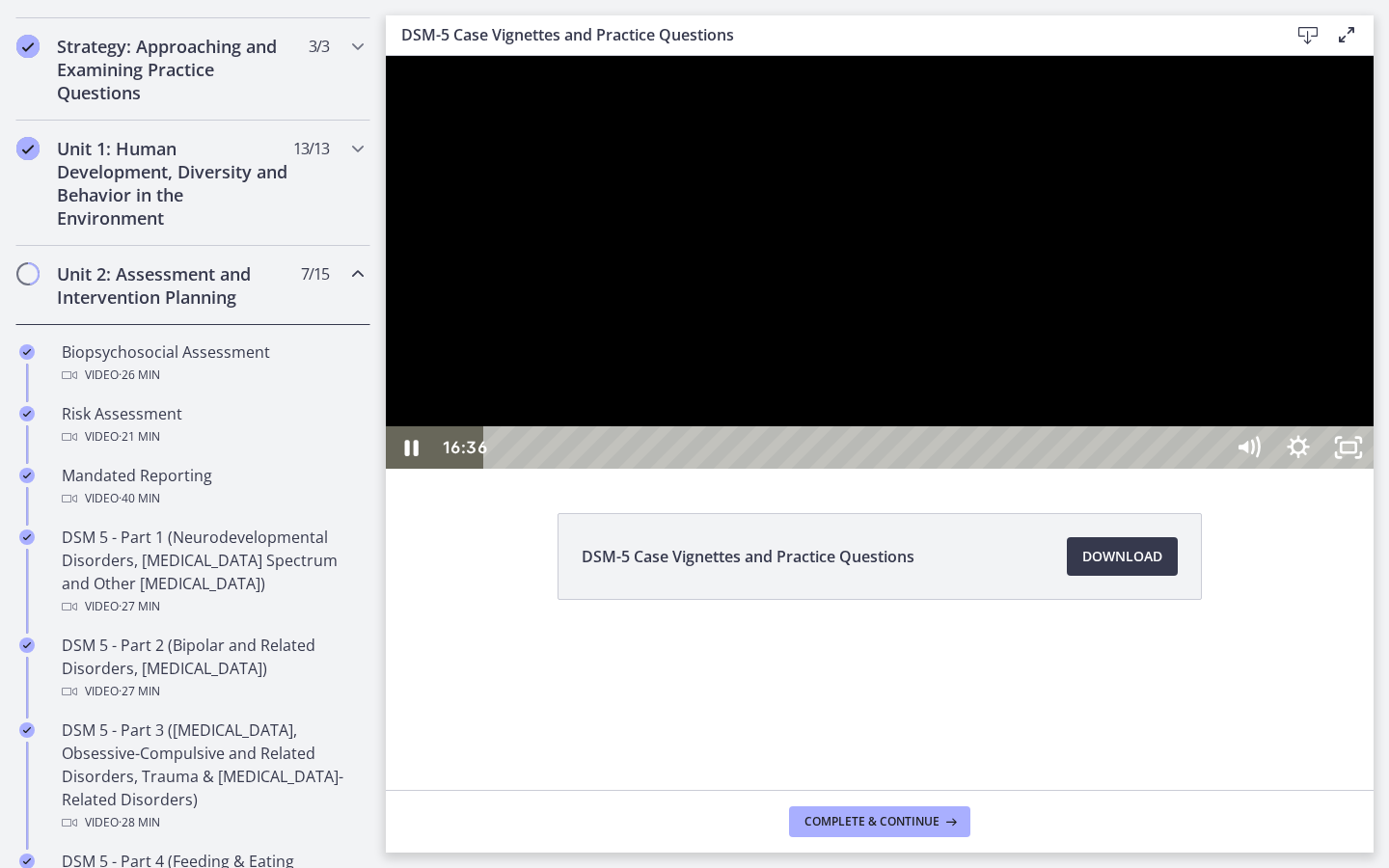 click at bounding box center (880, 262) 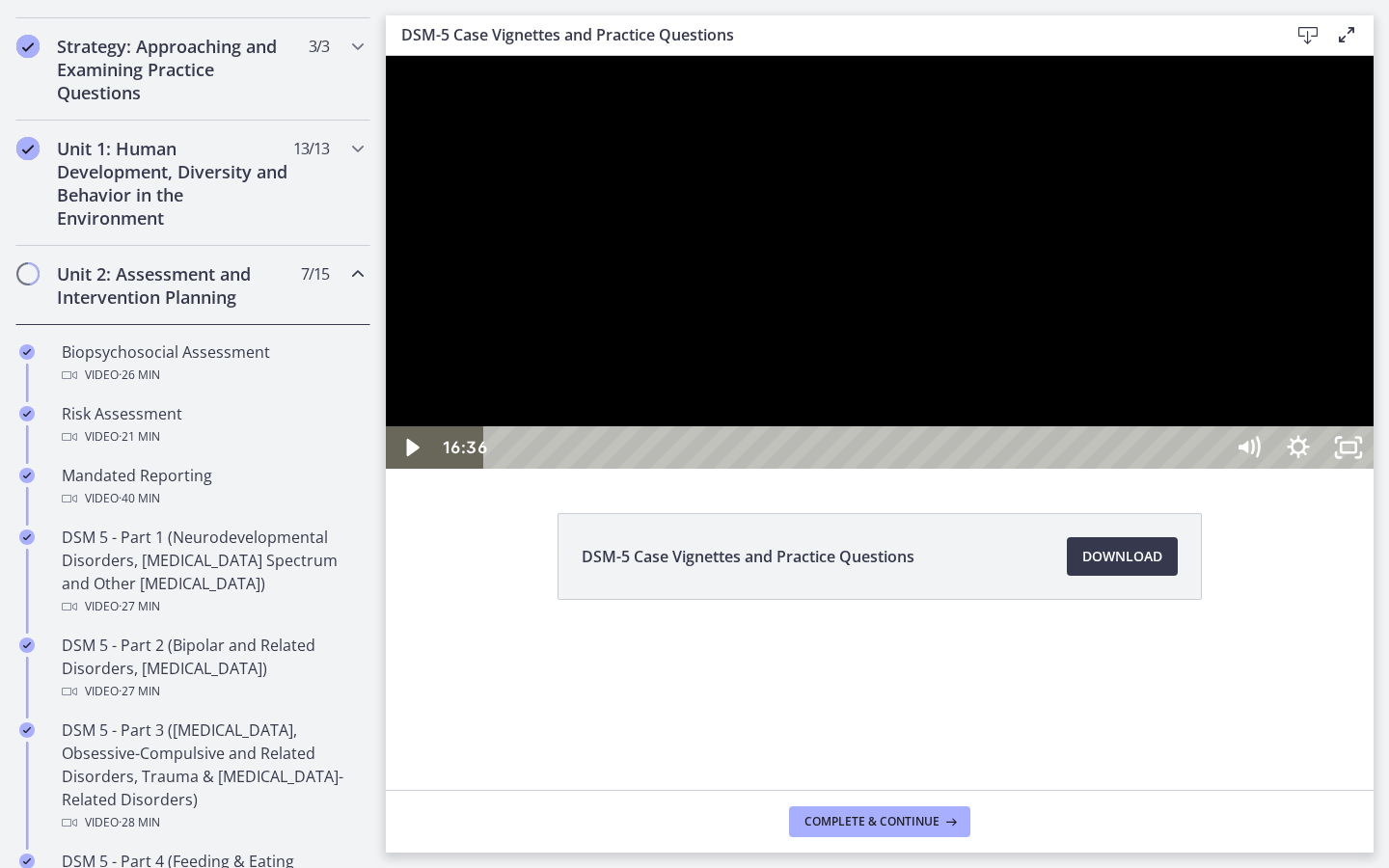 click at bounding box center (386, 56) 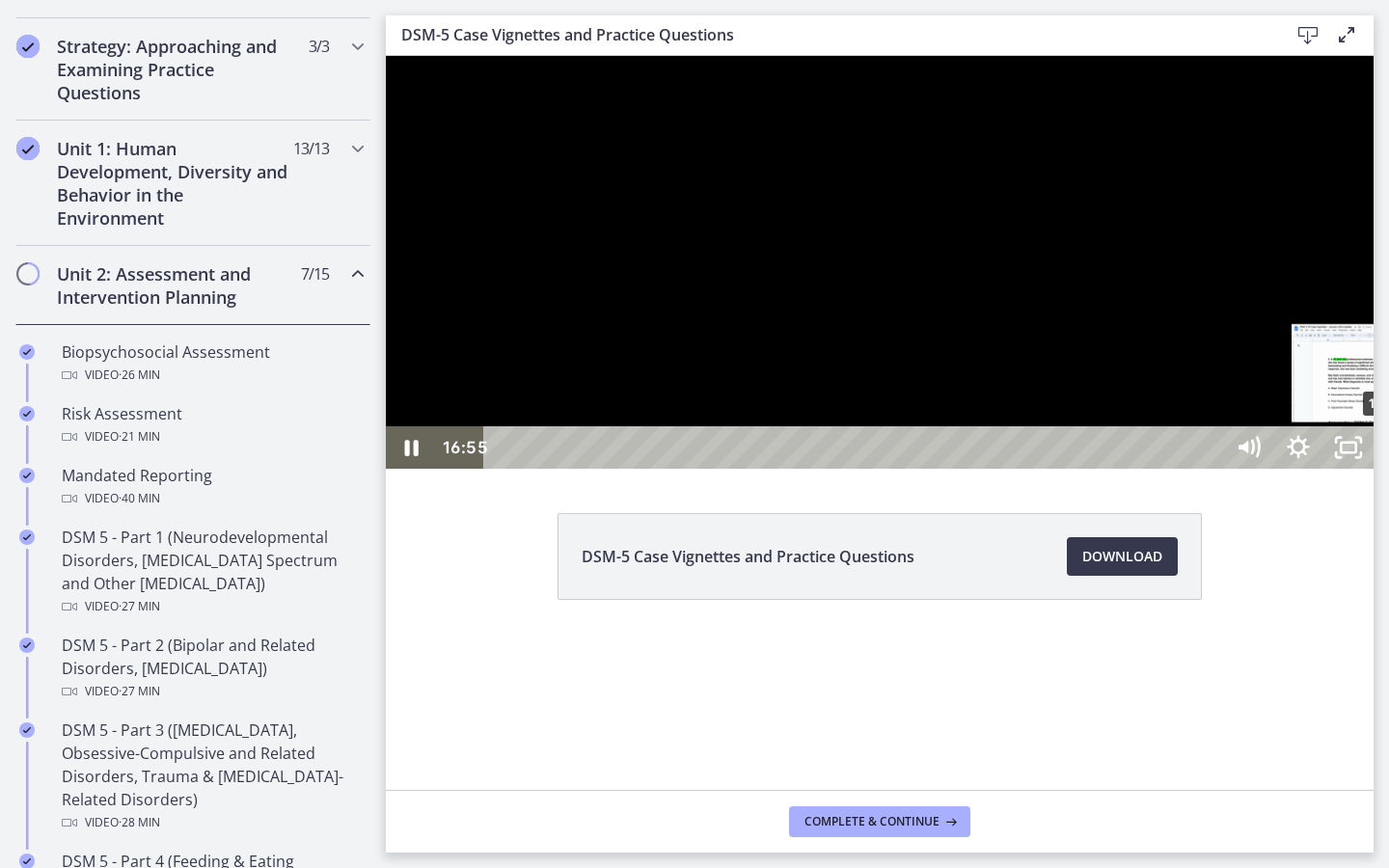 click on "16:55" at bounding box center [857, 448] 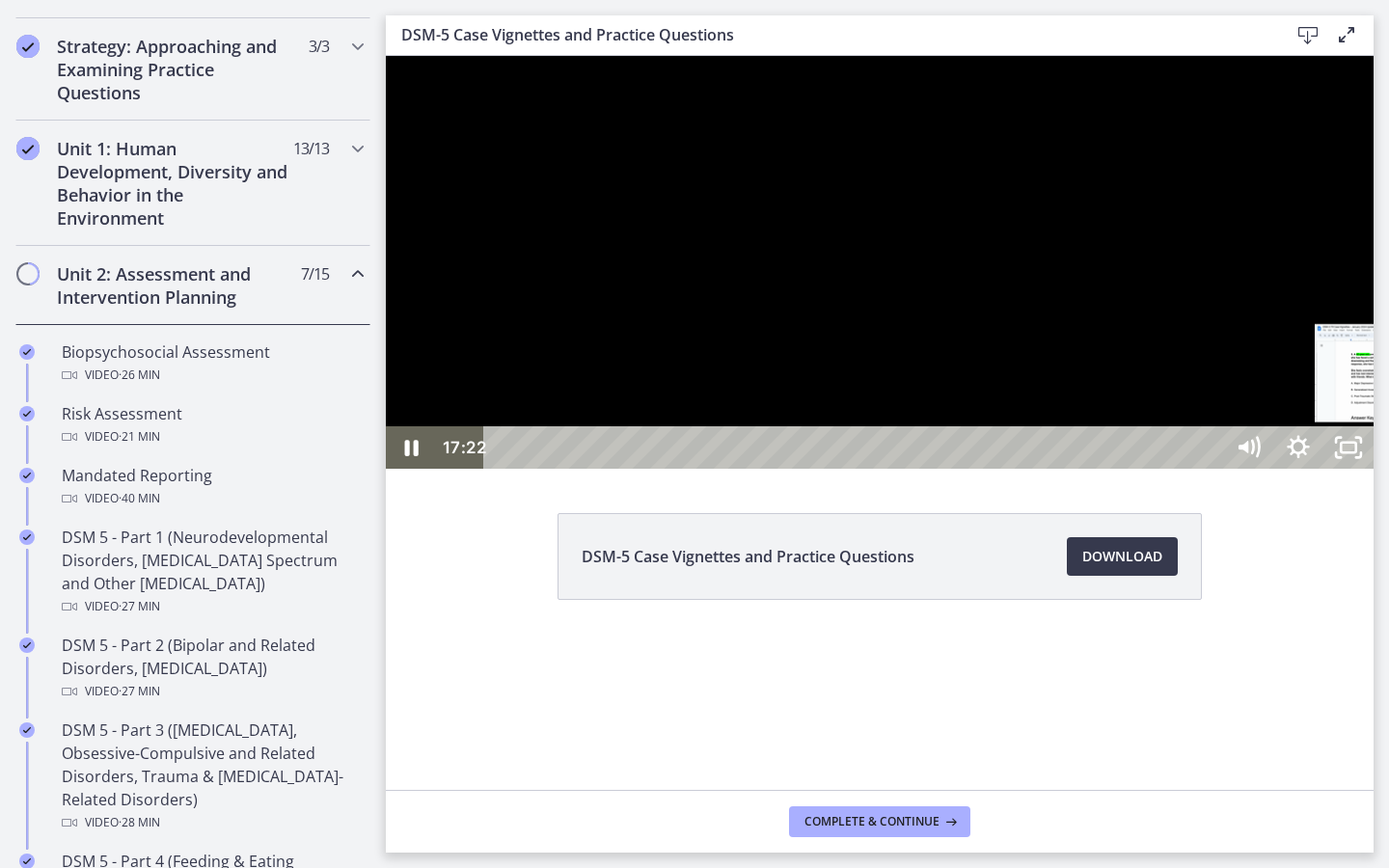 click on "17:22" at bounding box center [857, 448] 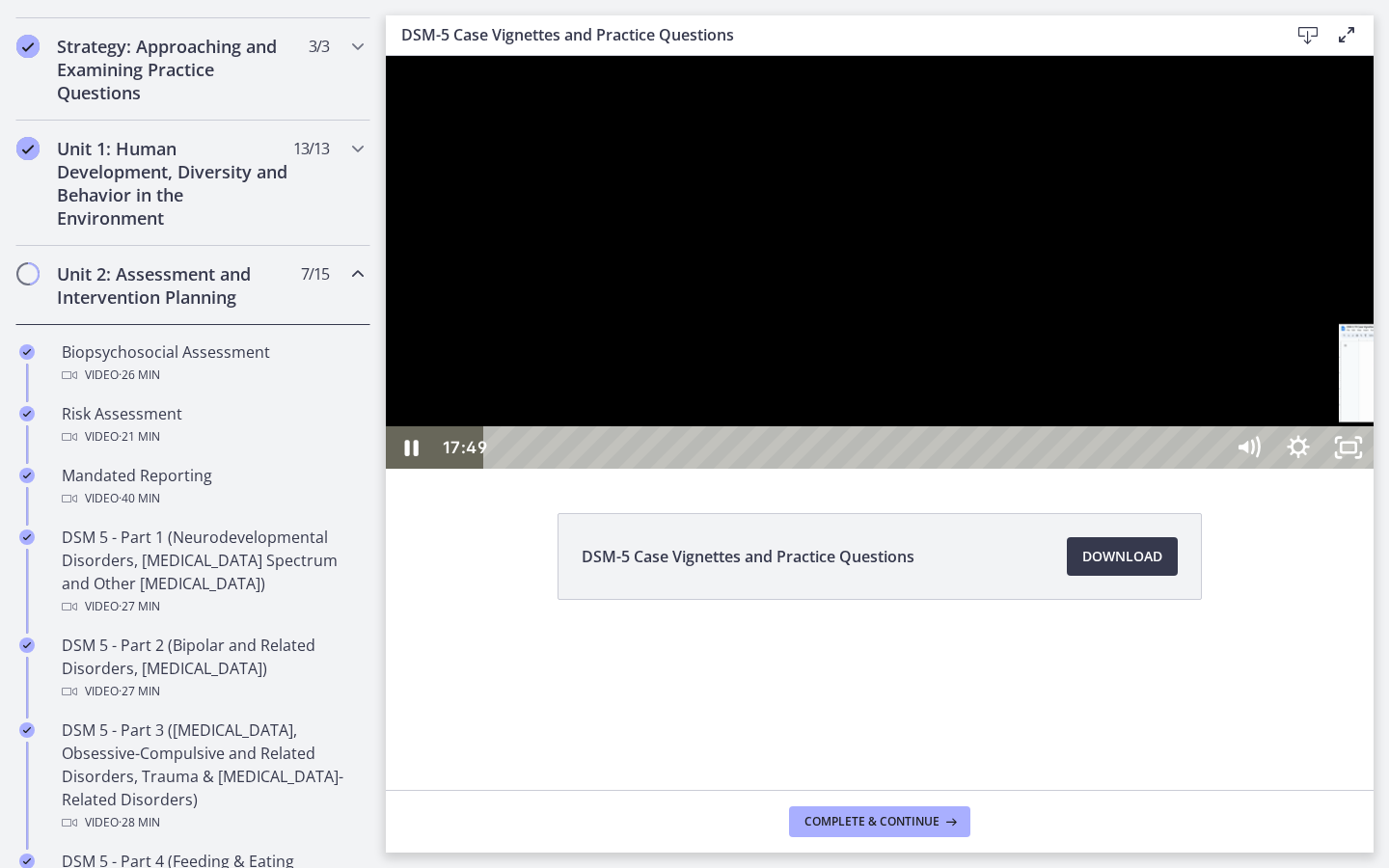 click on "17:49" at bounding box center [857, 448] 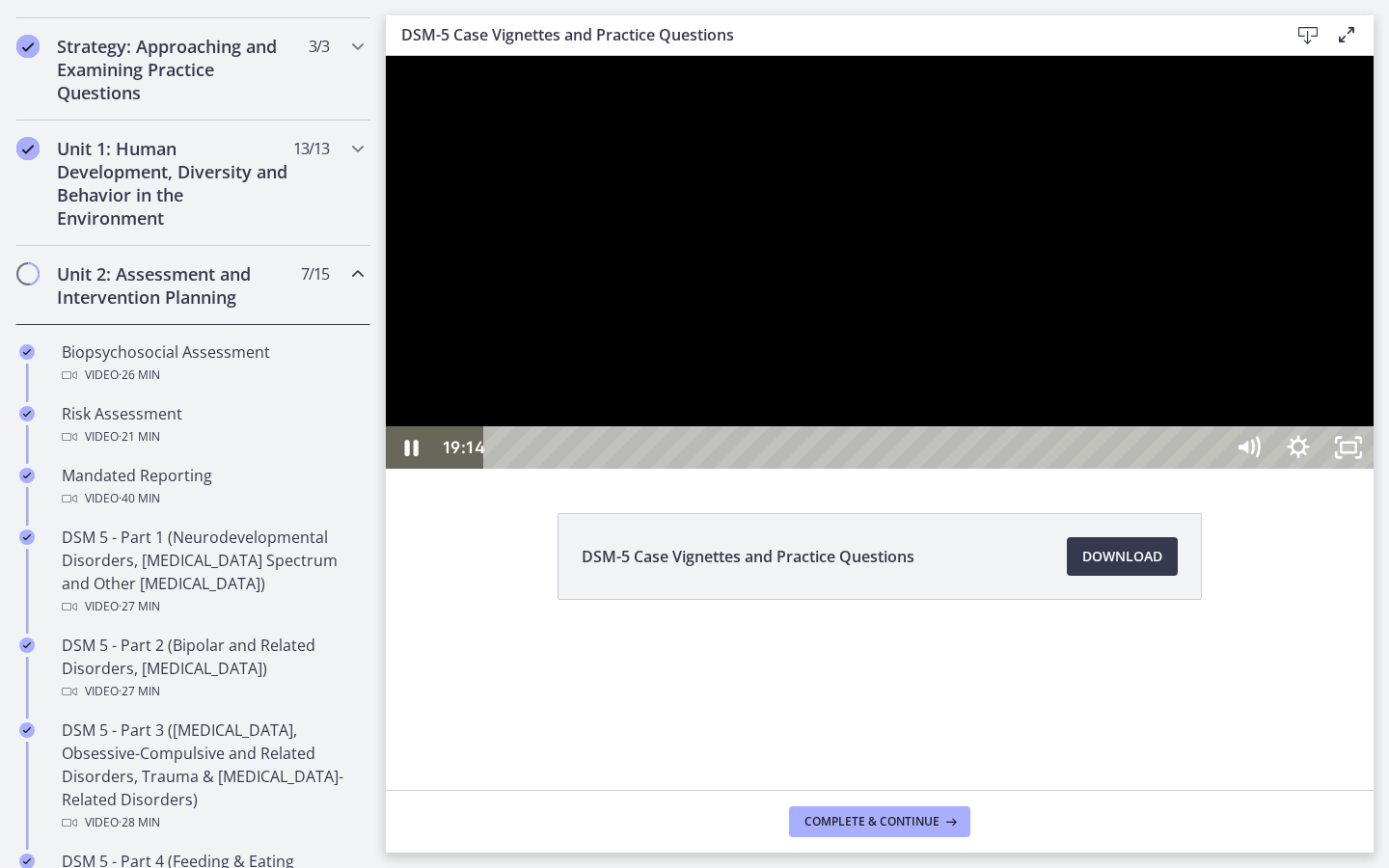 click on "19:30" at bounding box center [857, 448] 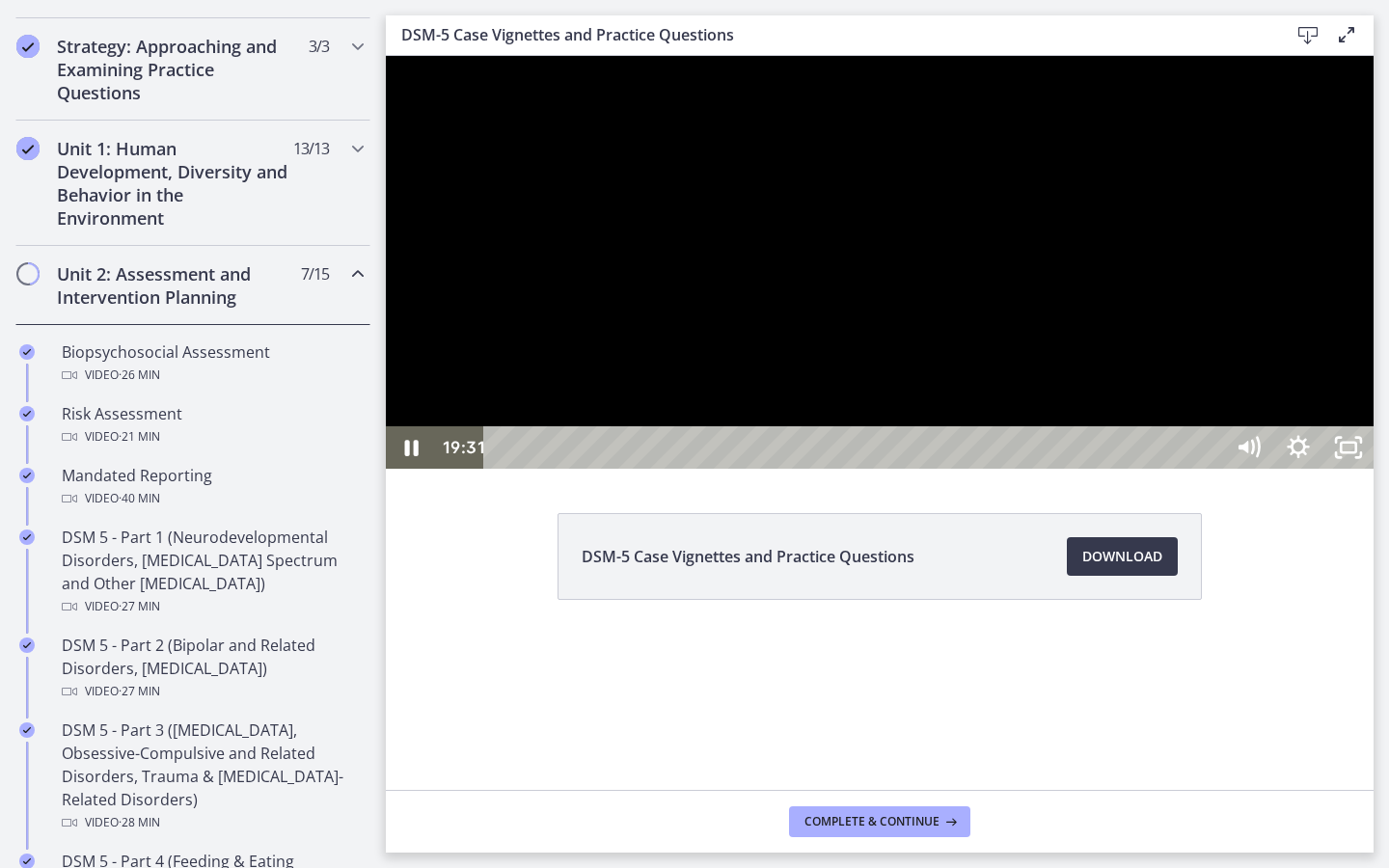click on "19:39" at bounding box center (857, 448) 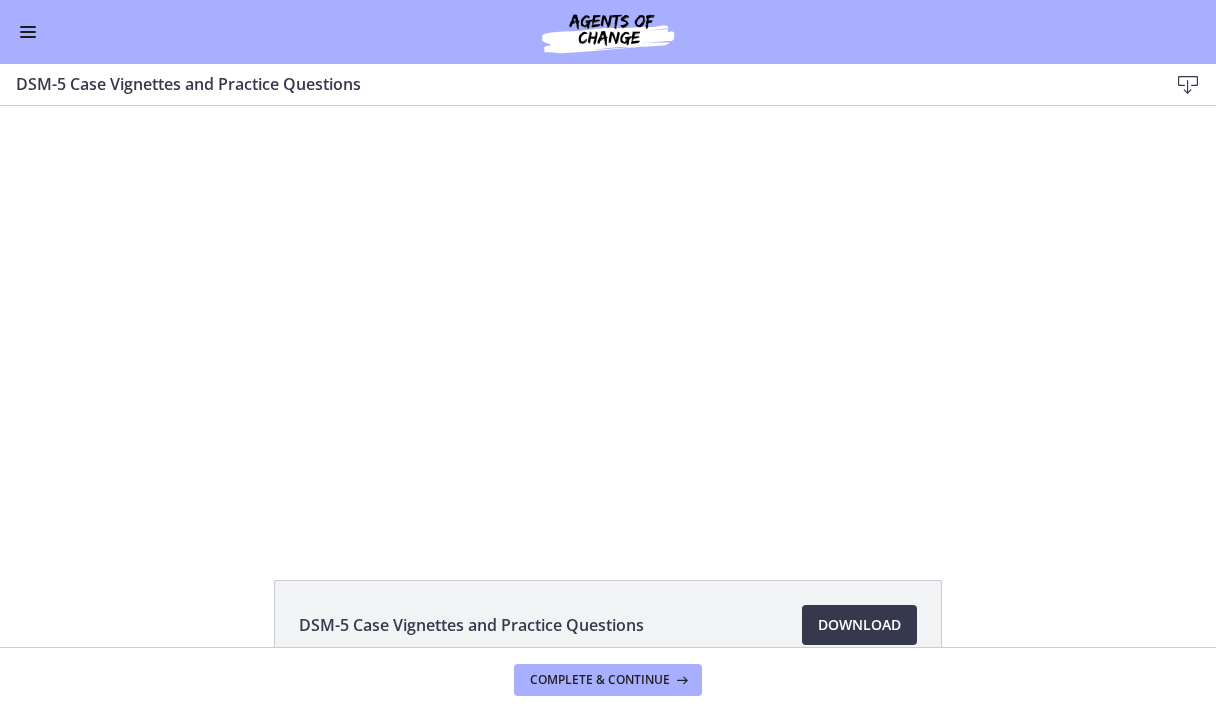scroll, scrollTop: 442, scrollLeft: 0, axis: vertical 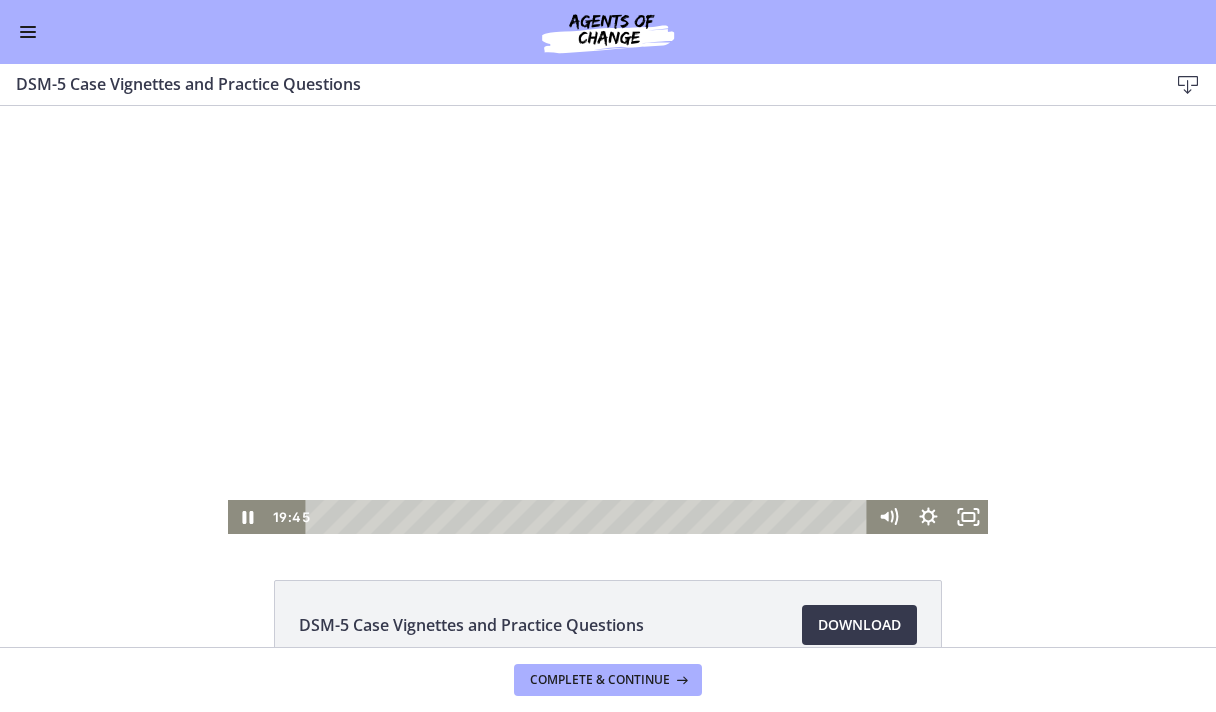 click at bounding box center (608, 320) 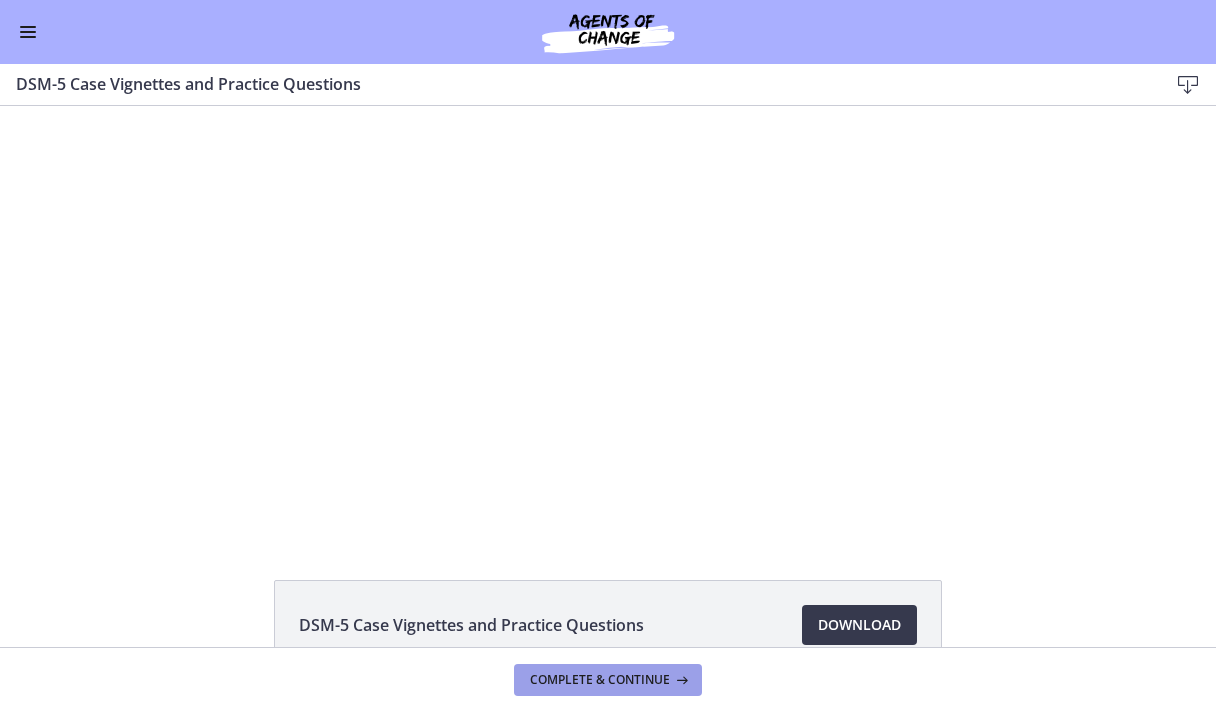 click on "Complete & continue" at bounding box center [600, 680] 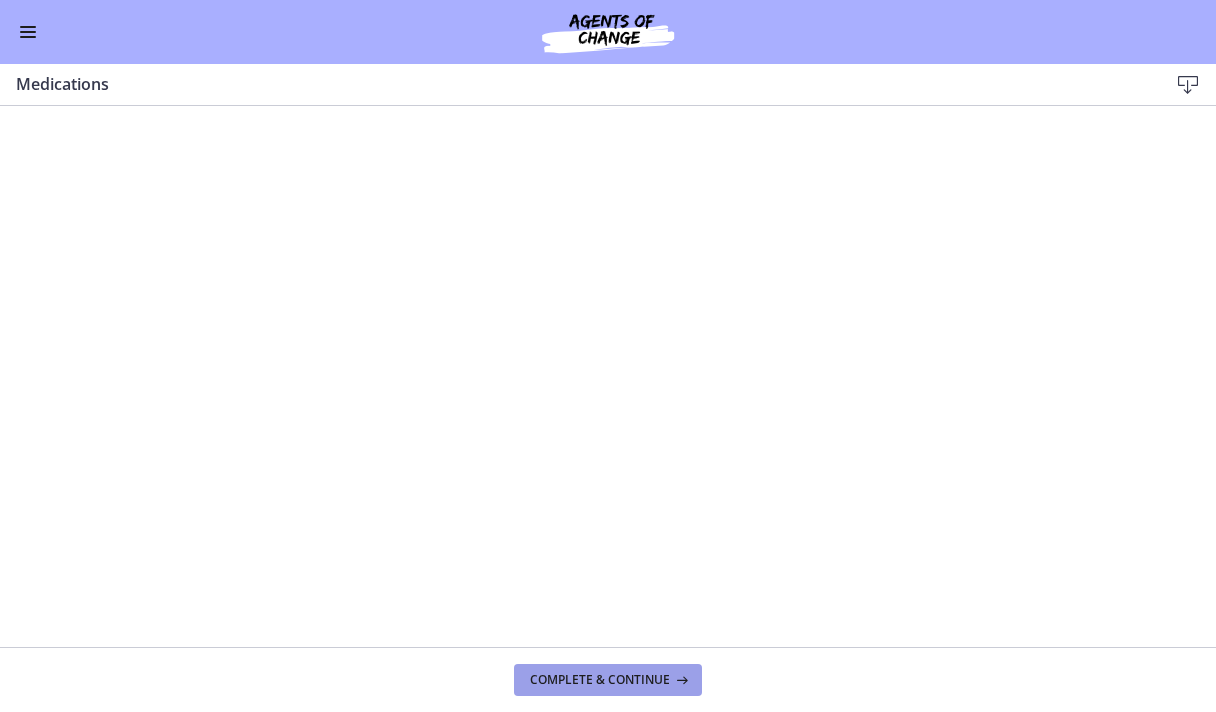 click on "Complete & continue" at bounding box center (600, 680) 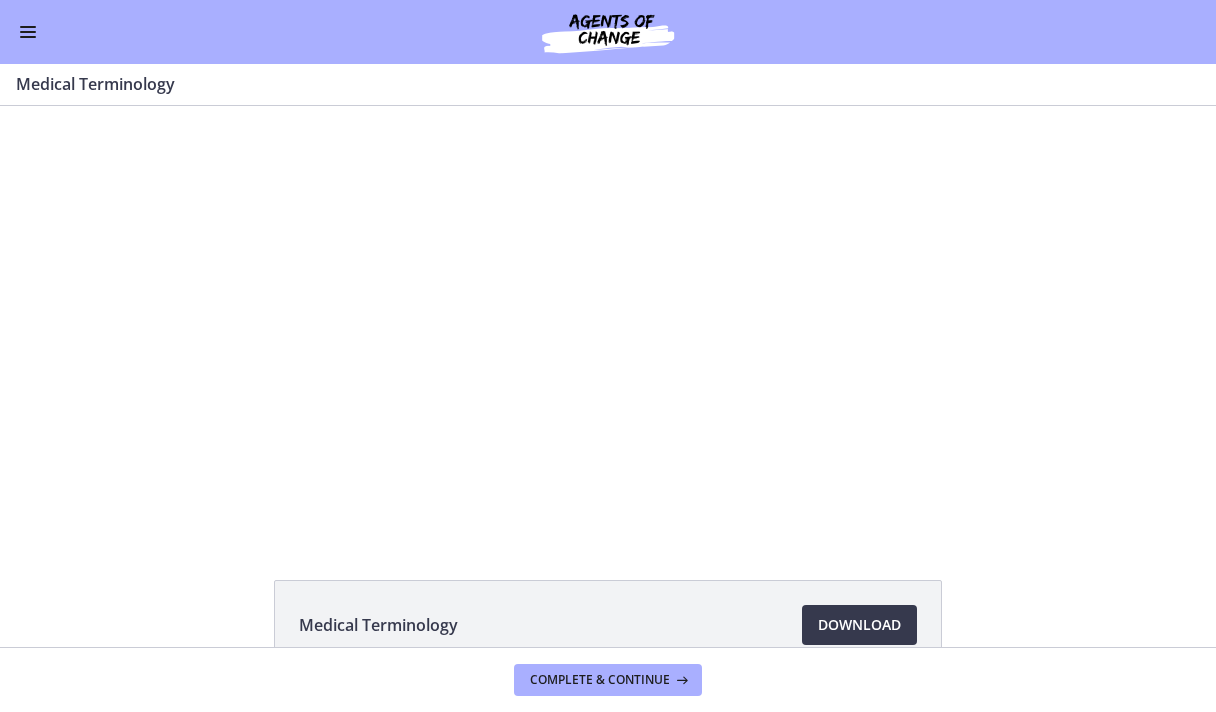 scroll, scrollTop: 0, scrollLeft: 0, axis: both 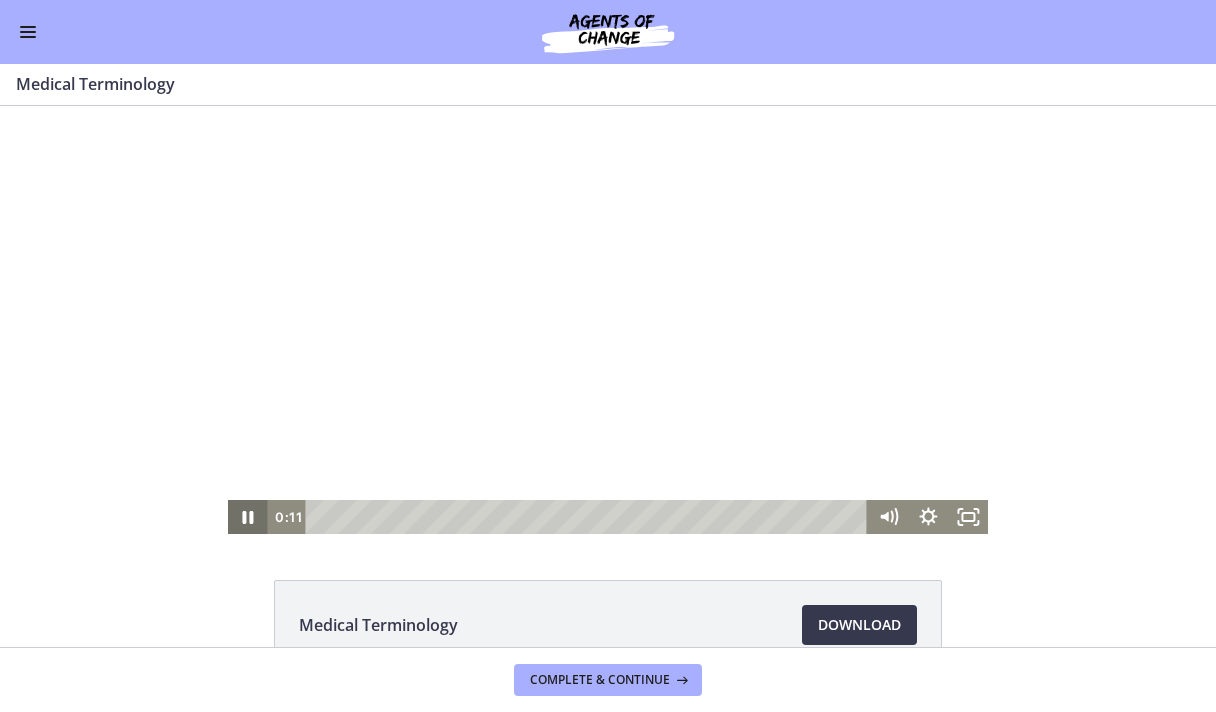 click 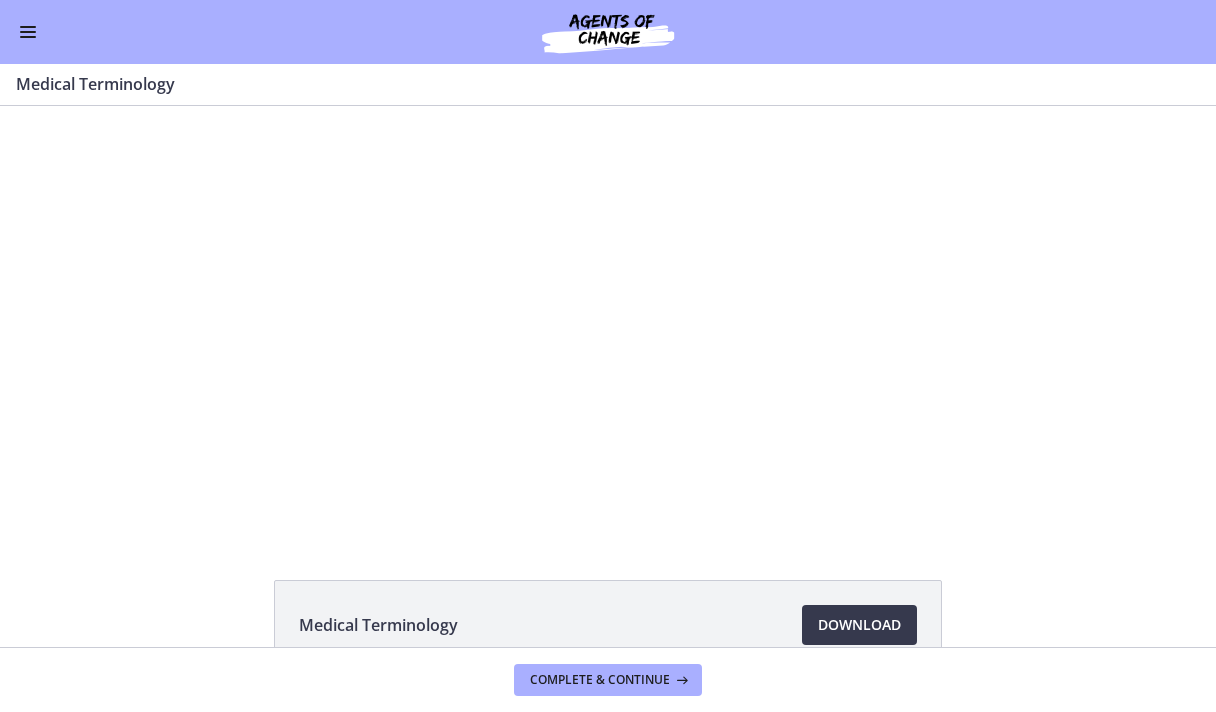 click at bounding box center (28, 32) 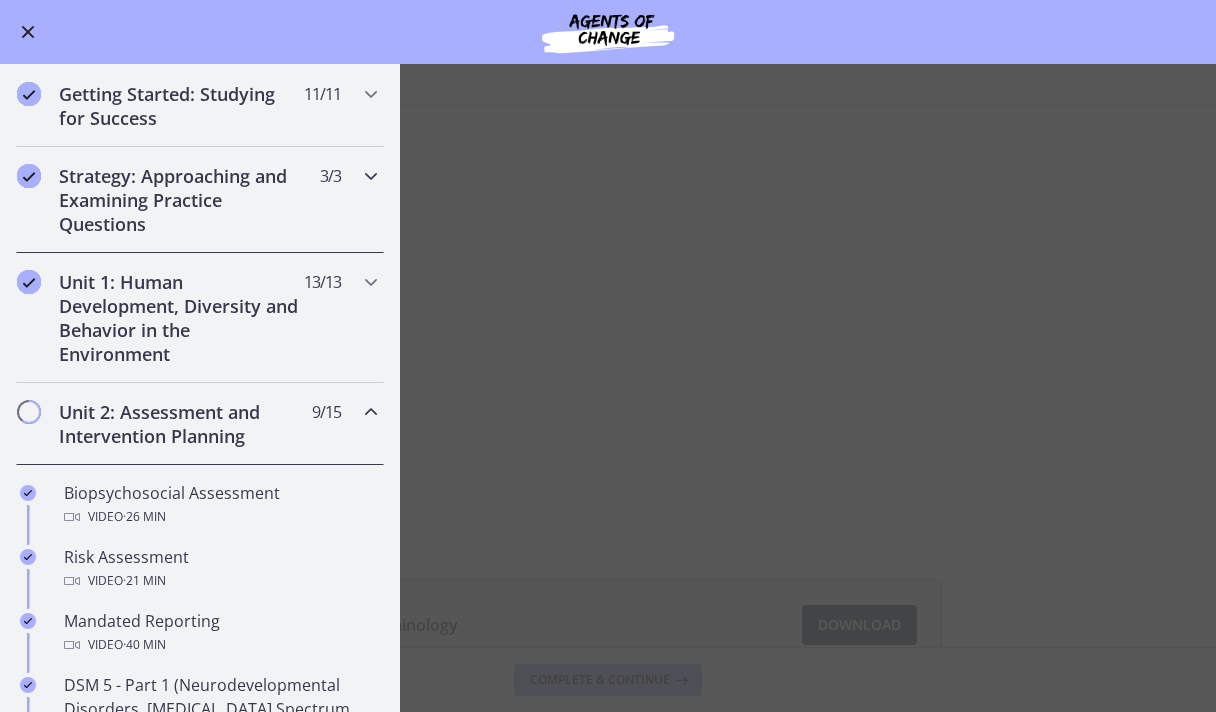 scroll, scrollTop: 249, scrollLeft: 0, axis: vertical 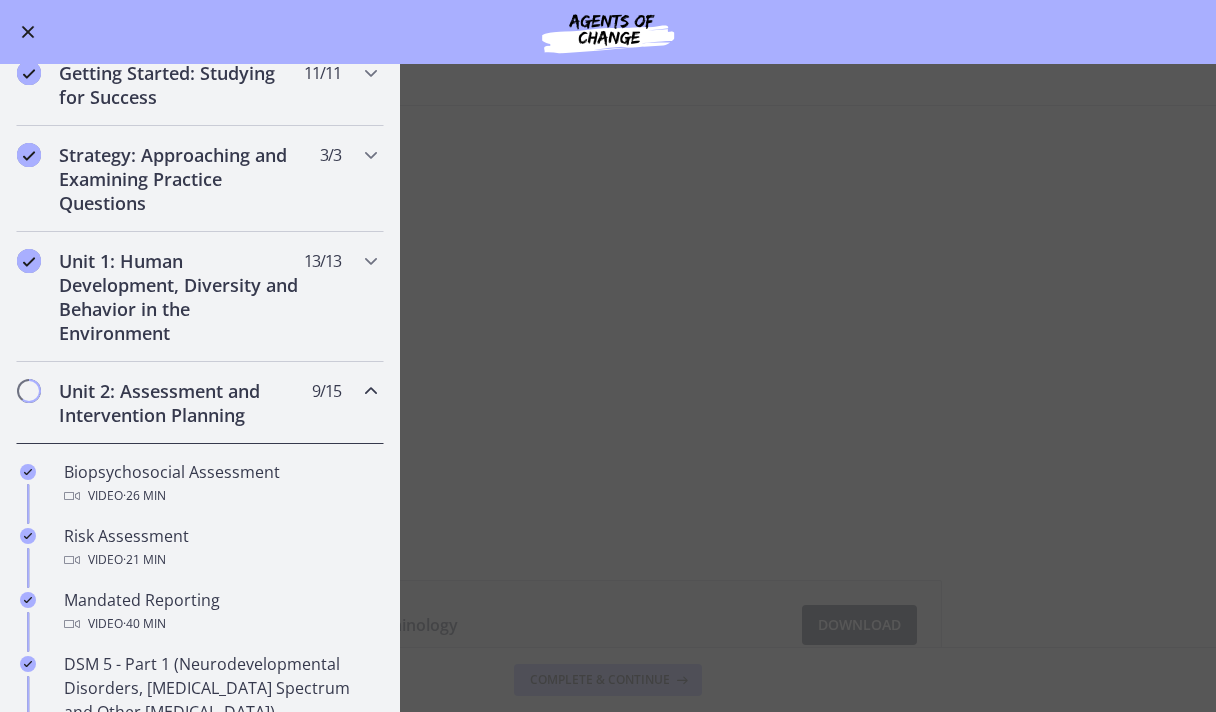 click at bounding box center (371, 391) 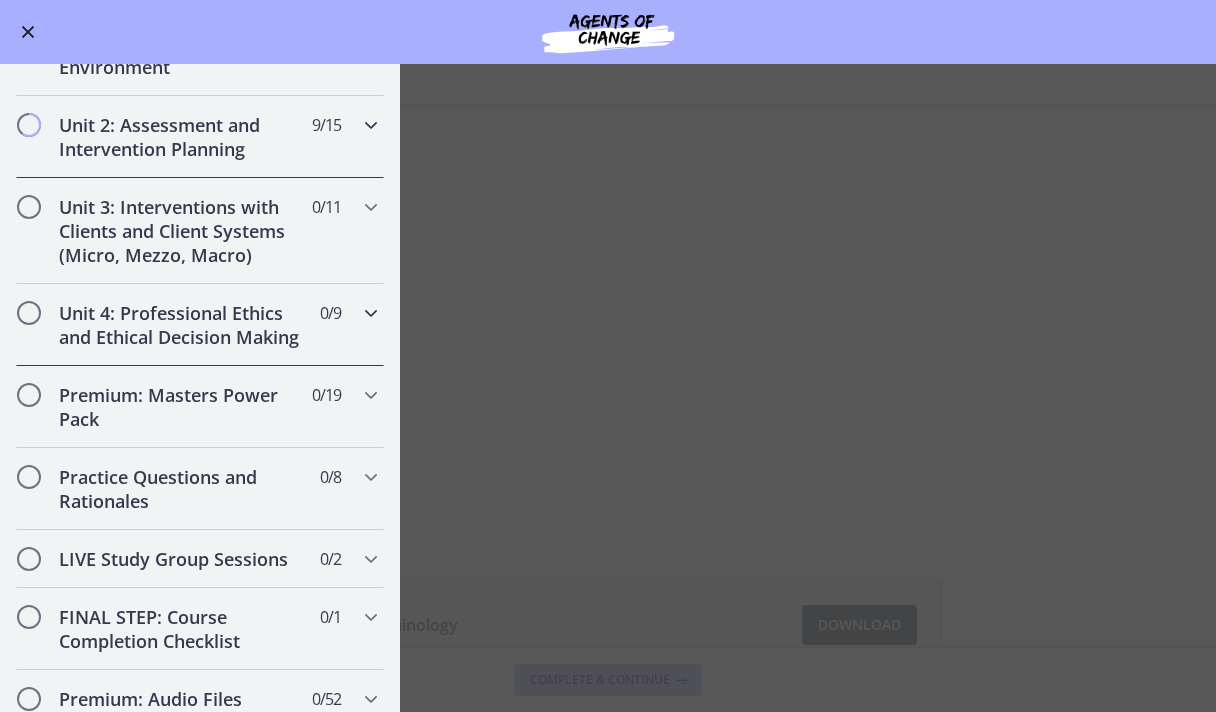 scroll, scrollTop: 521, scrollLeft: 0, axis: vertical 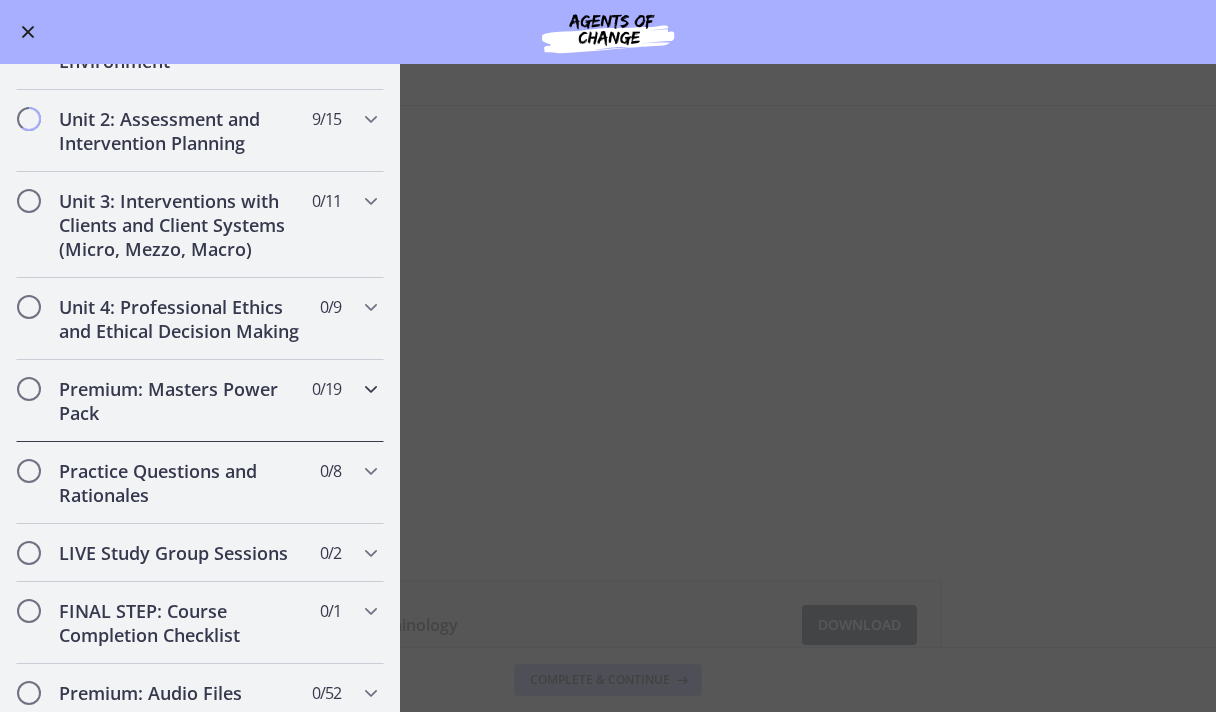 click on "Premium: Masters Power Pack
0  /  19
Completed" at bounding box center [200, 401] 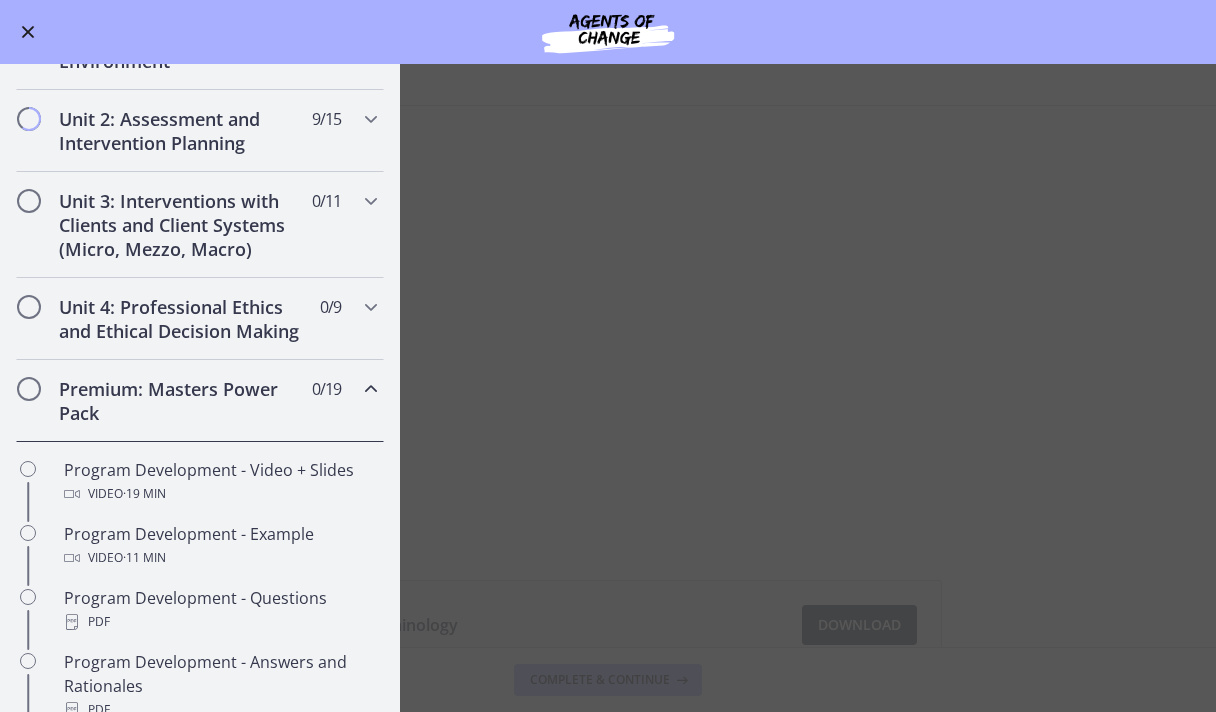 click on "Premium: Masters Power Pack
0  /  19
Completed" at bounding box center [200, 401] 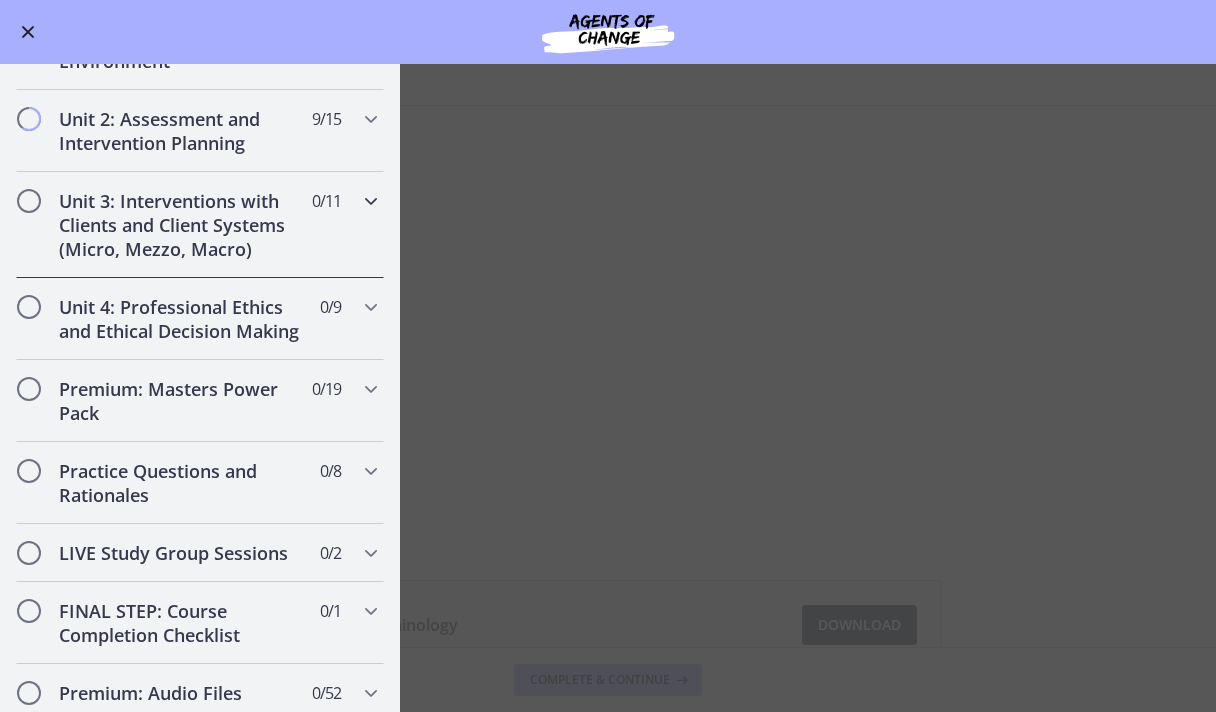 click at bounding box center (371, 201) 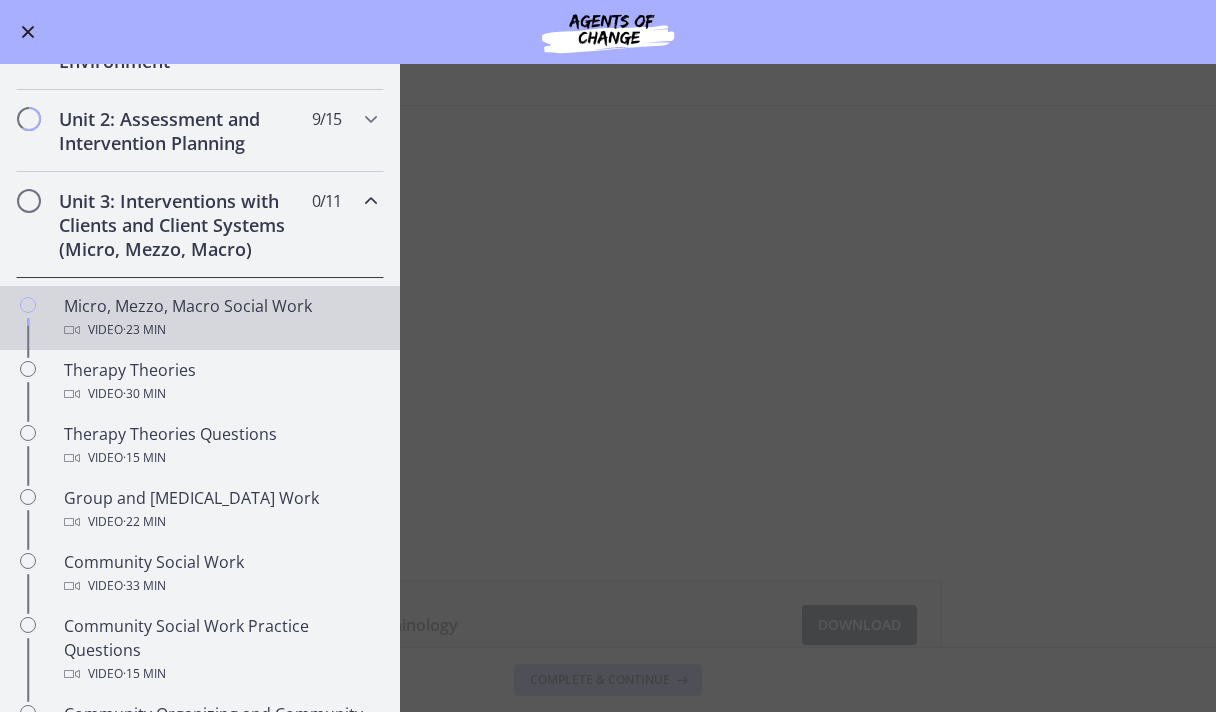 click on "Micro, Mezzo, Macro Social Work
Video
·  23 min" at bounding box center [220, 318] 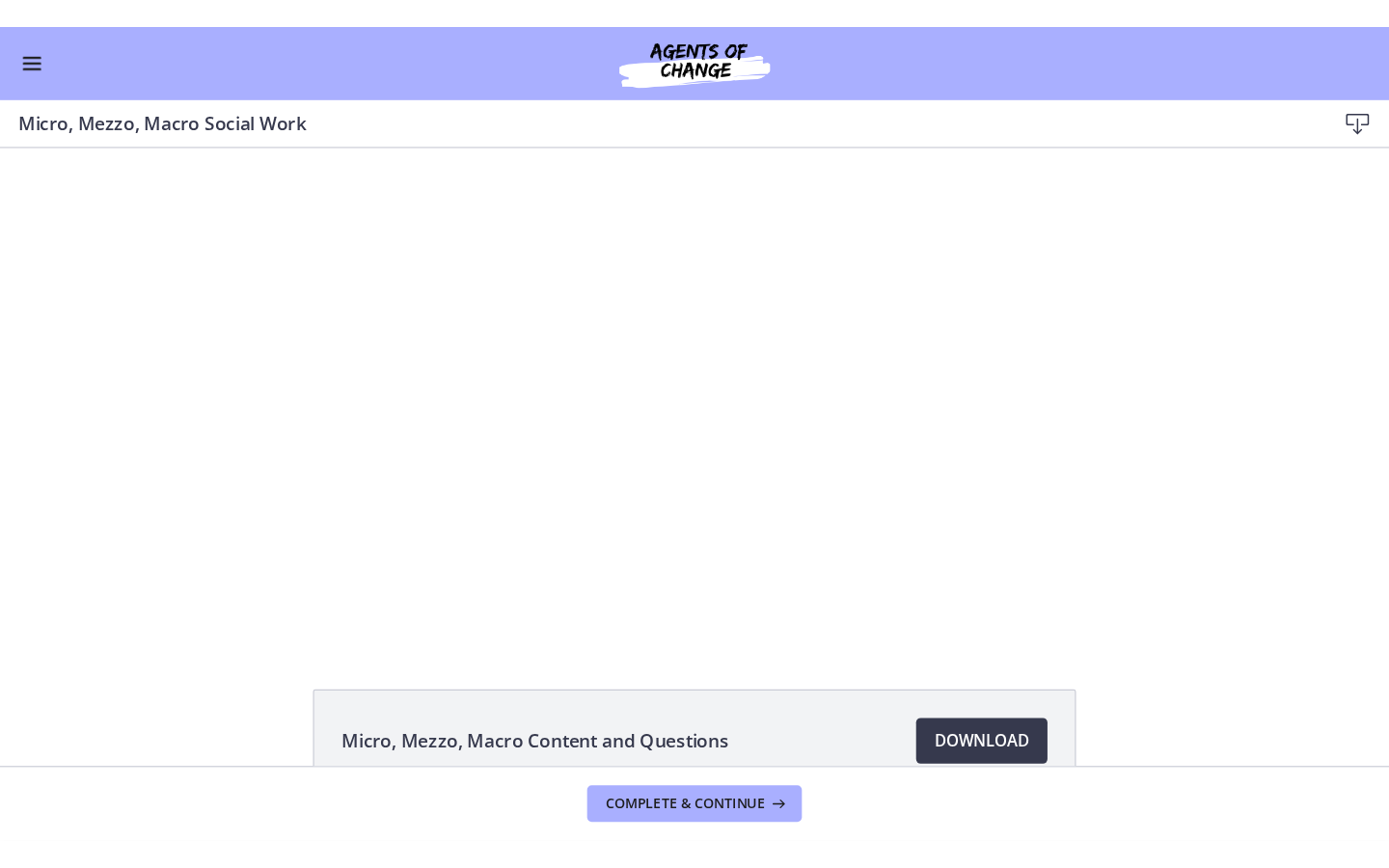 scroll, scrollTop: 0, scrollLeft: 0, axis: both 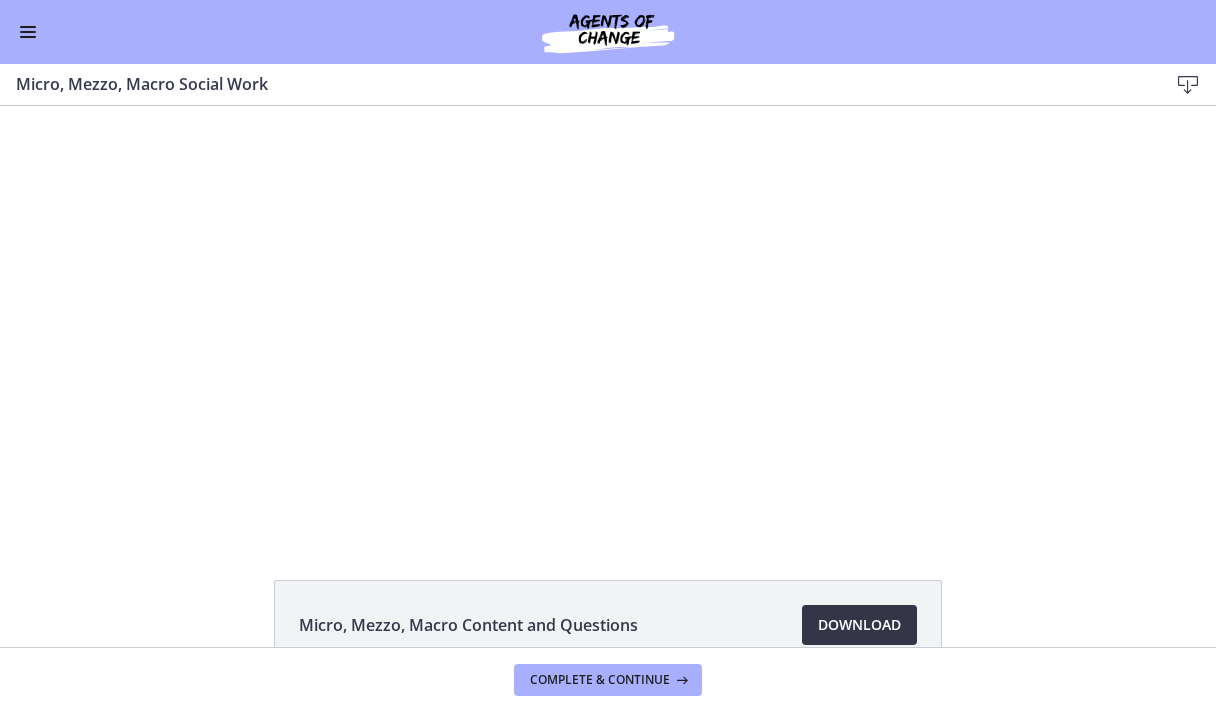 click on "Download
Opens in a new window" at bounding box center [859, 625] 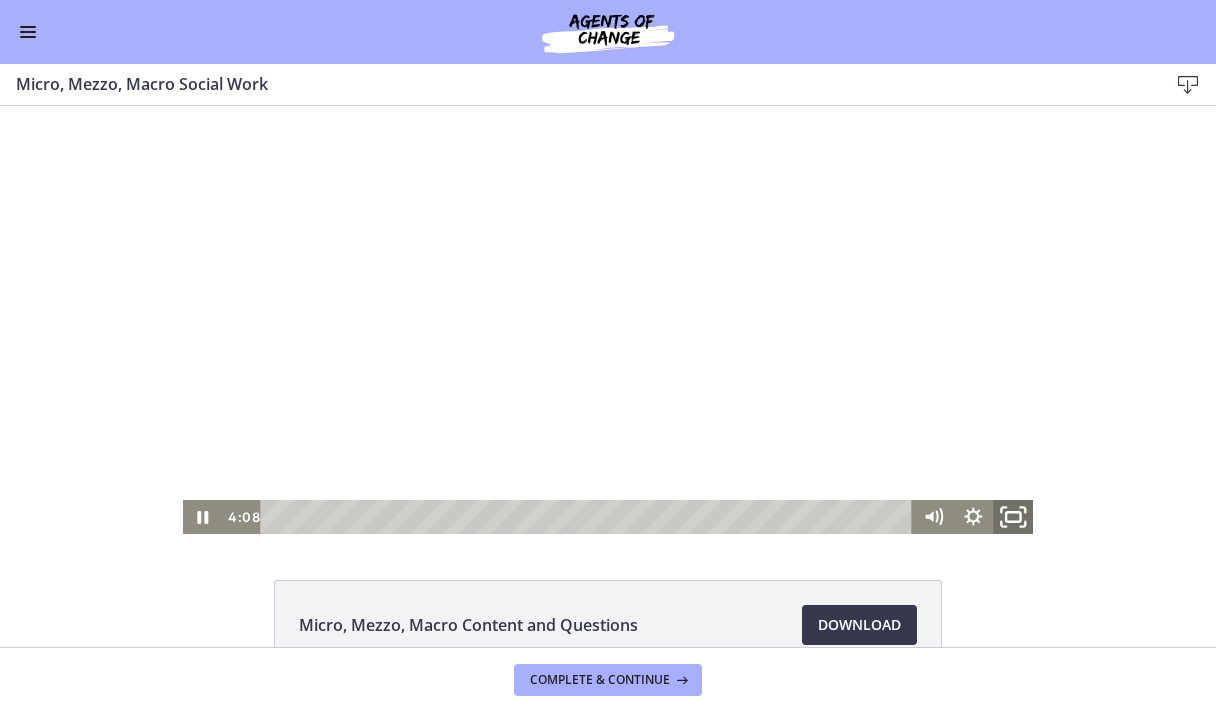 click 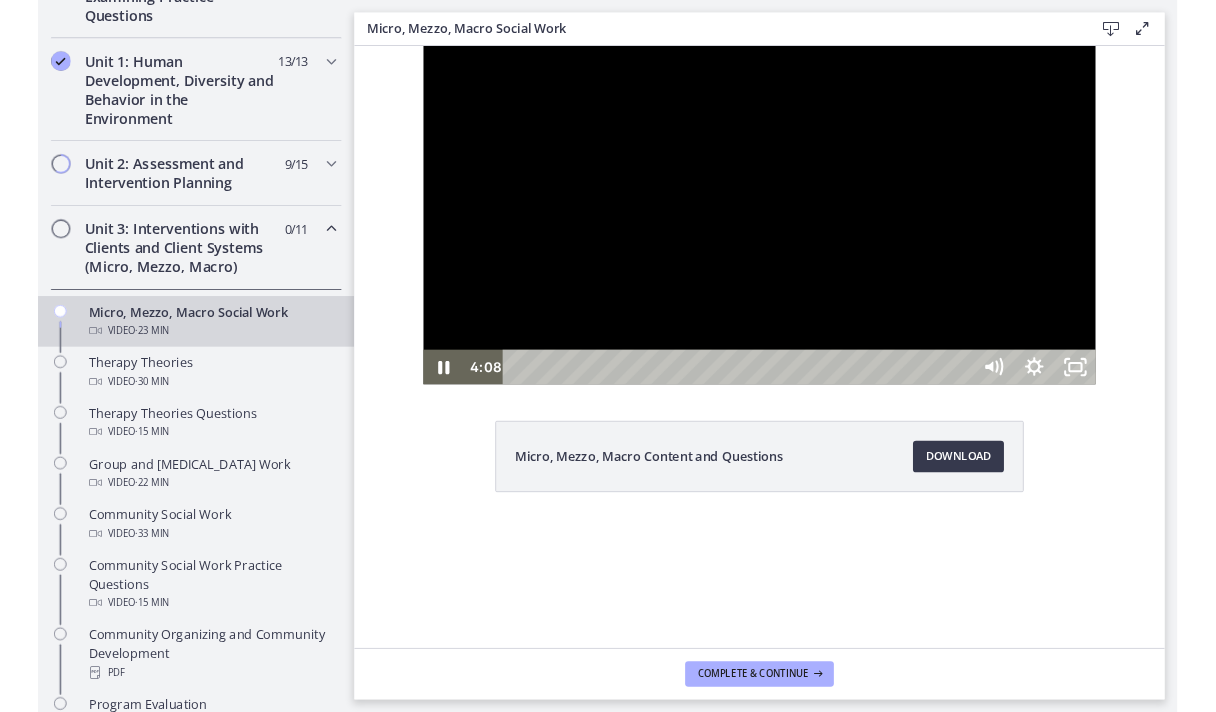 scroll, scrollTop: 524, scrollLeft: 0, axis: vertical 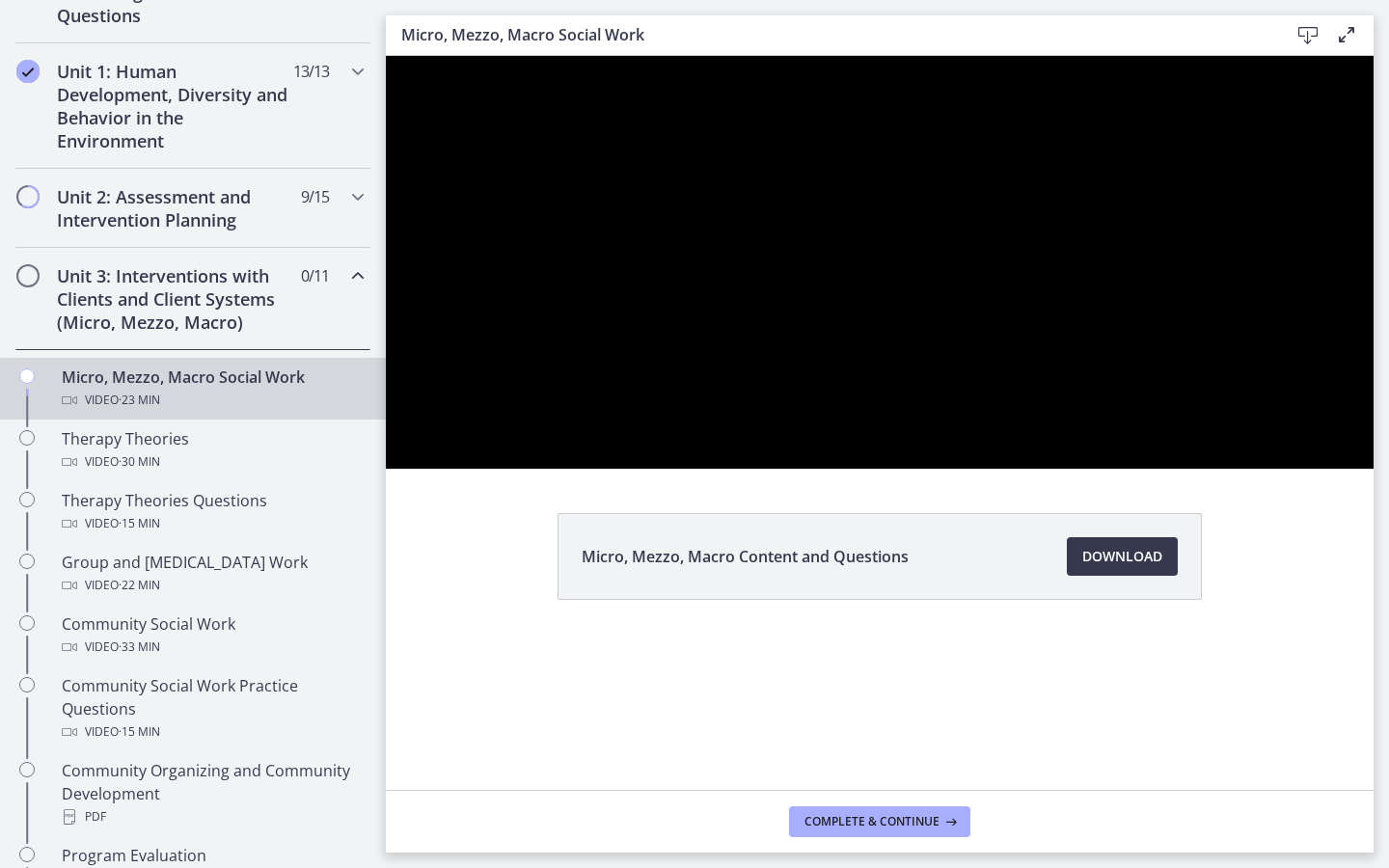 type 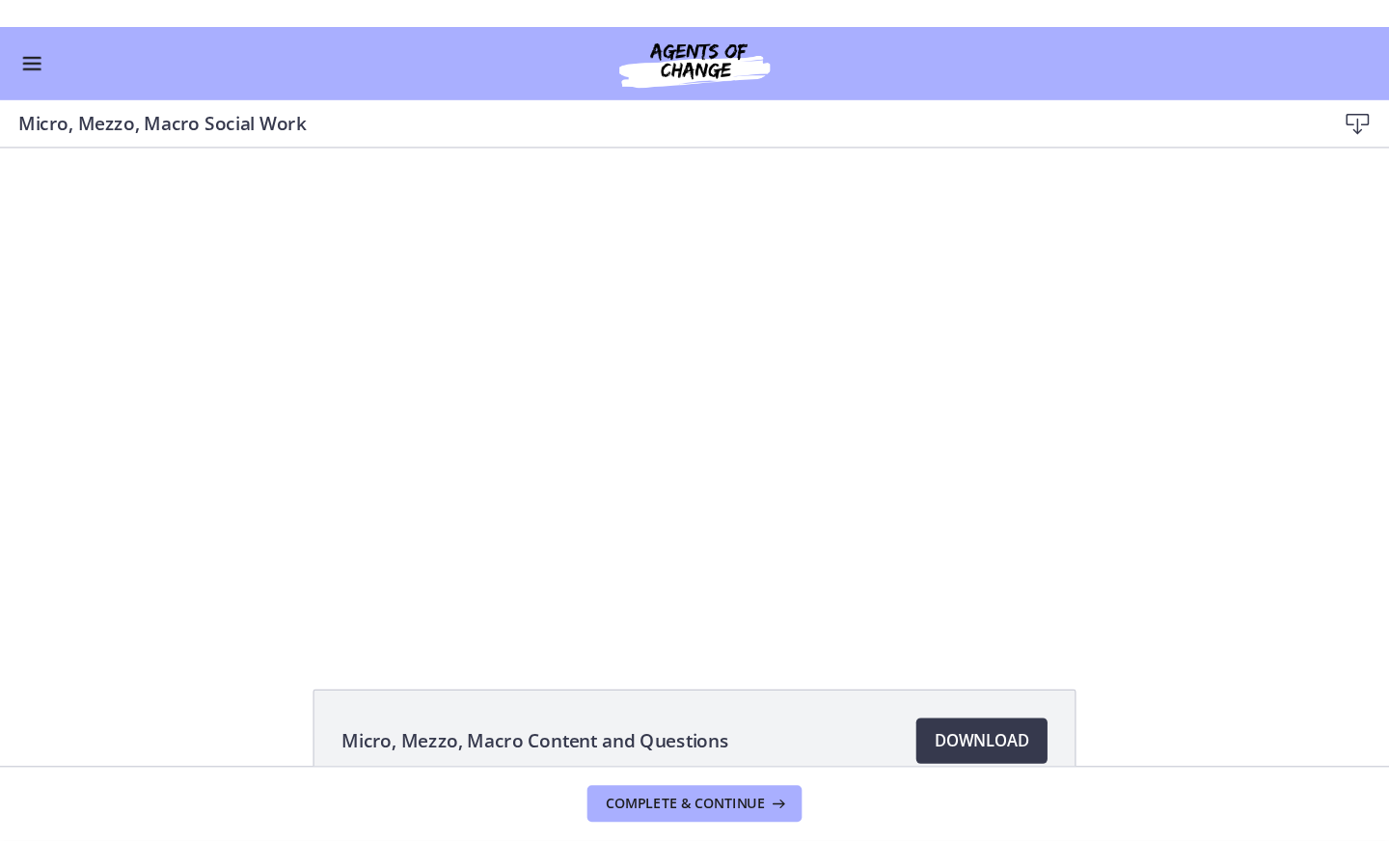 scroll, scrollTop: 501, scrollLeft: 0, axis: vertical 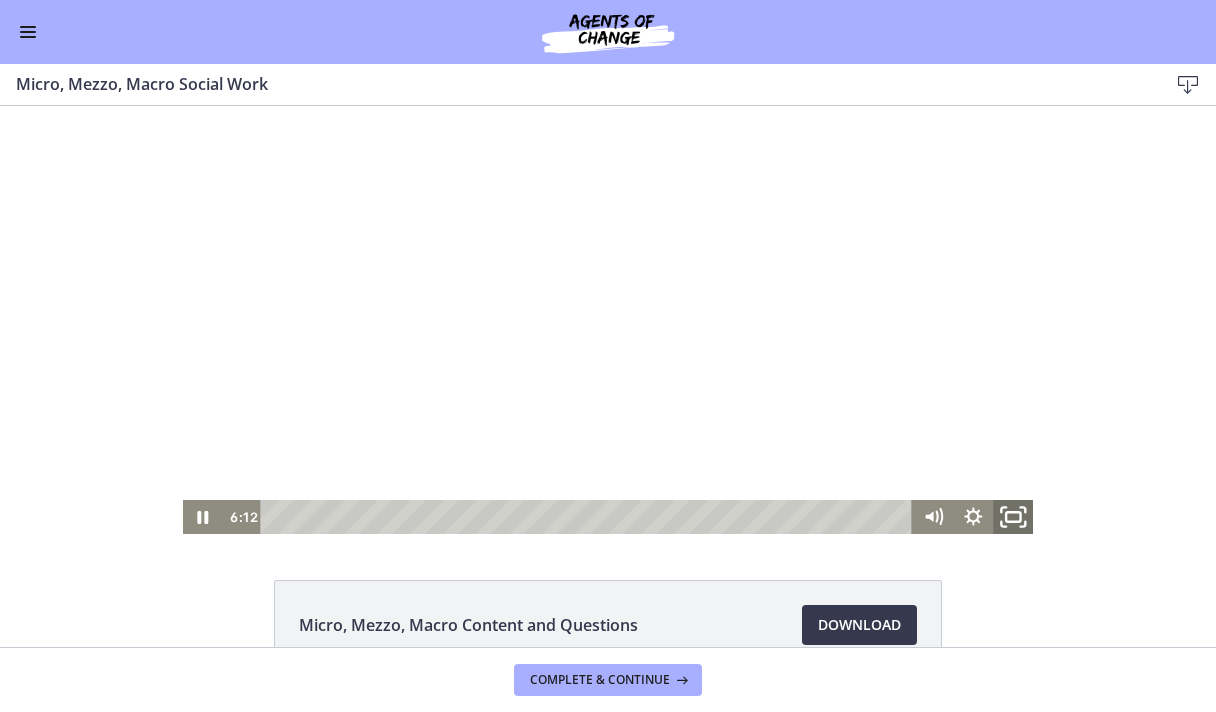click 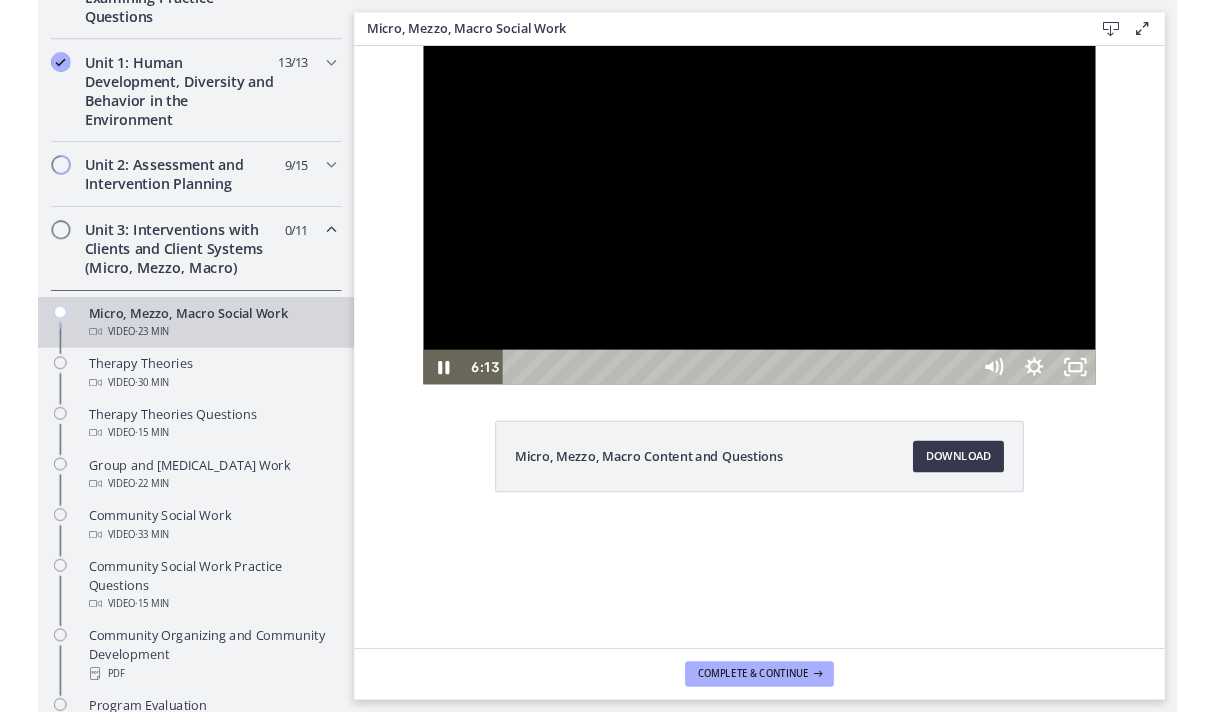 scroll, scrollTop: 523, scrollLeft: 0, axis: vertical 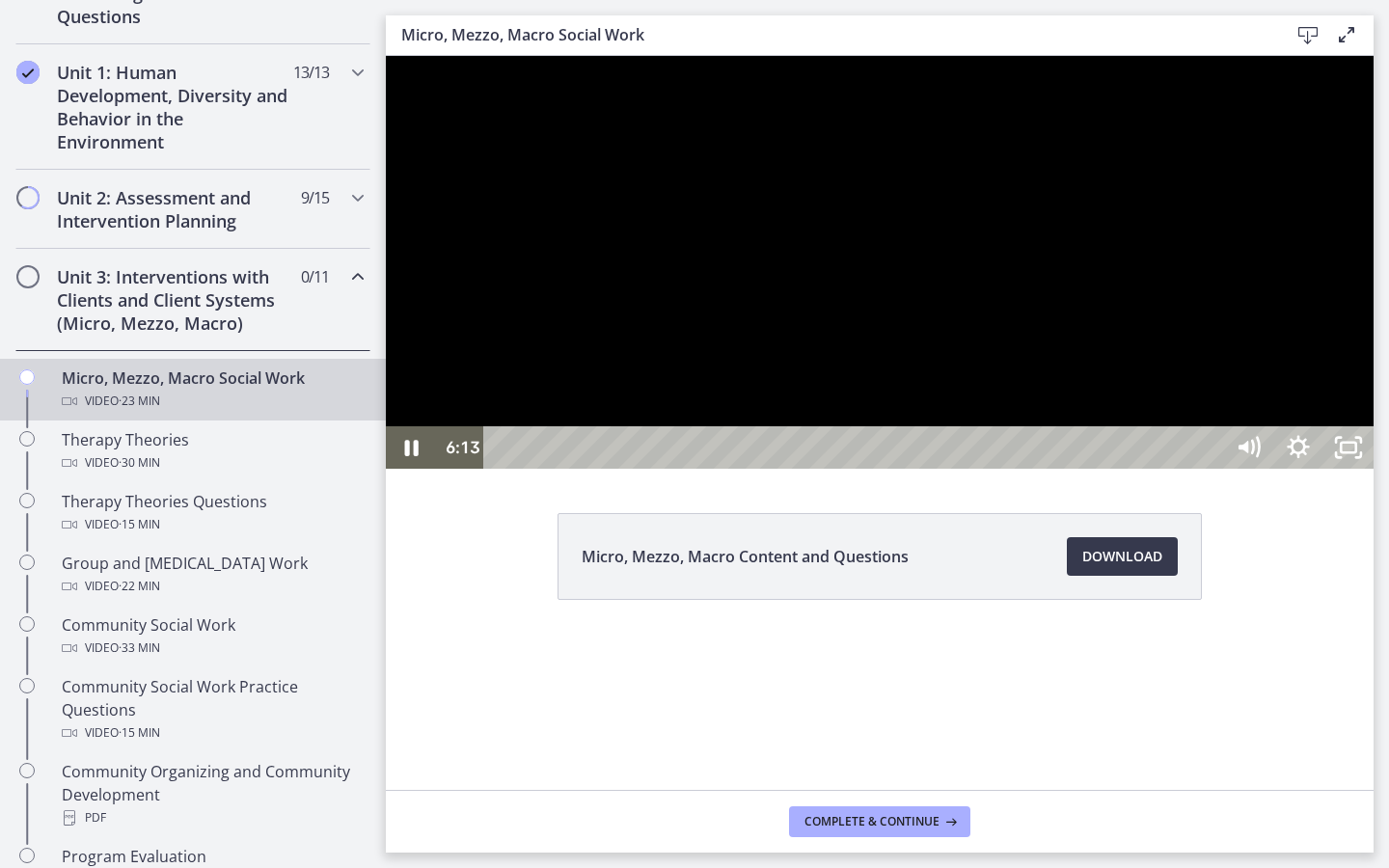 click at bounding box center (880, 262) 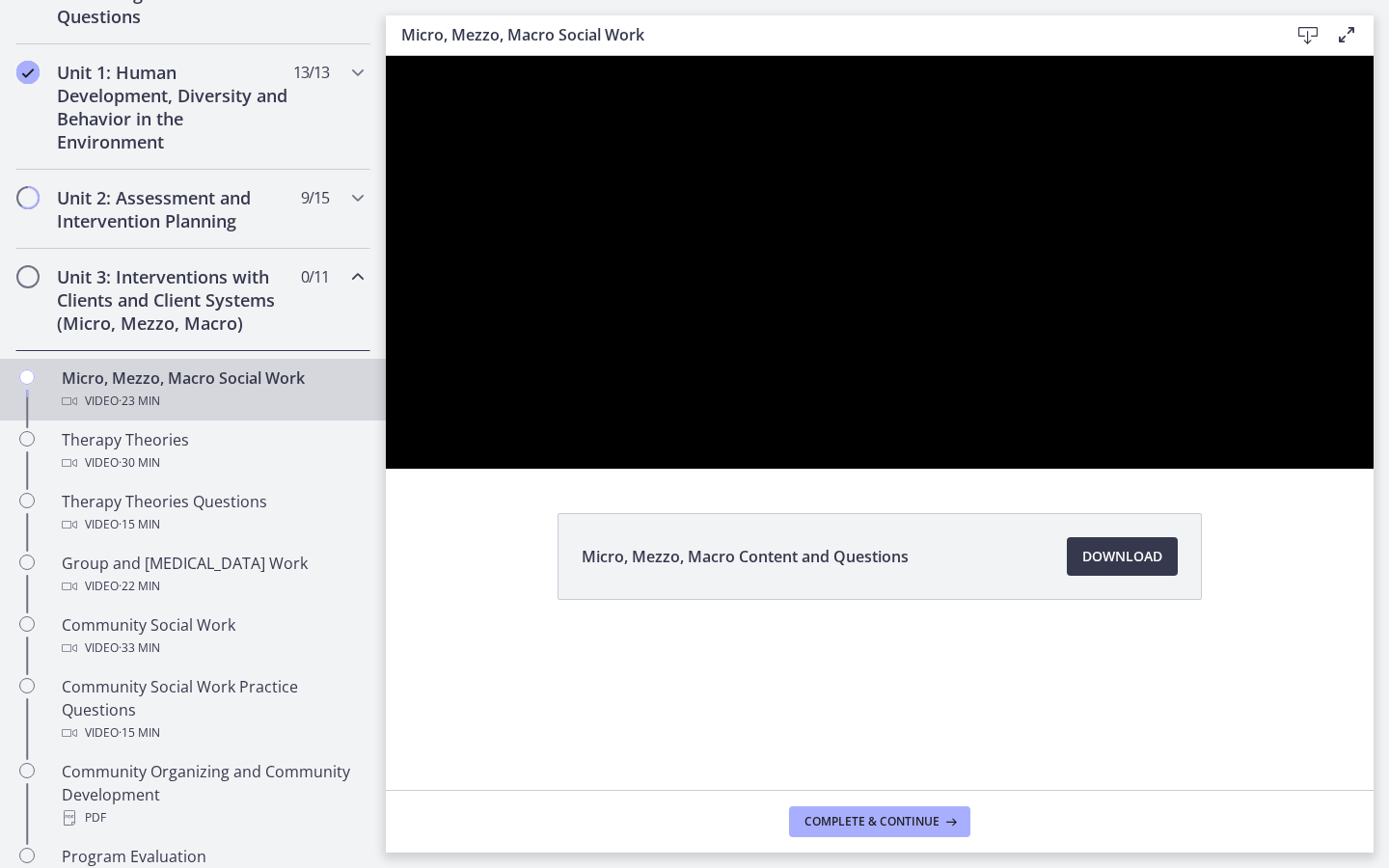 type 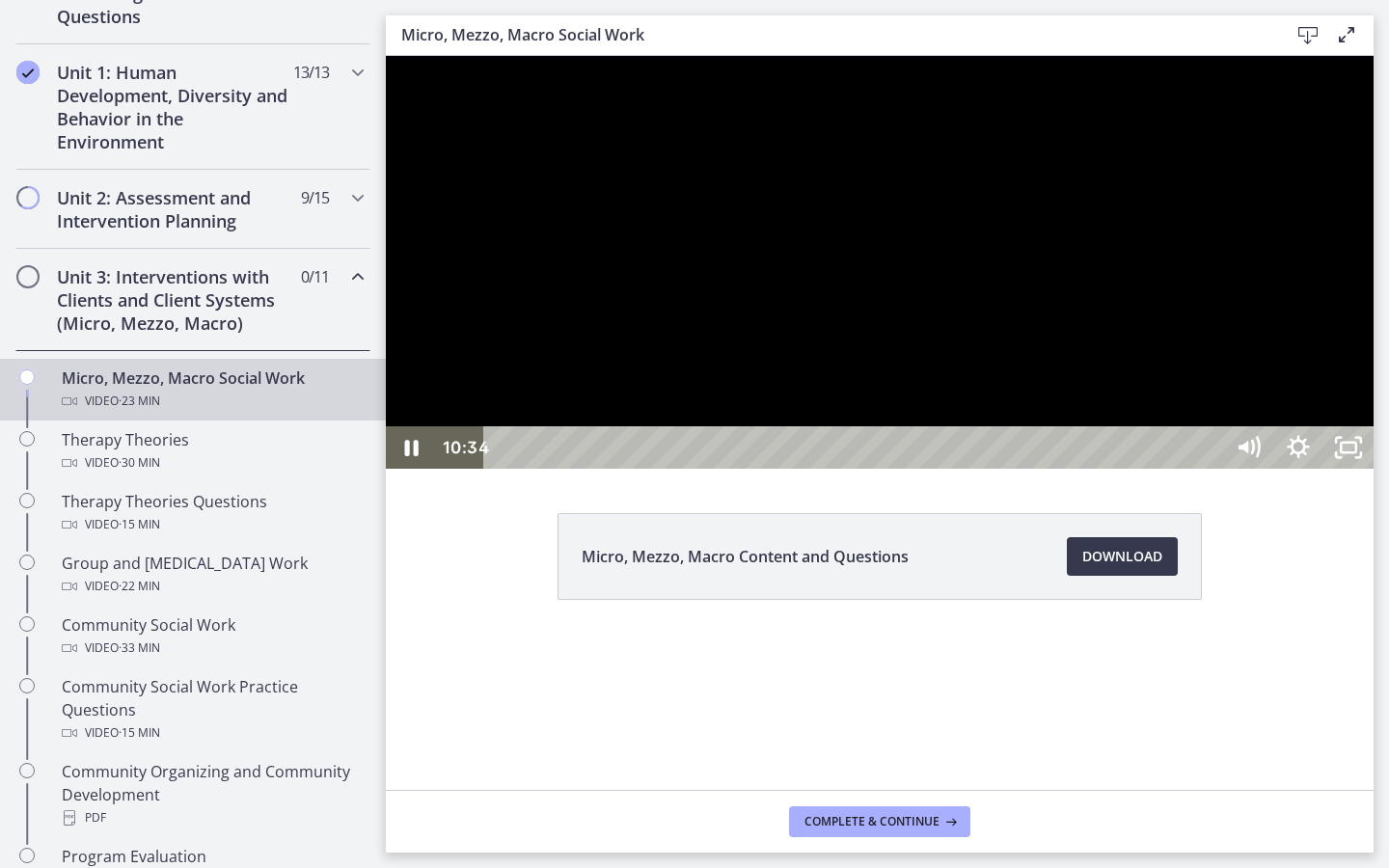 click at bounding box center [880, 262] 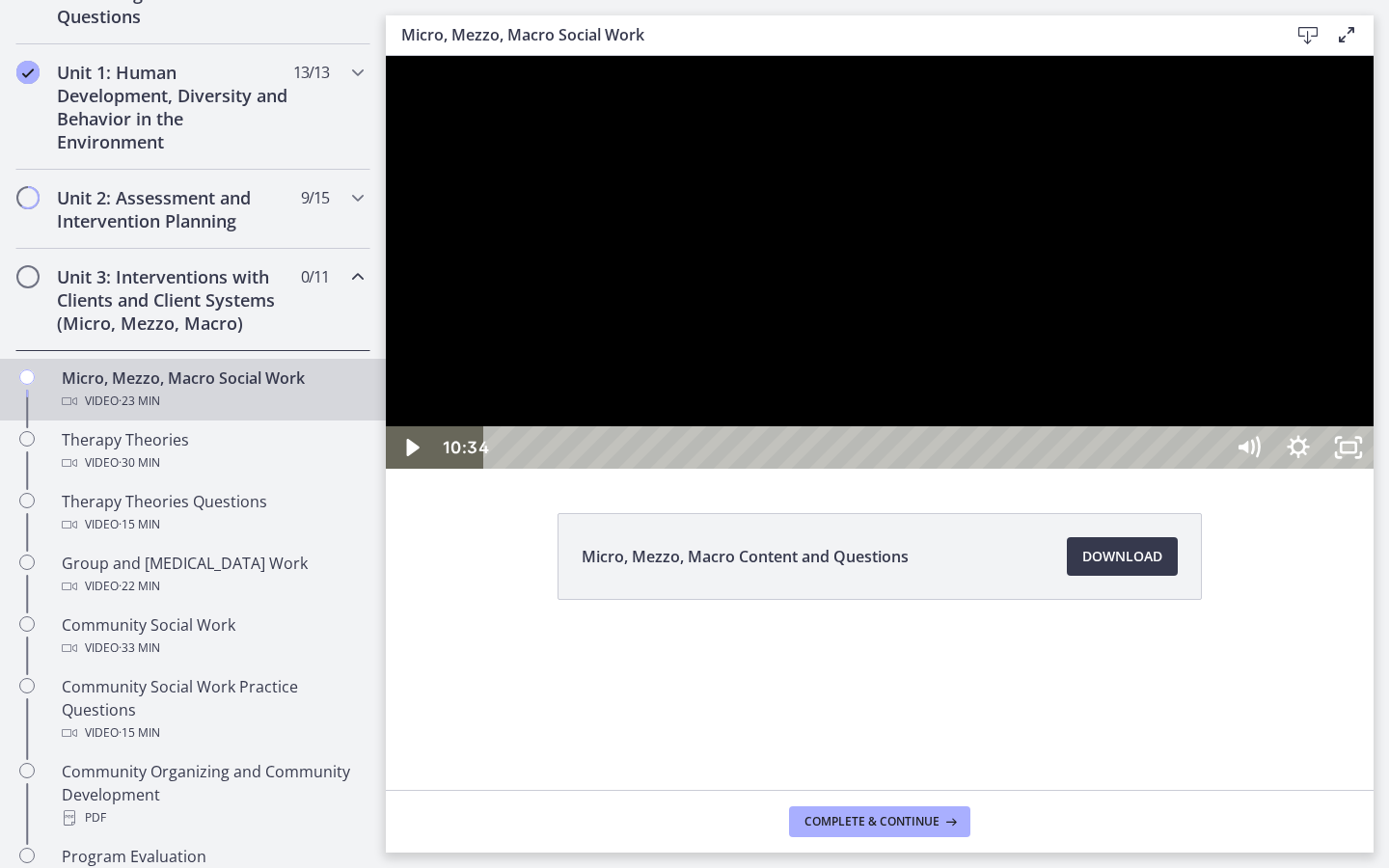 click at bounding box center [880, 262] 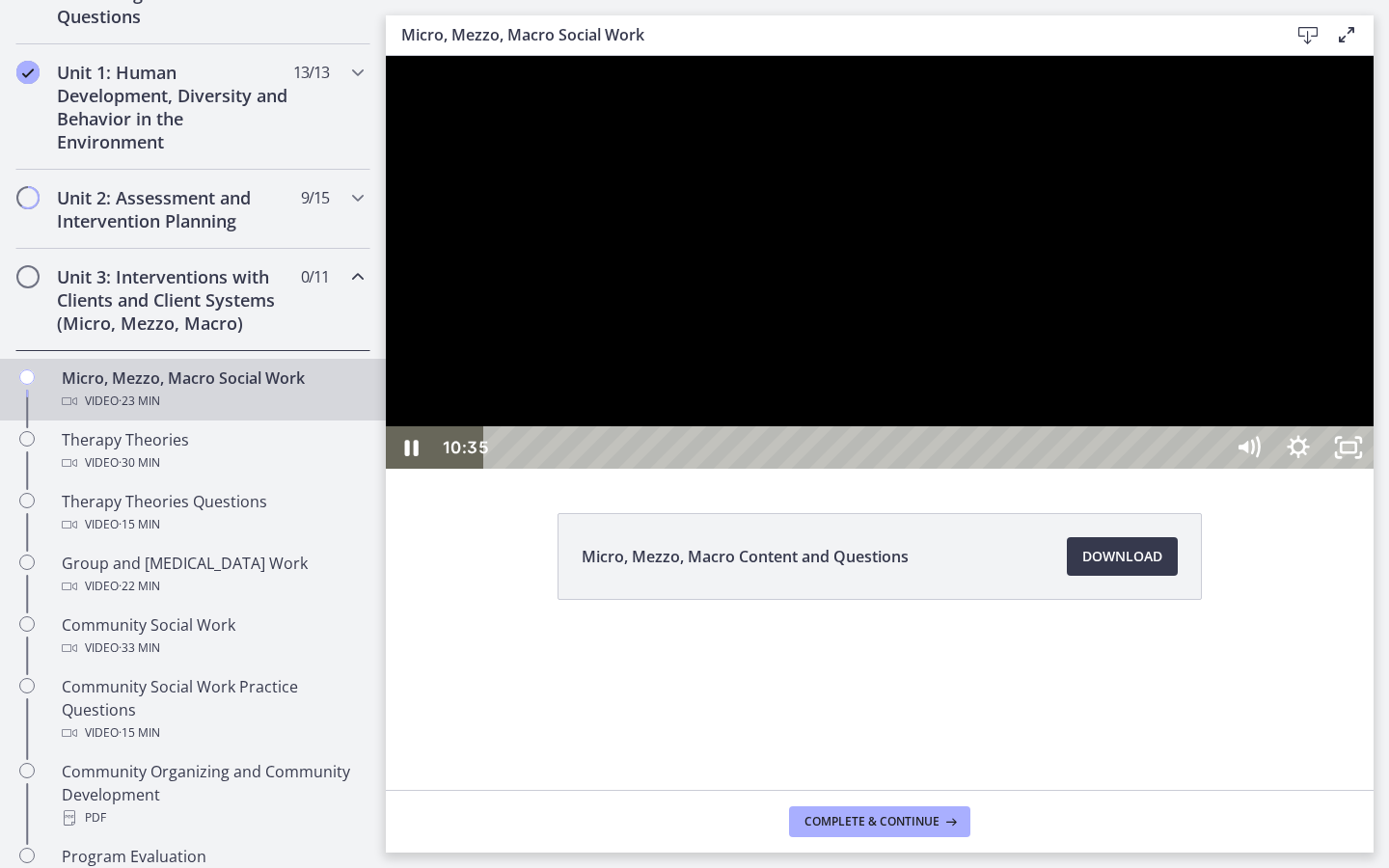 click at bounding box center [880, 262] 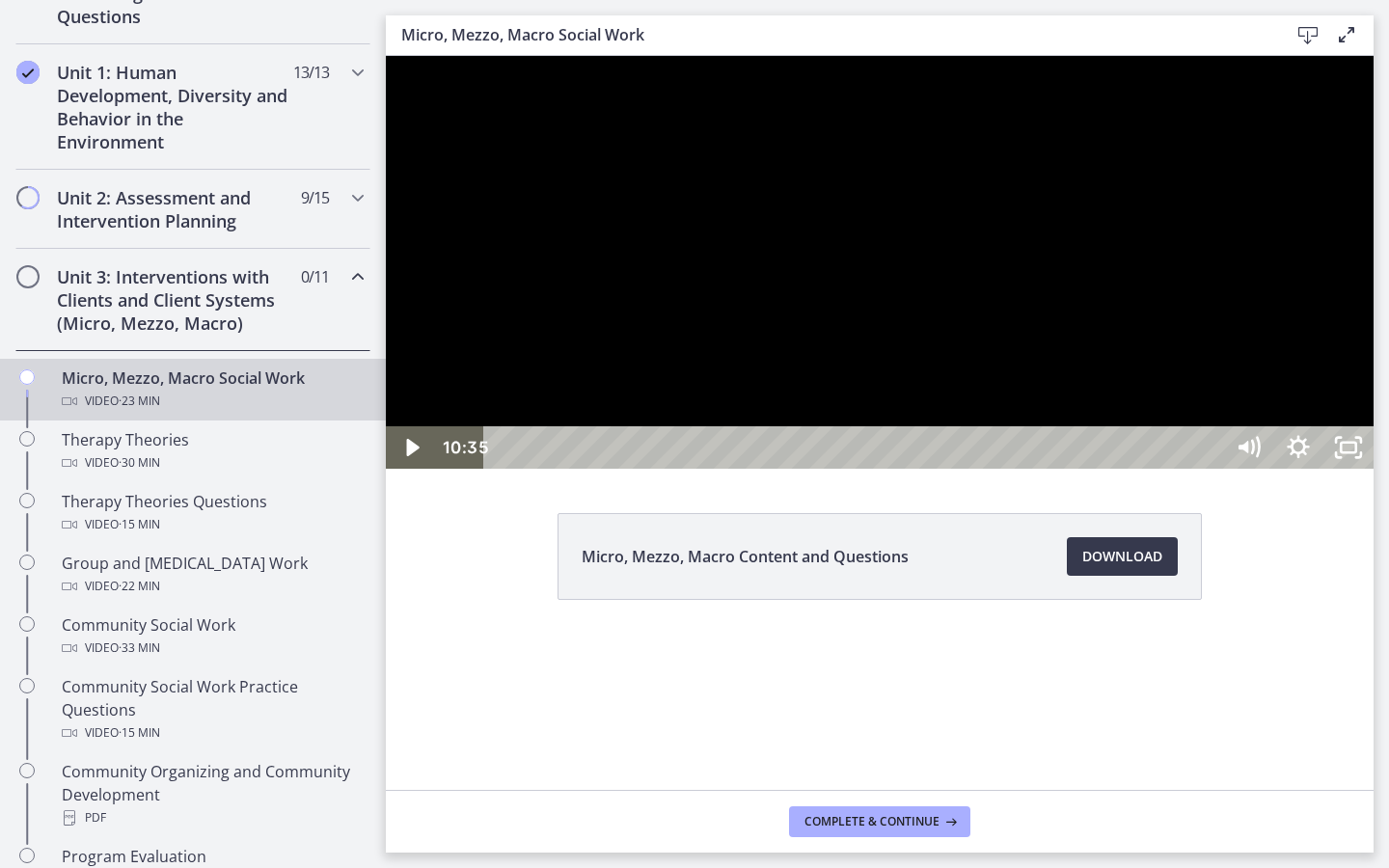 click at bounding box center [386, 56] 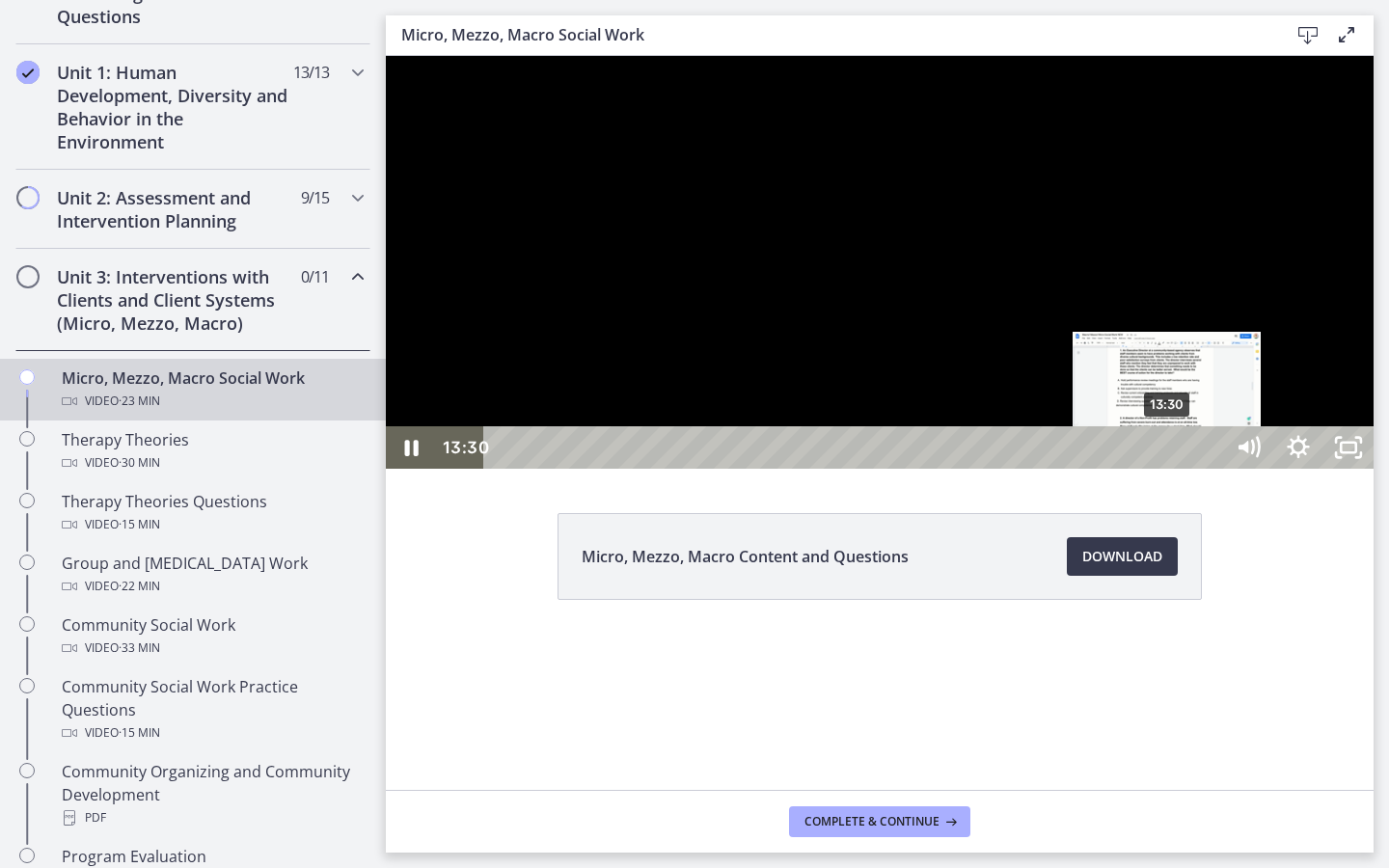 click on "13:30" at bounding box center (857, 448) 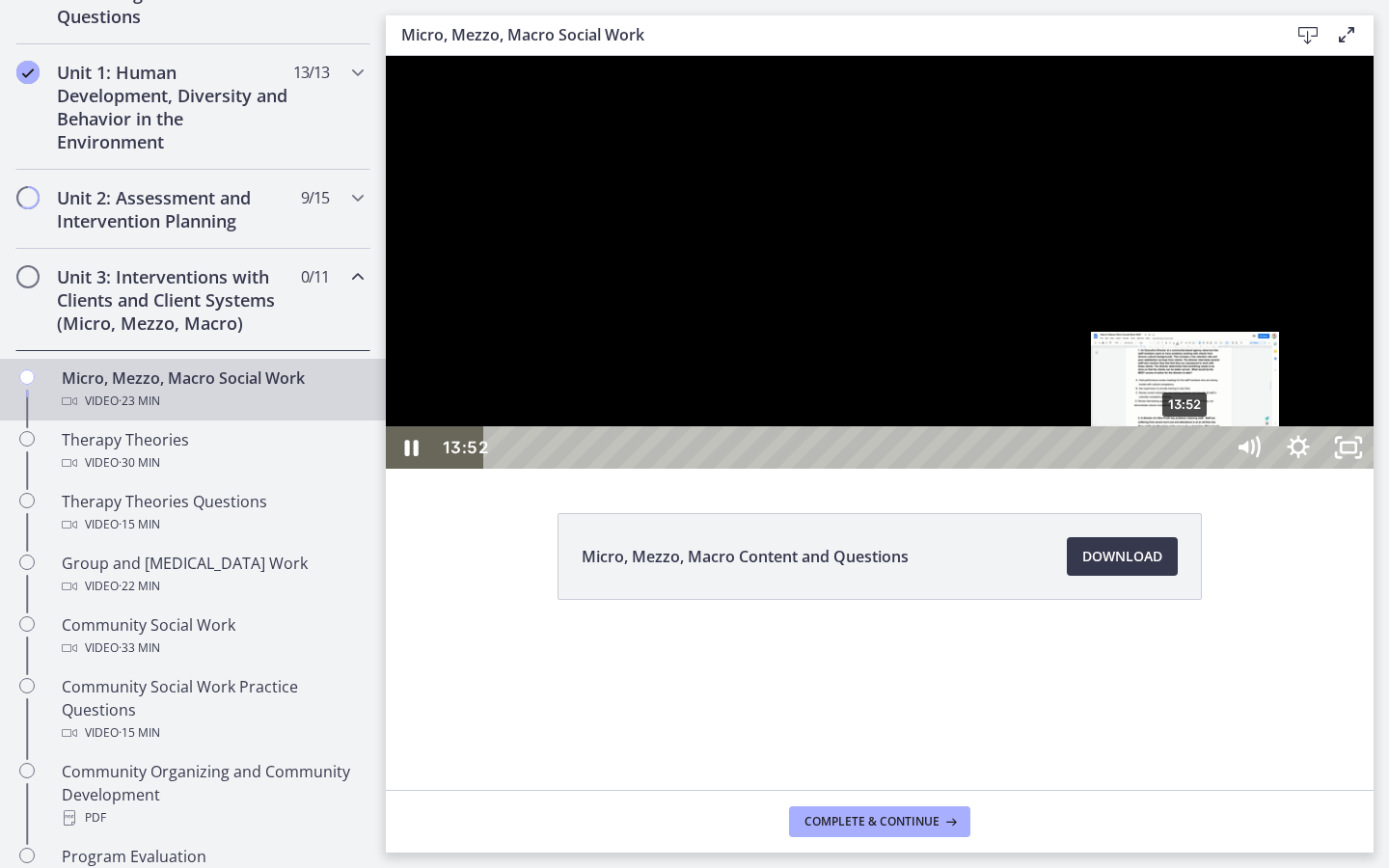 click on "13:52" at bounding box center [857, 448] 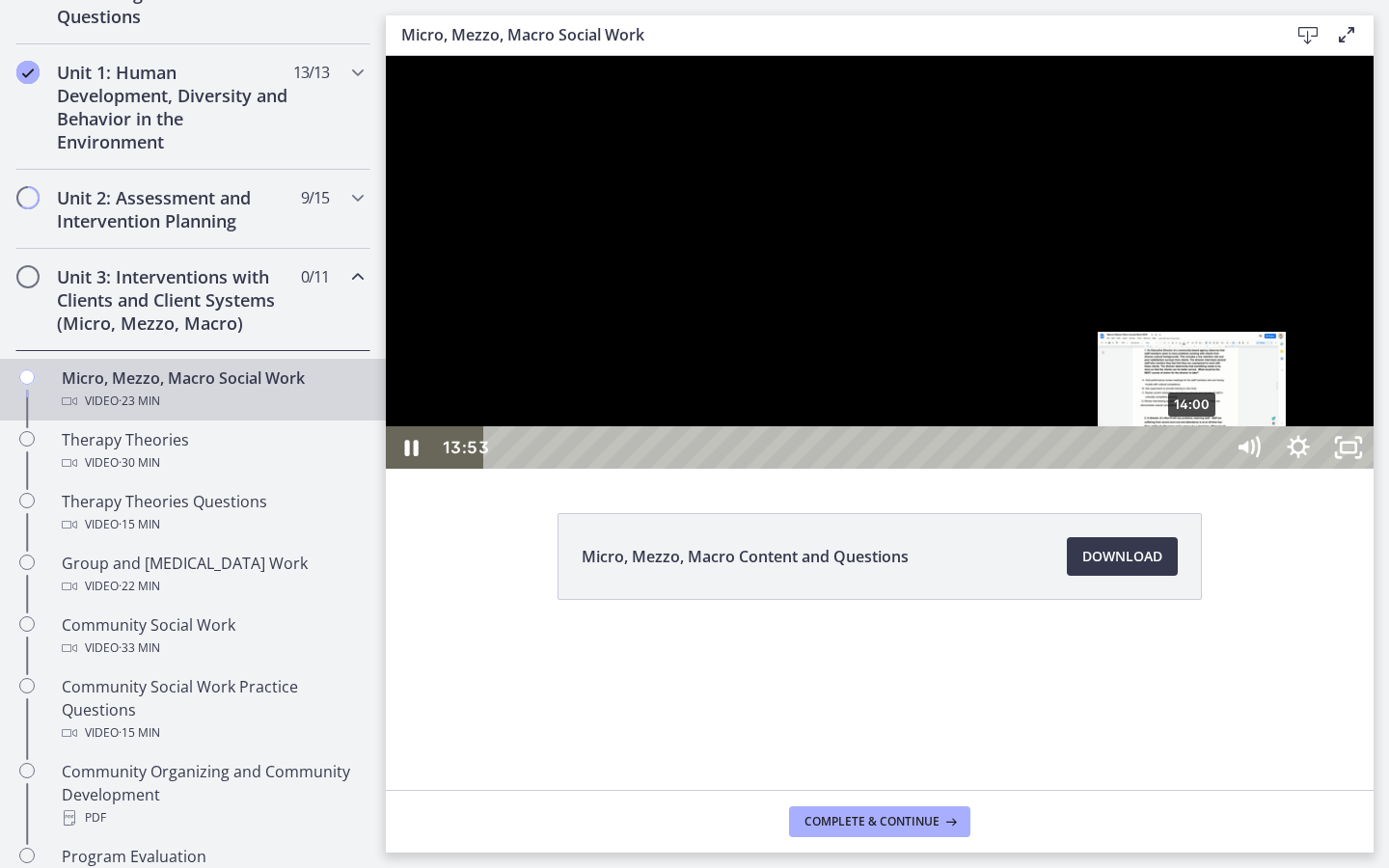 click on "14:00" at bounding box center (857, 448) 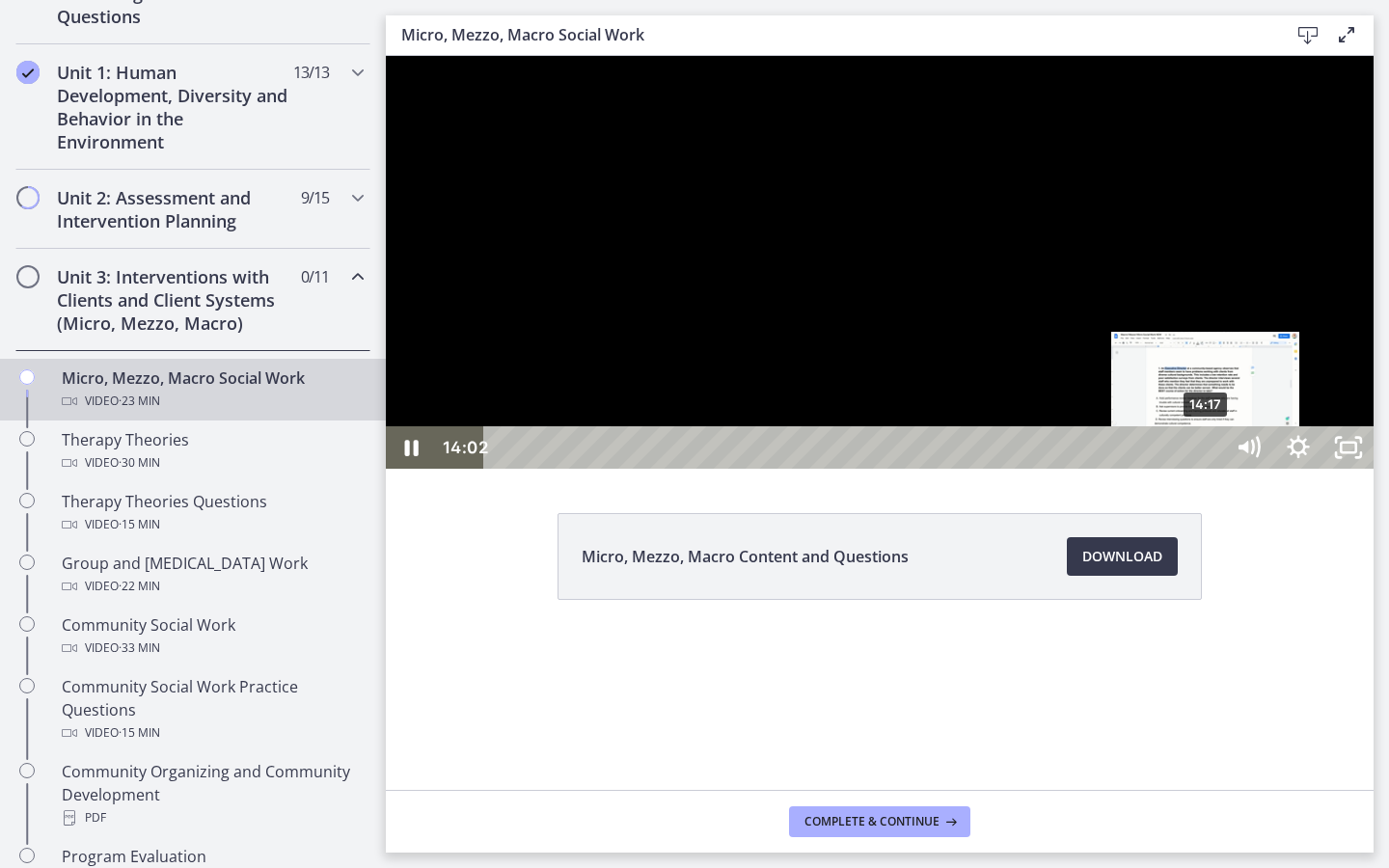 click on "14:17" at bounding box center [857, 448] 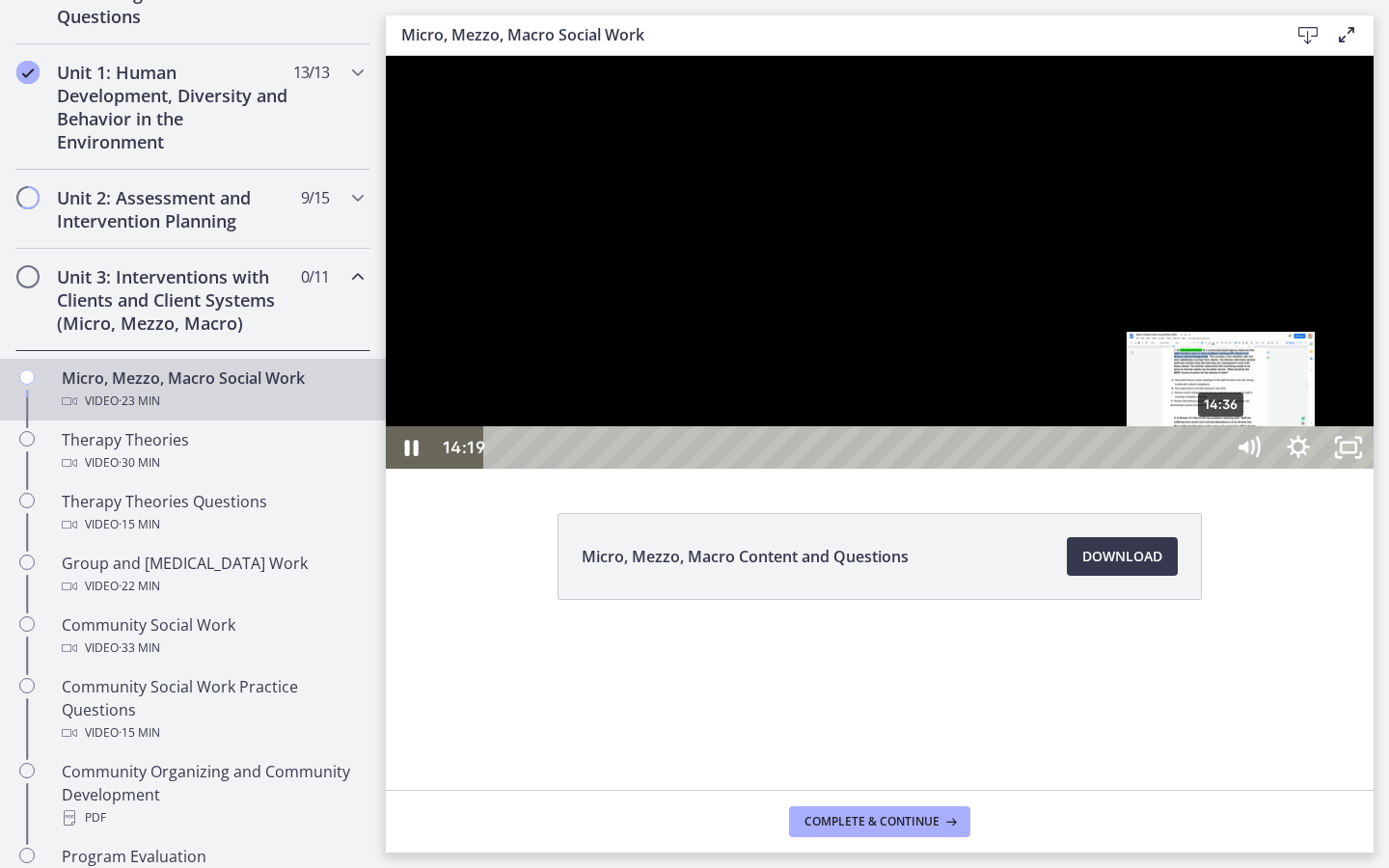 click on "14:36" at bounding box center (857, 448) 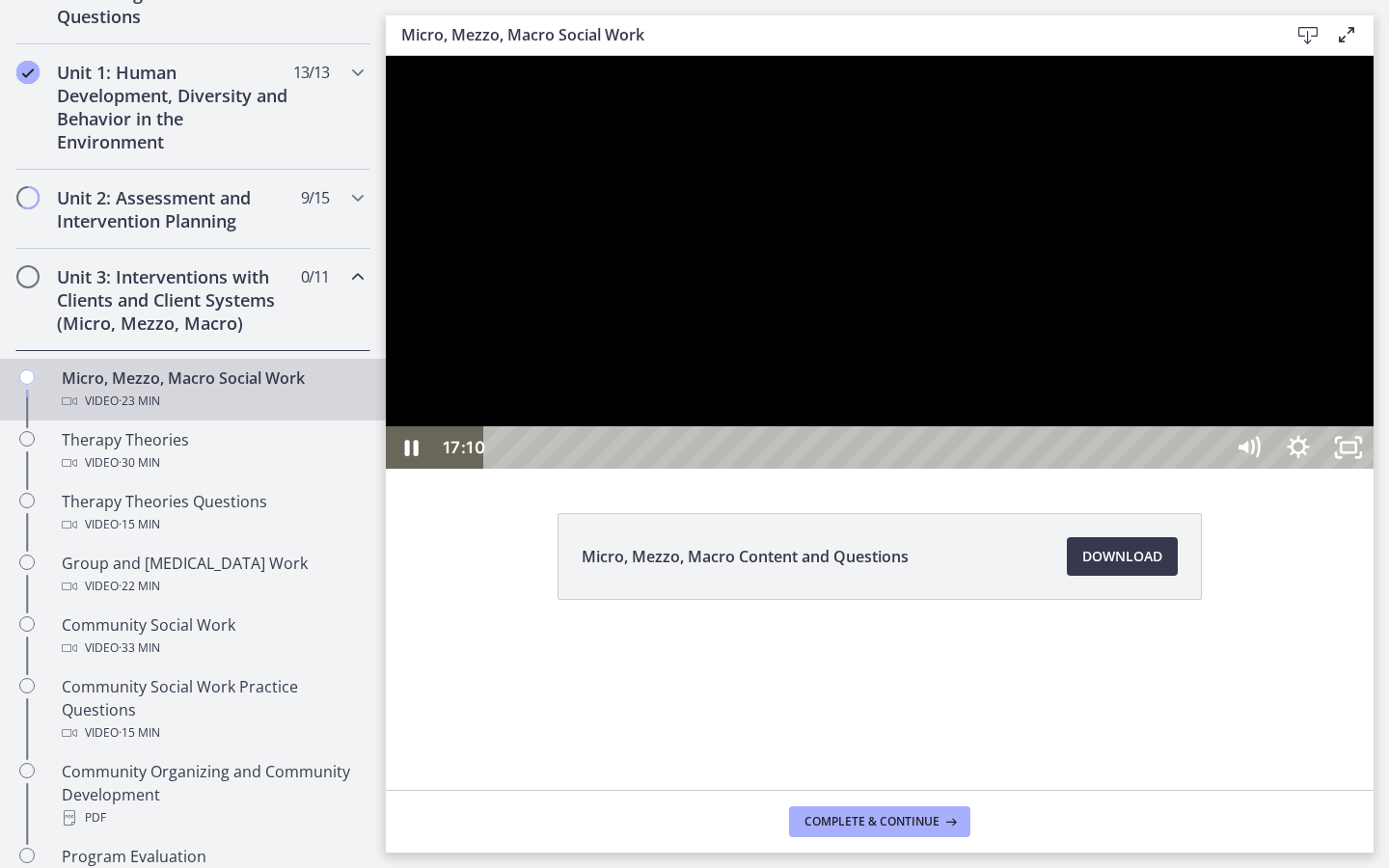 click at bounding box center (880, 262) 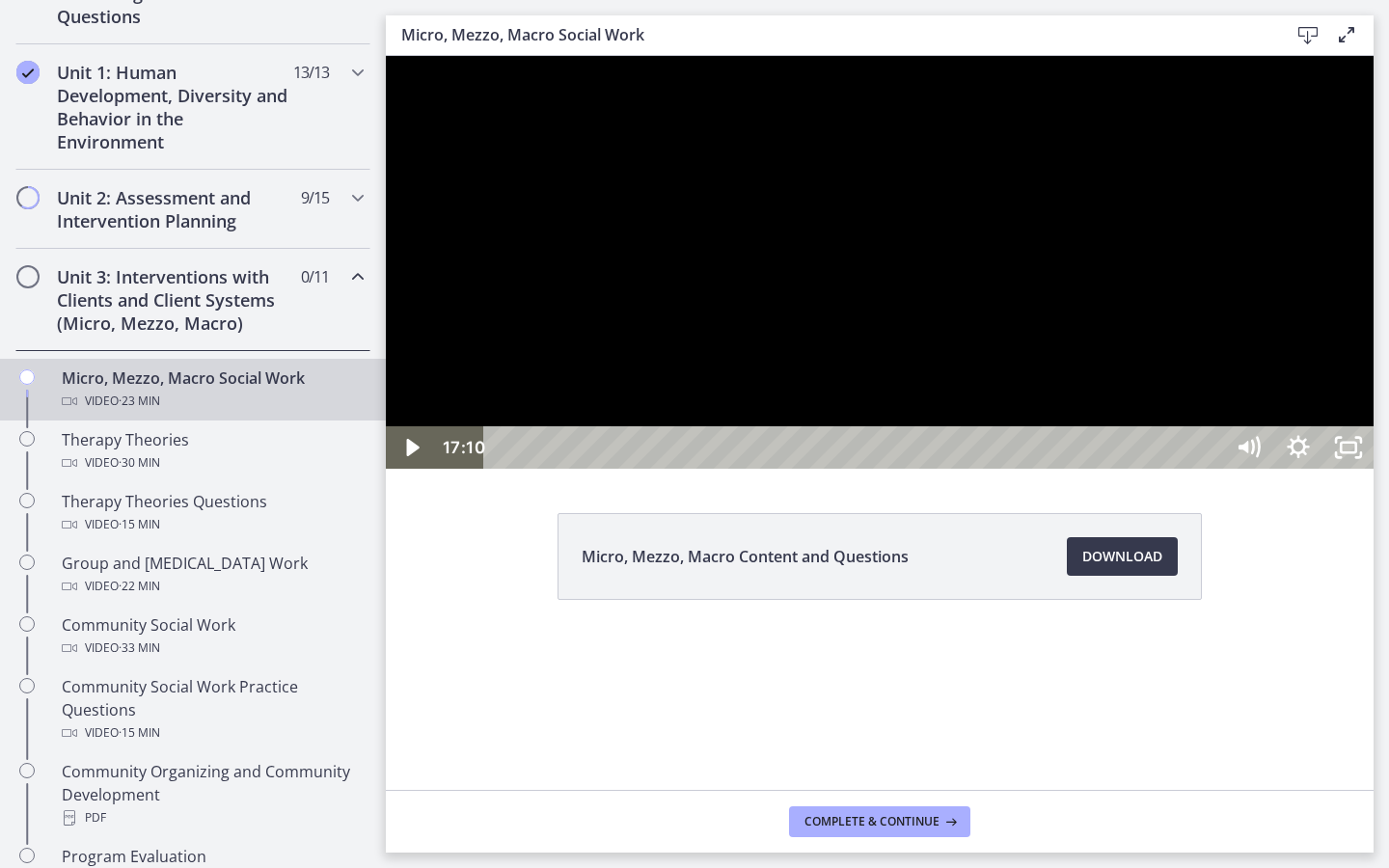 click at bounding box center [386, 56] 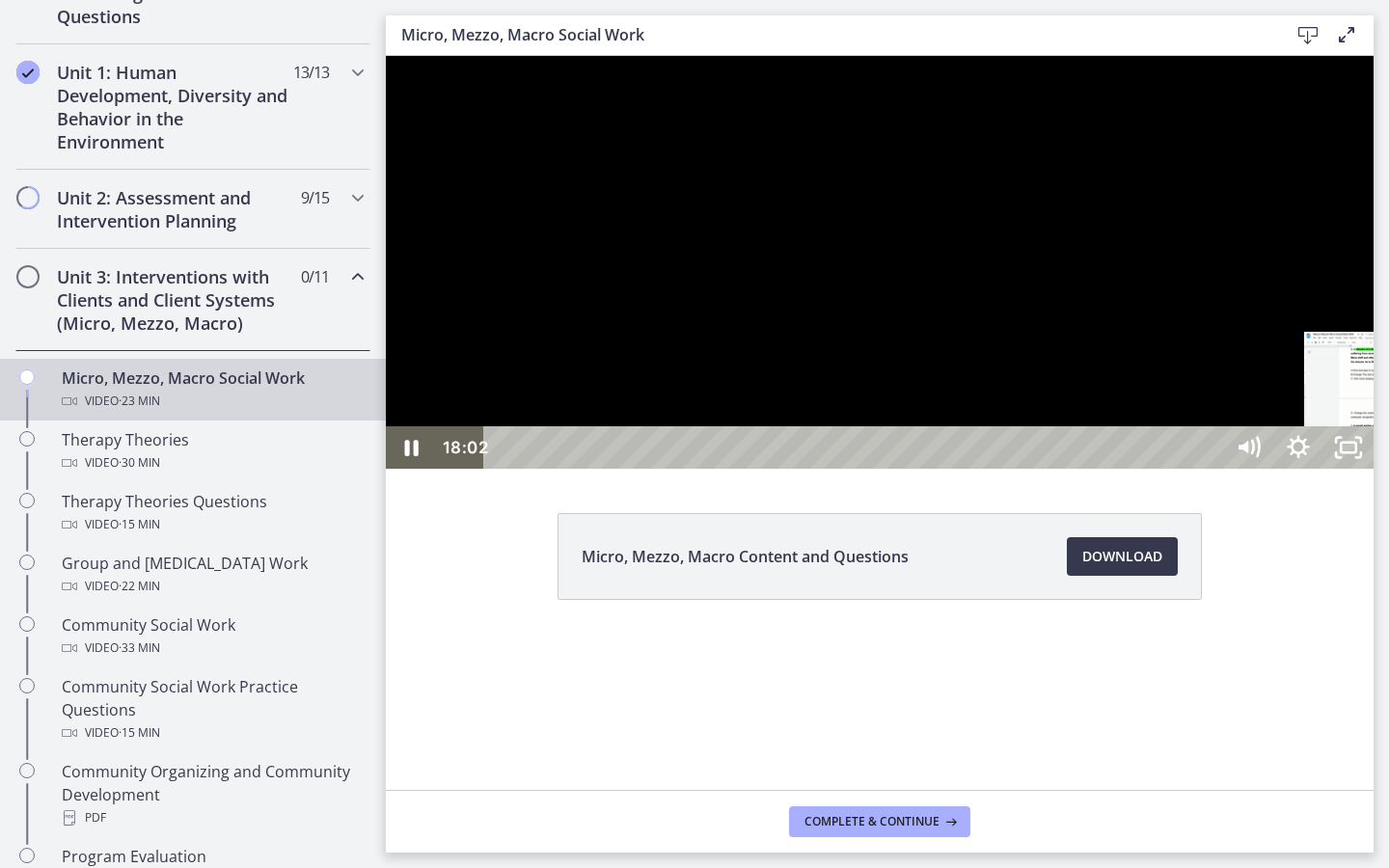 click on "18:13" at bounding box center (857, 448) 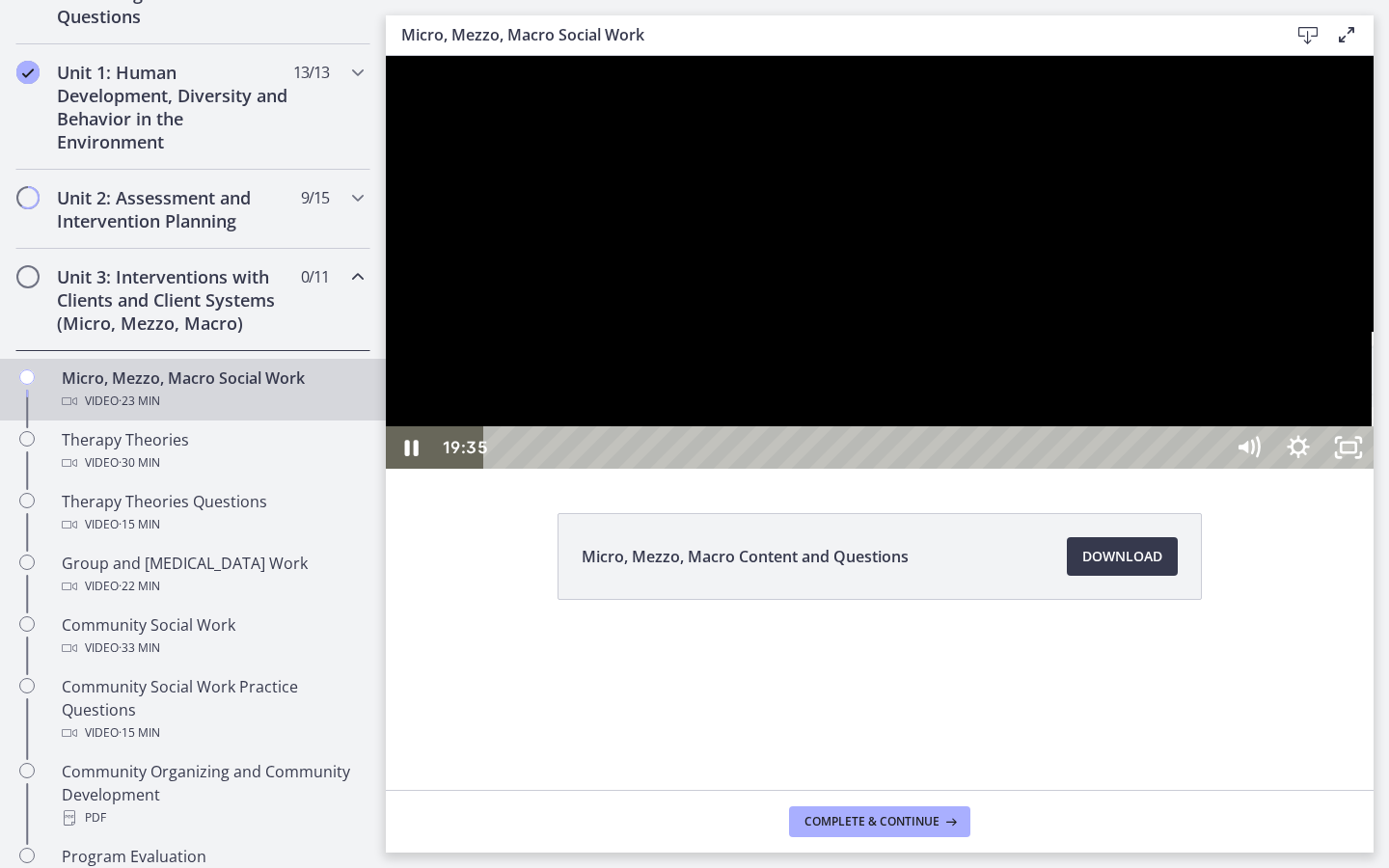 click on "19:35" at bounding box center (857, 448) 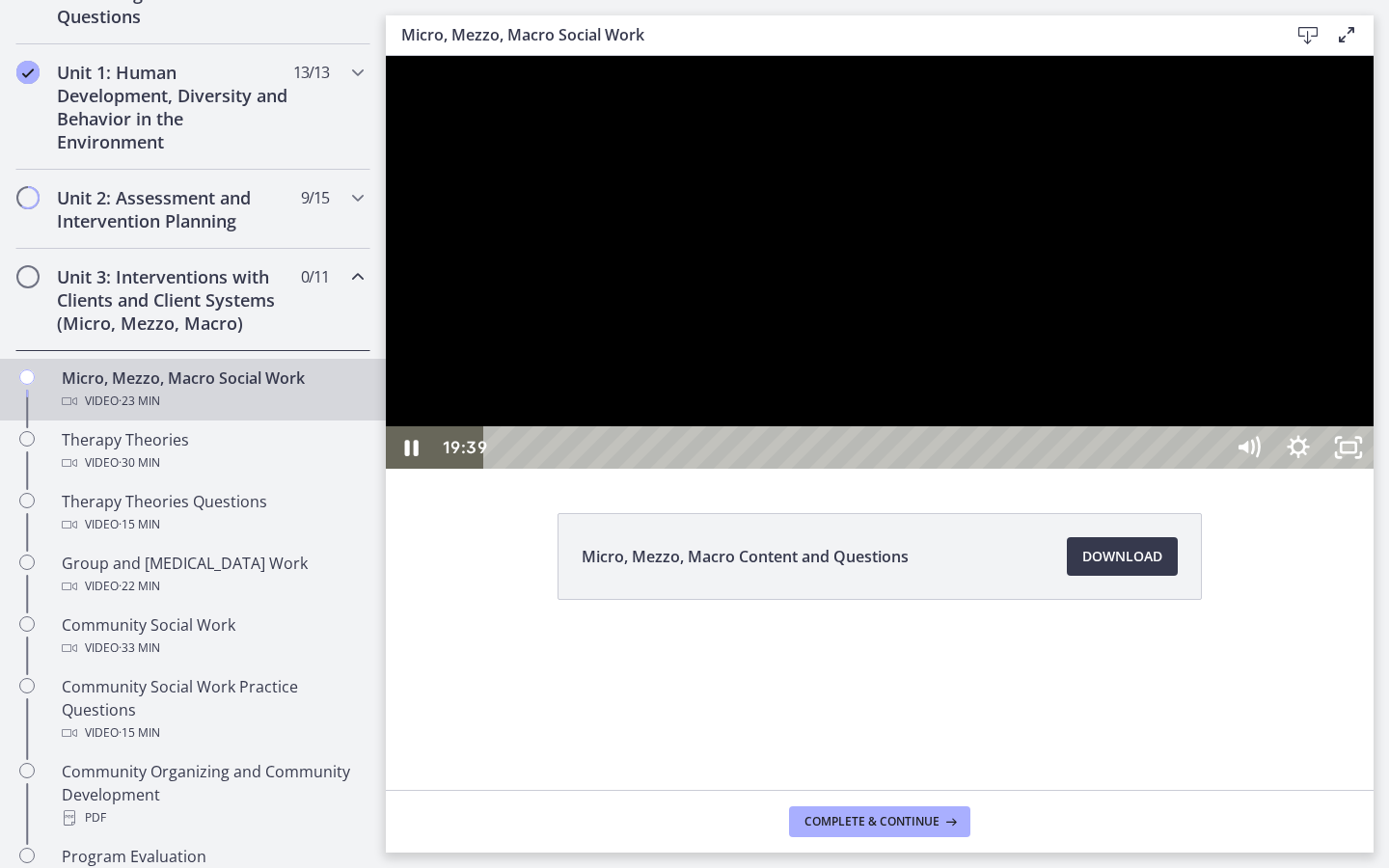 click on "19:49" at bounding box center (857, 448) 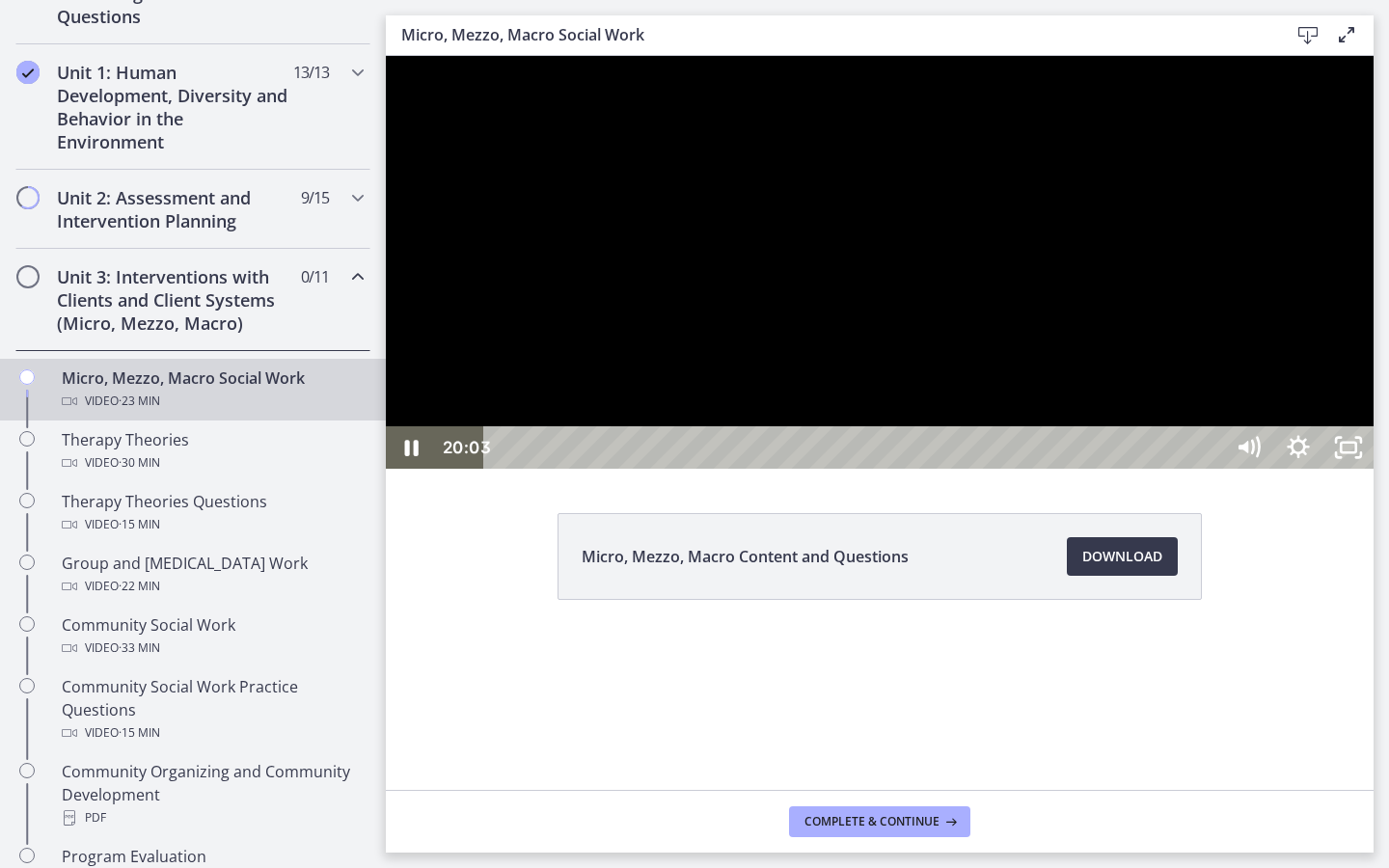click on "20:03" at bounding box center (857, 448) 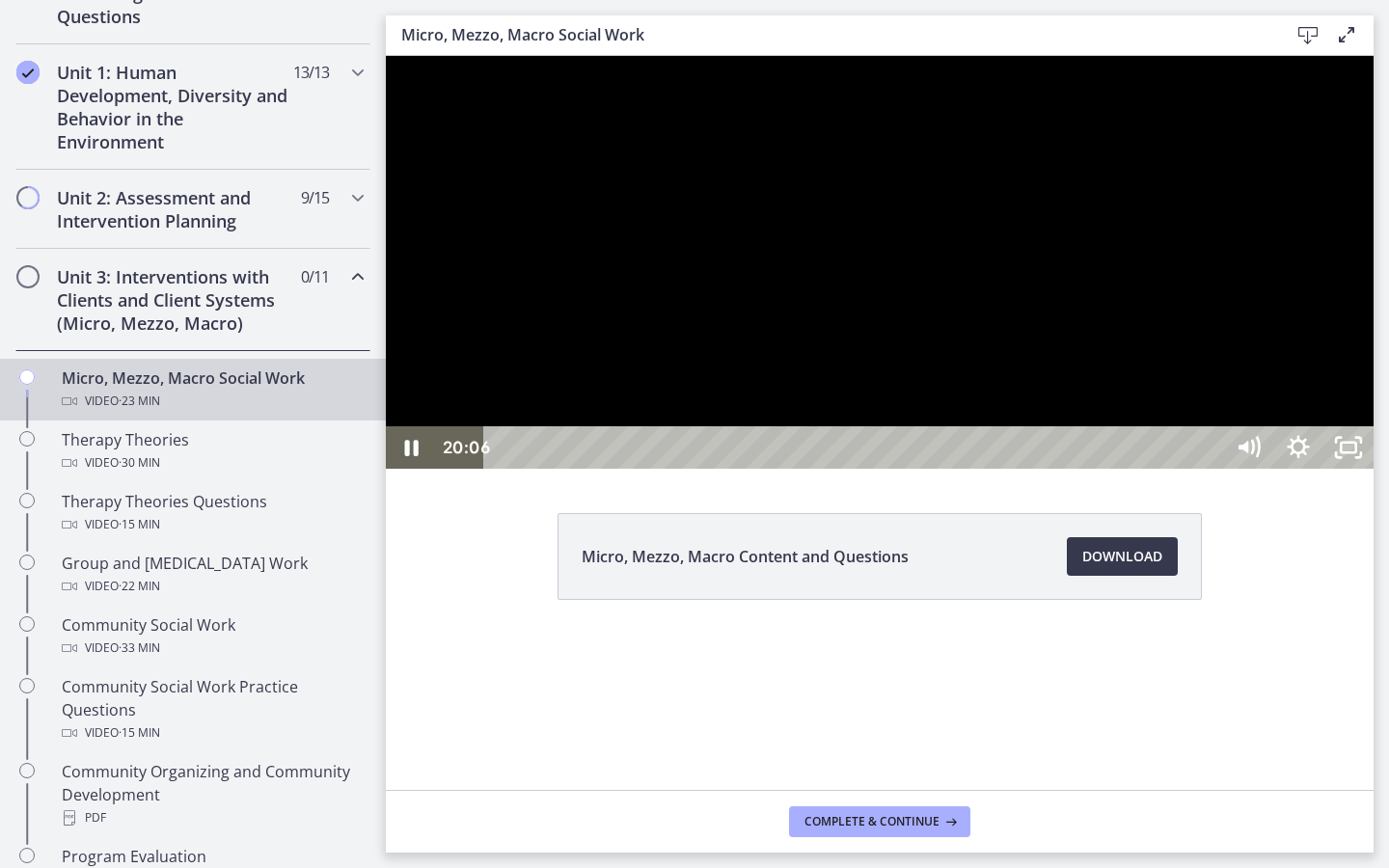 click on "20:19" at bounding box center (857, 448) 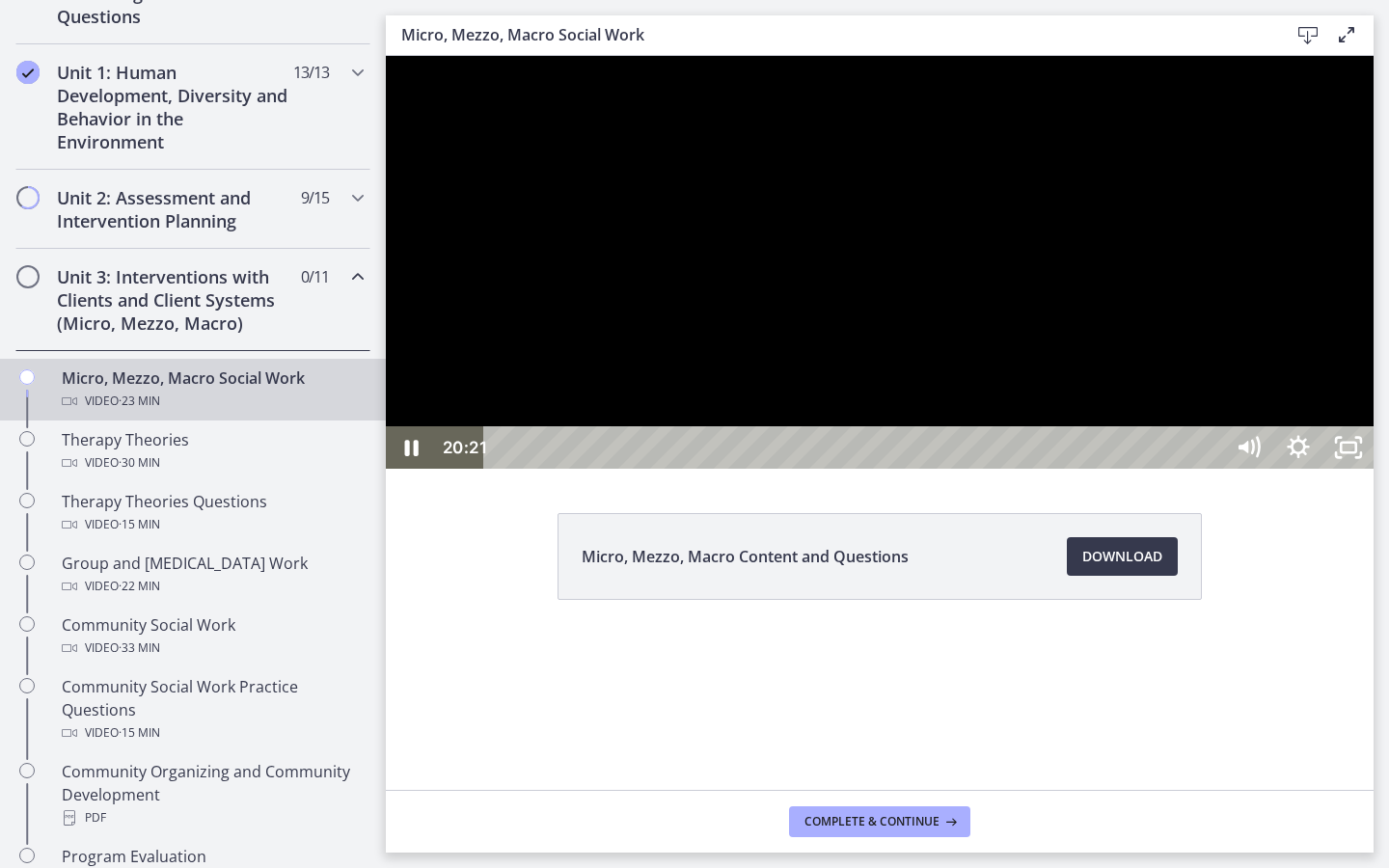 click at bounding box center [880, 262] 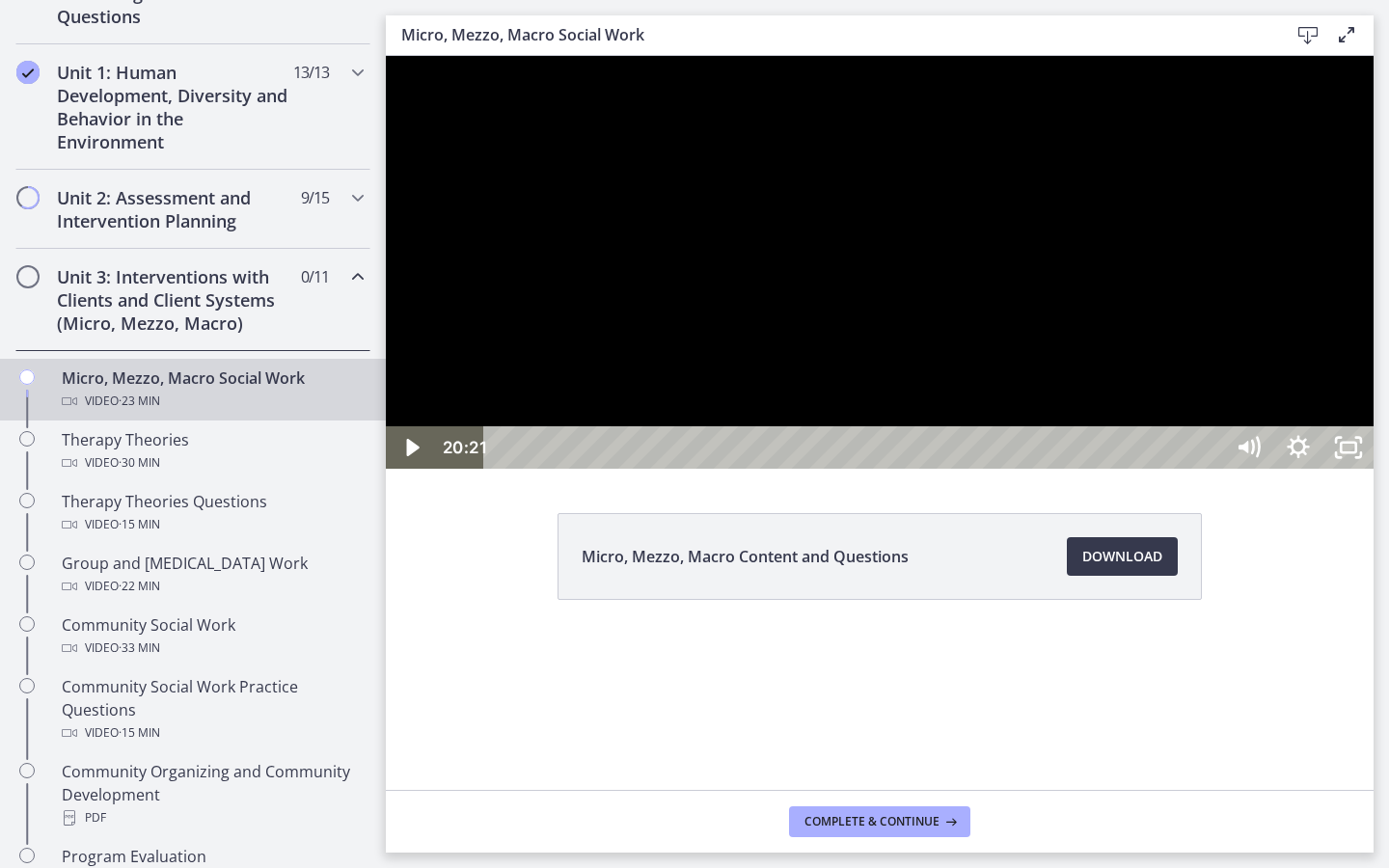 click at bounding box center [386, 56] 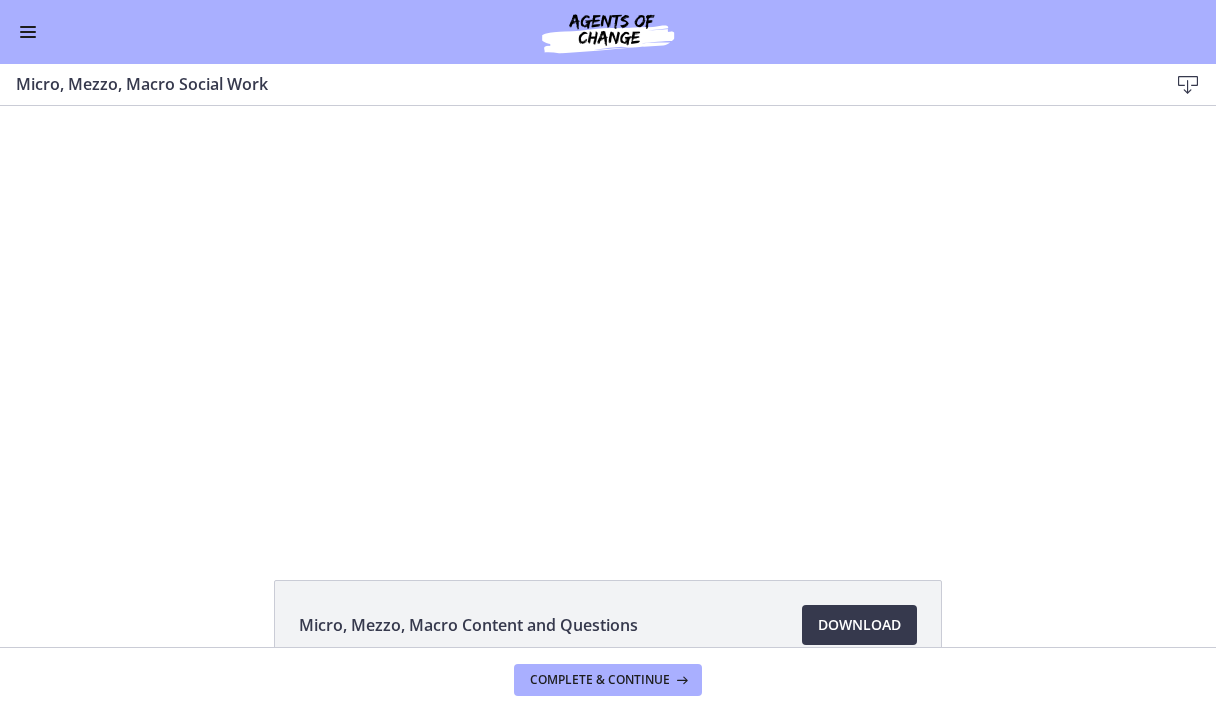 scroll, scrollTop: 519, scrollLeft: 0, axis: vertical 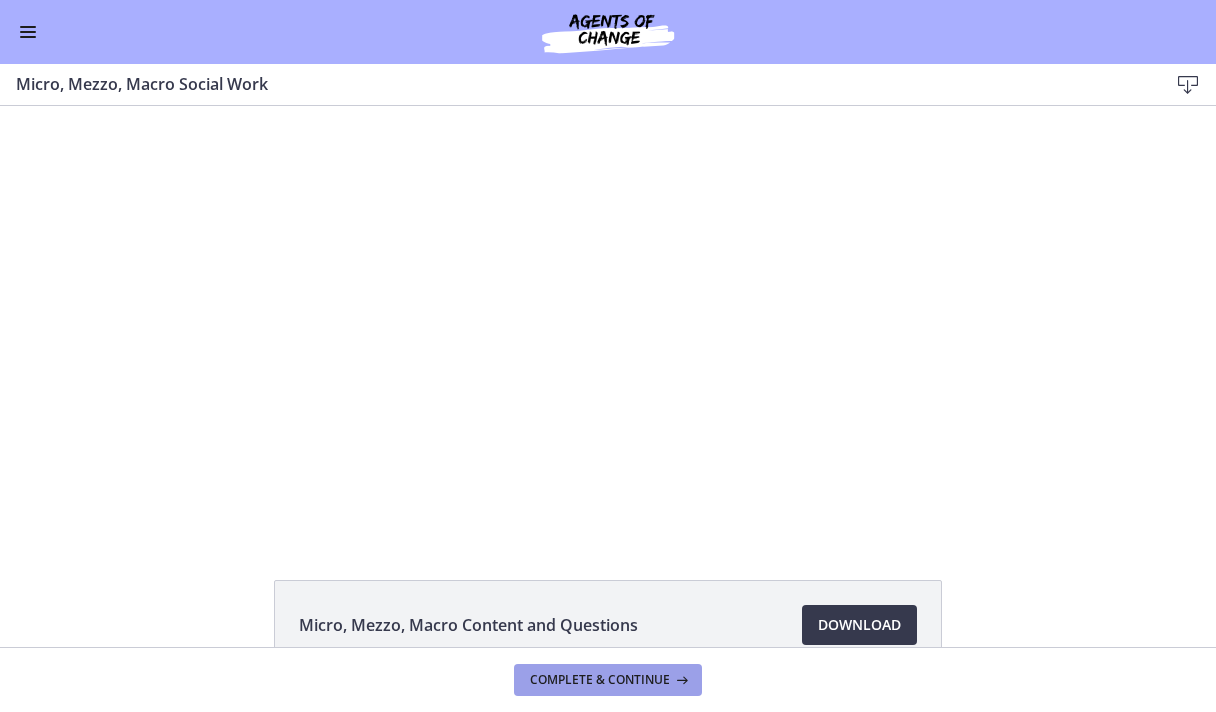 click on "Complete & continue" at bounding box center [600, 680] 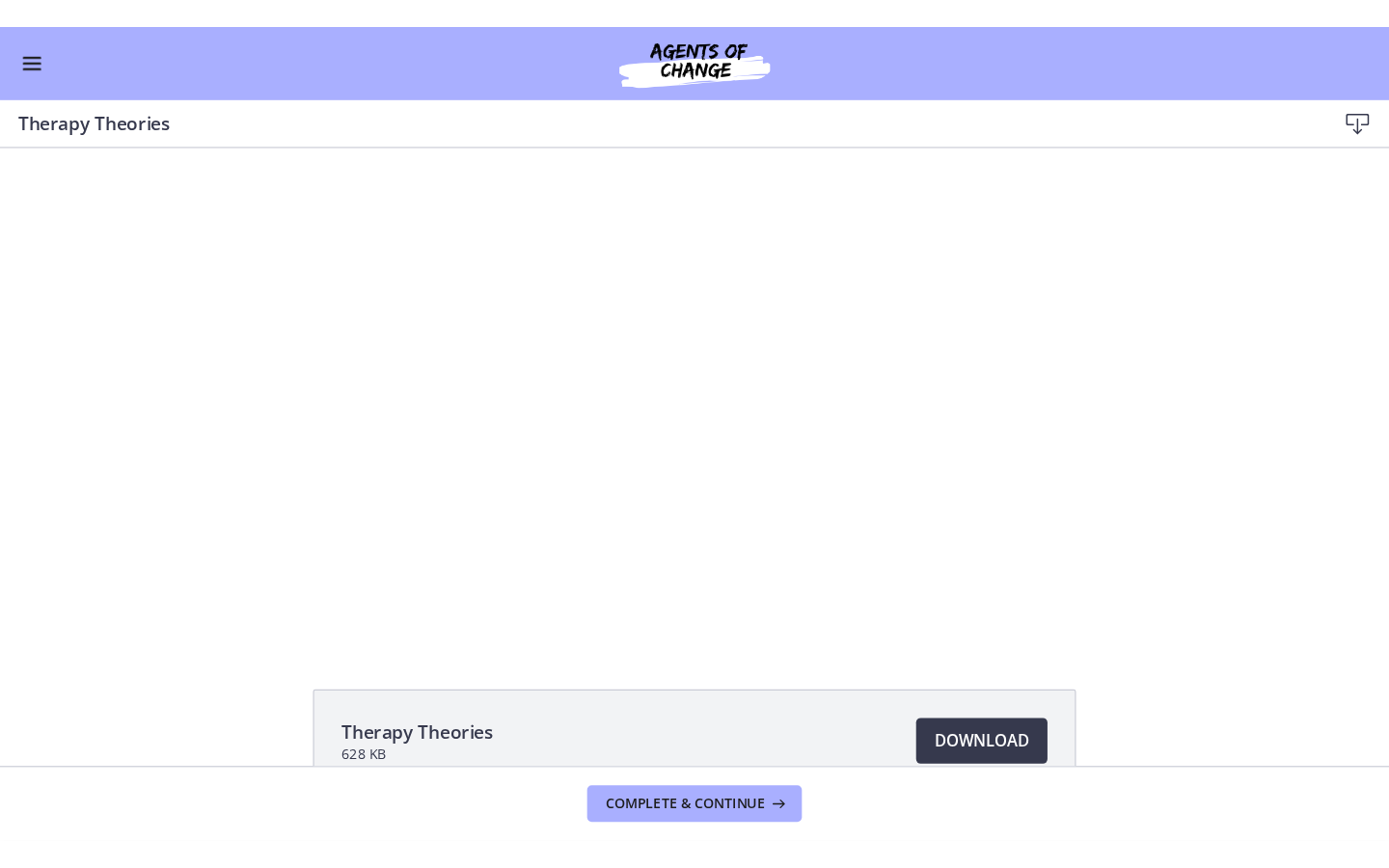 scroll, scrollTop: 0, scrollLeft: 0, axis: both 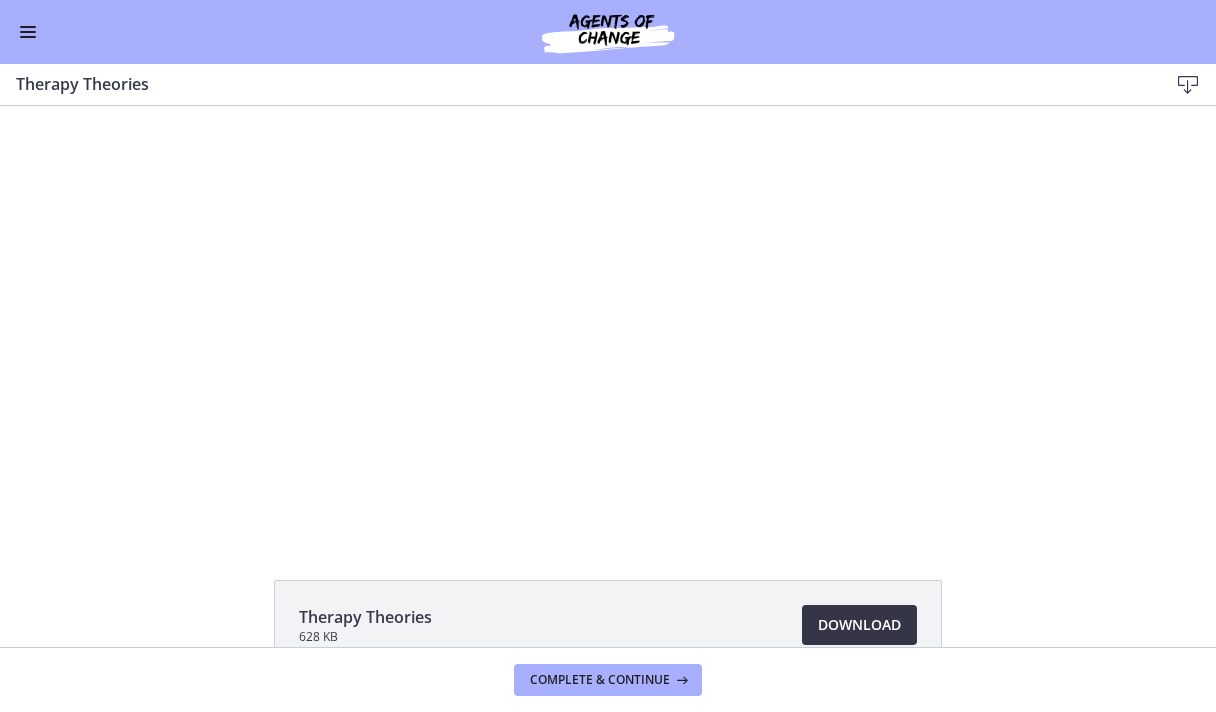 click on "Download
Opens in a new window" at bounding box center (859, 625) 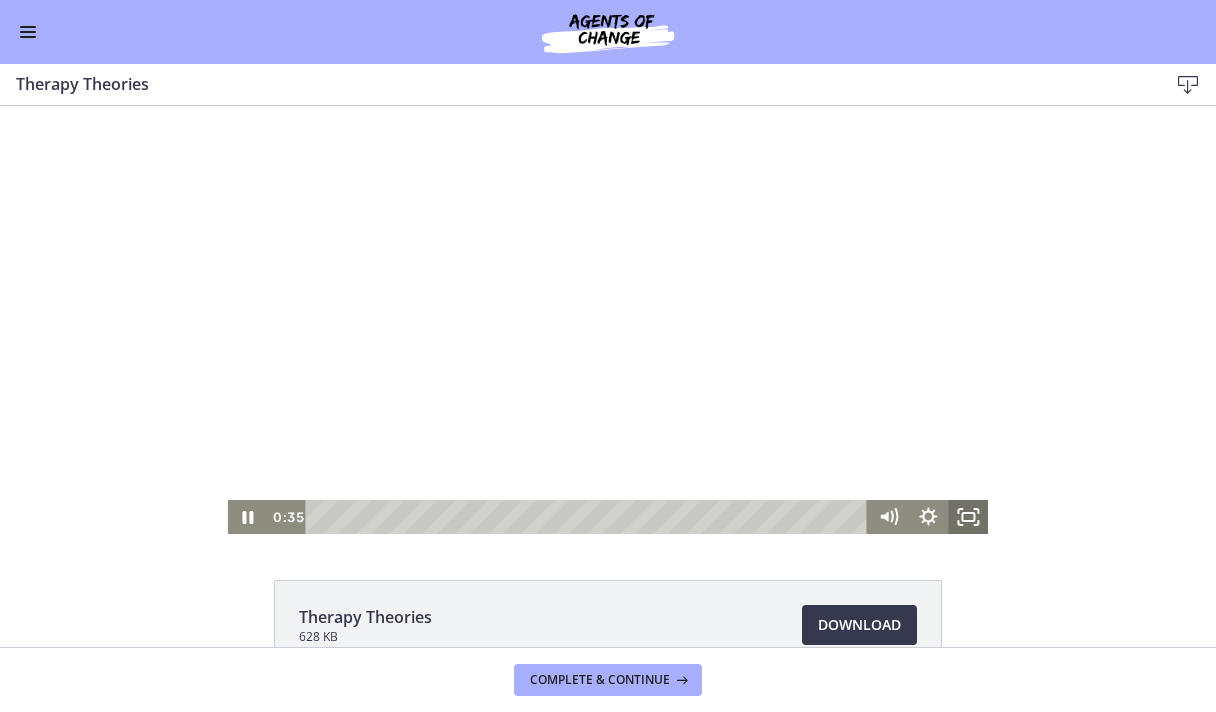 click 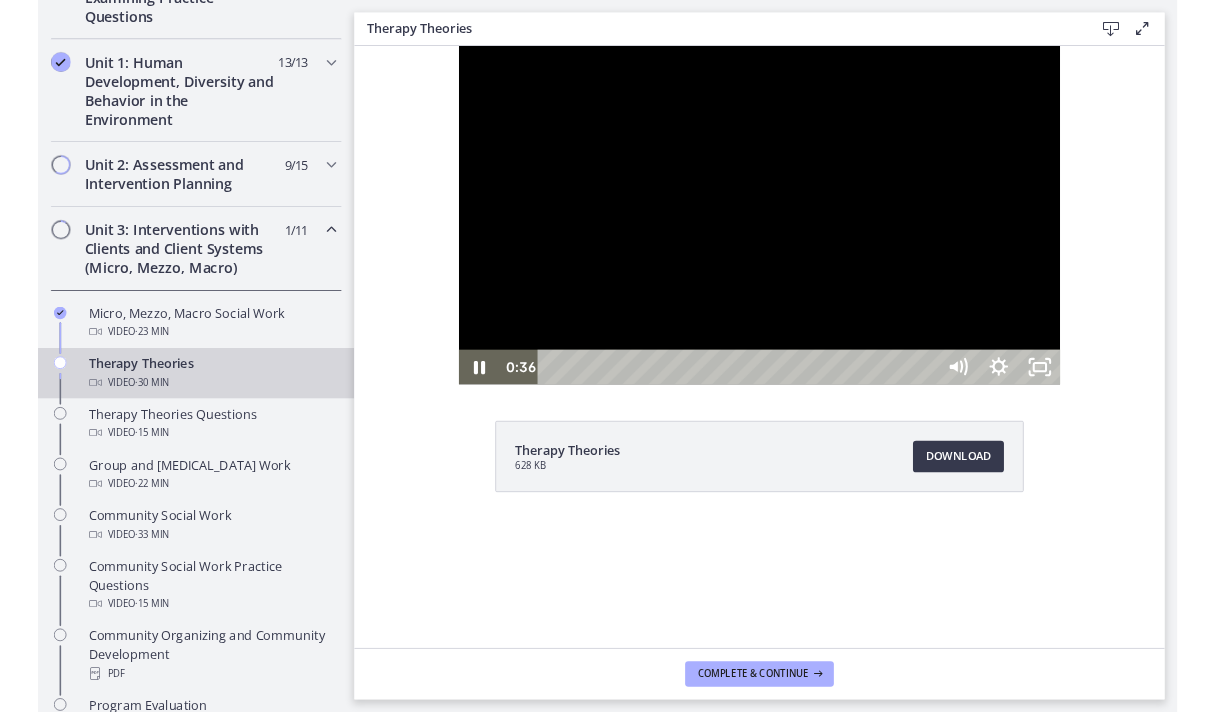 scroll, scrollTop: 524, scrollLeft: 0, axis: vertical 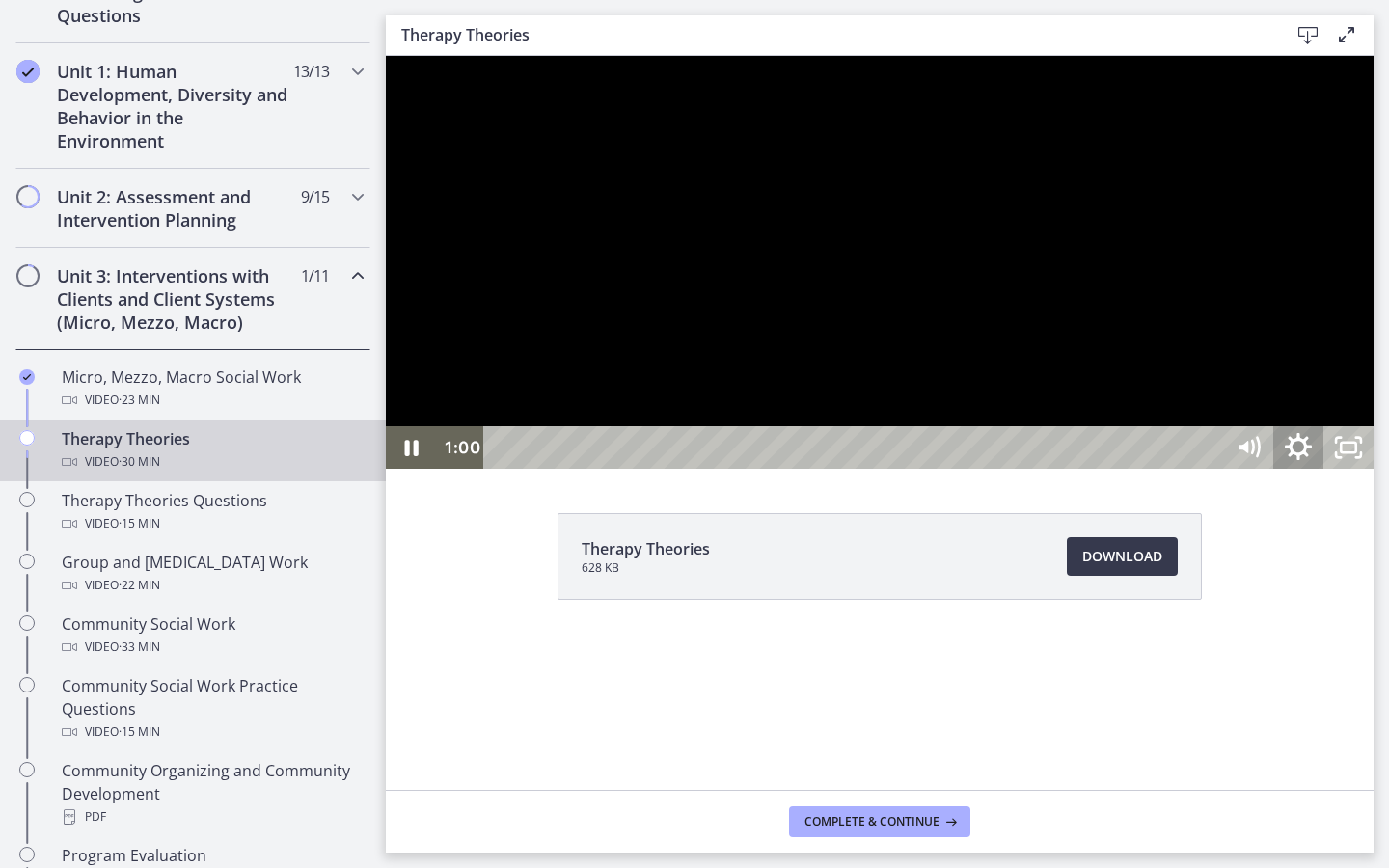 click 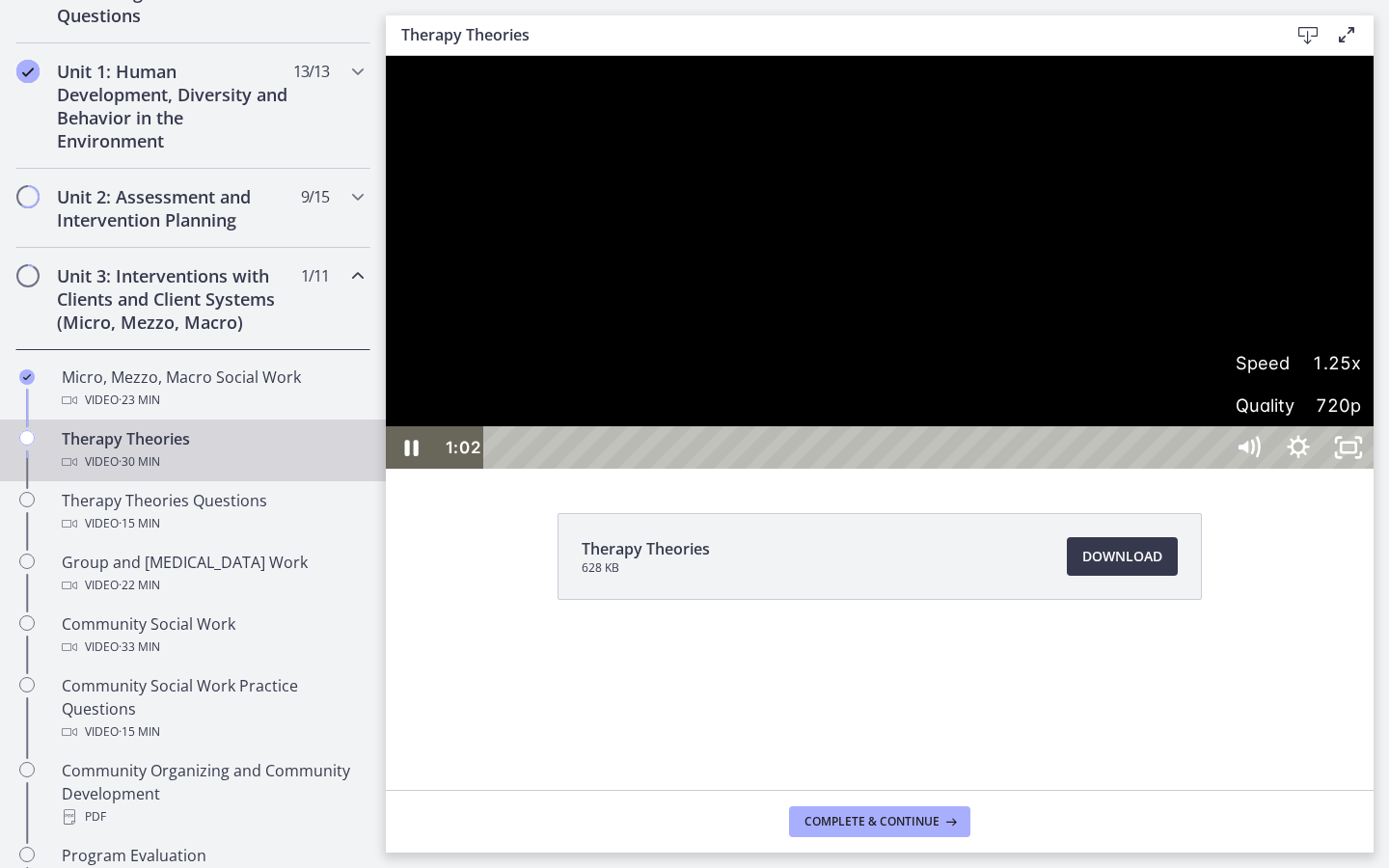 click on "Speed" at bounding box center (1266, 363) 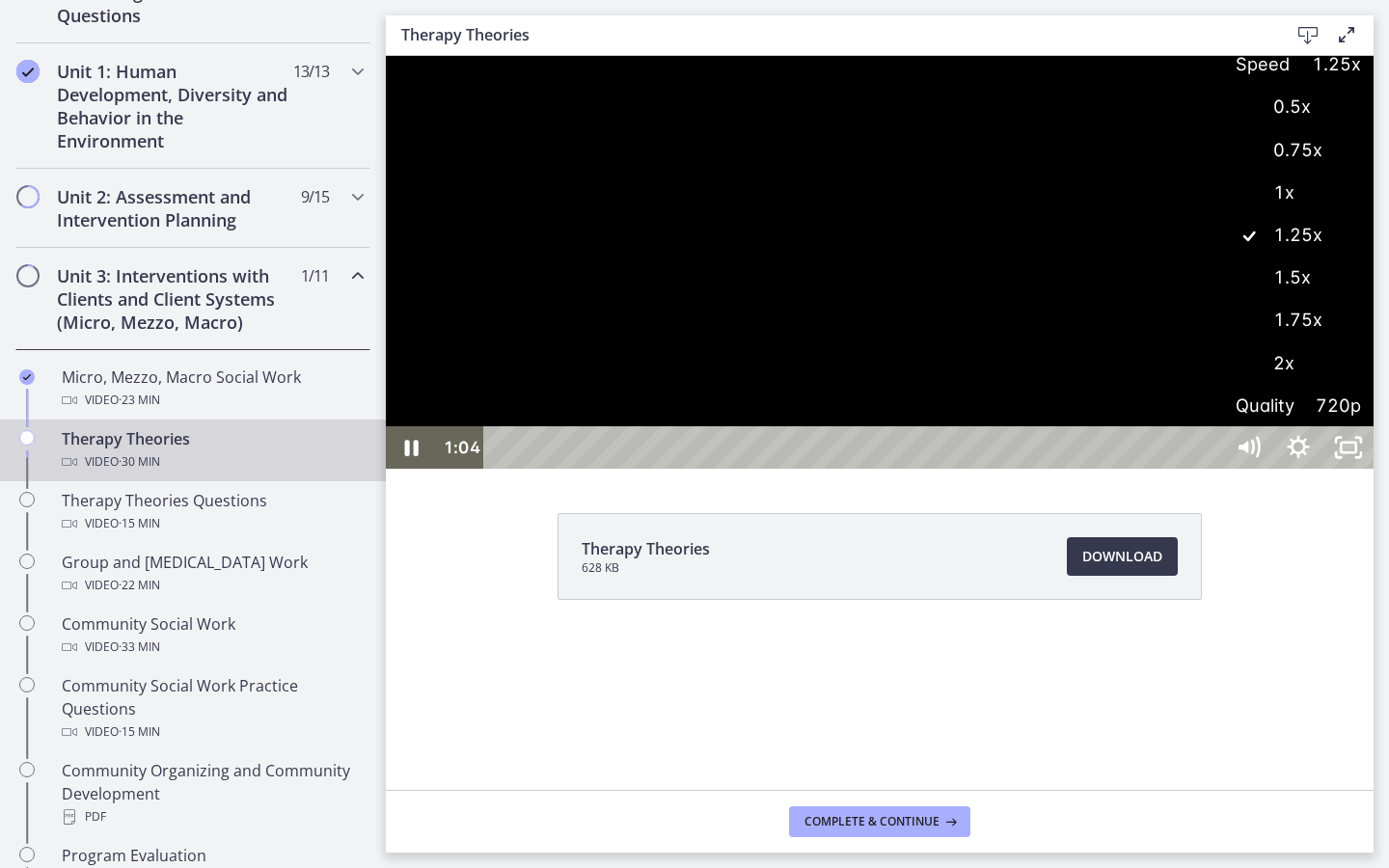 click on "1.5x" at bounding box center [1298, 278] 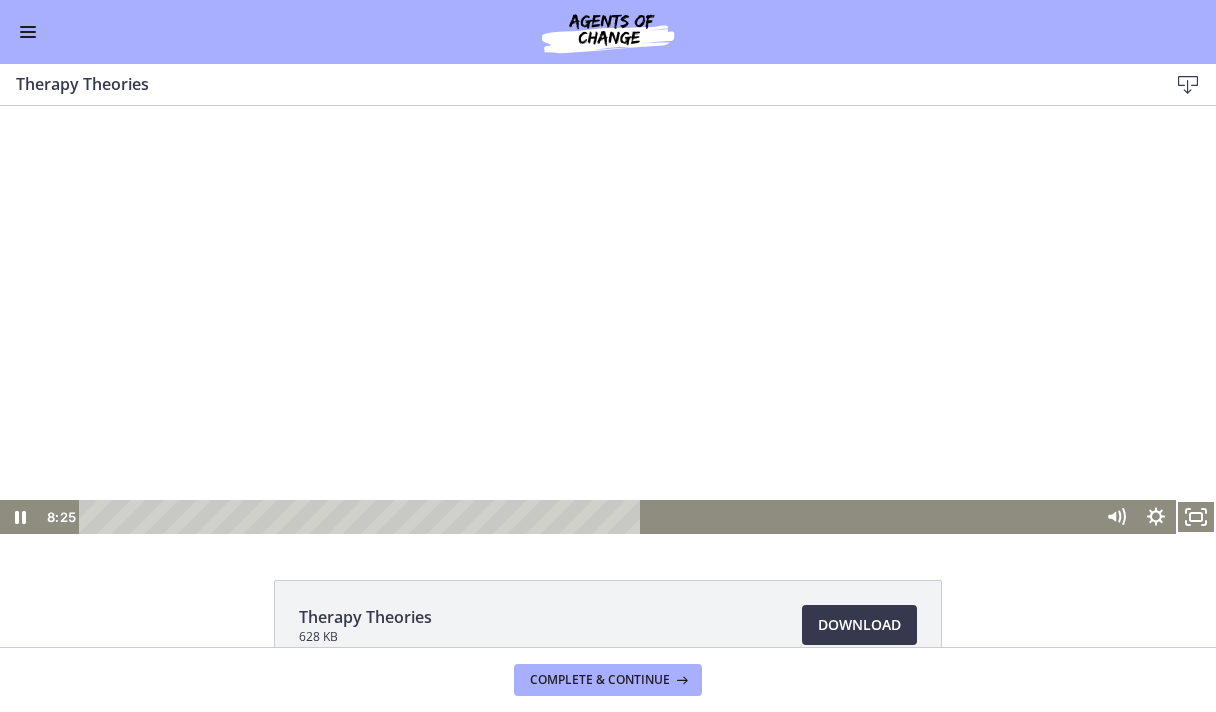 scroll, scrollTop: 519, scrollLeft: 0, axis: vertical 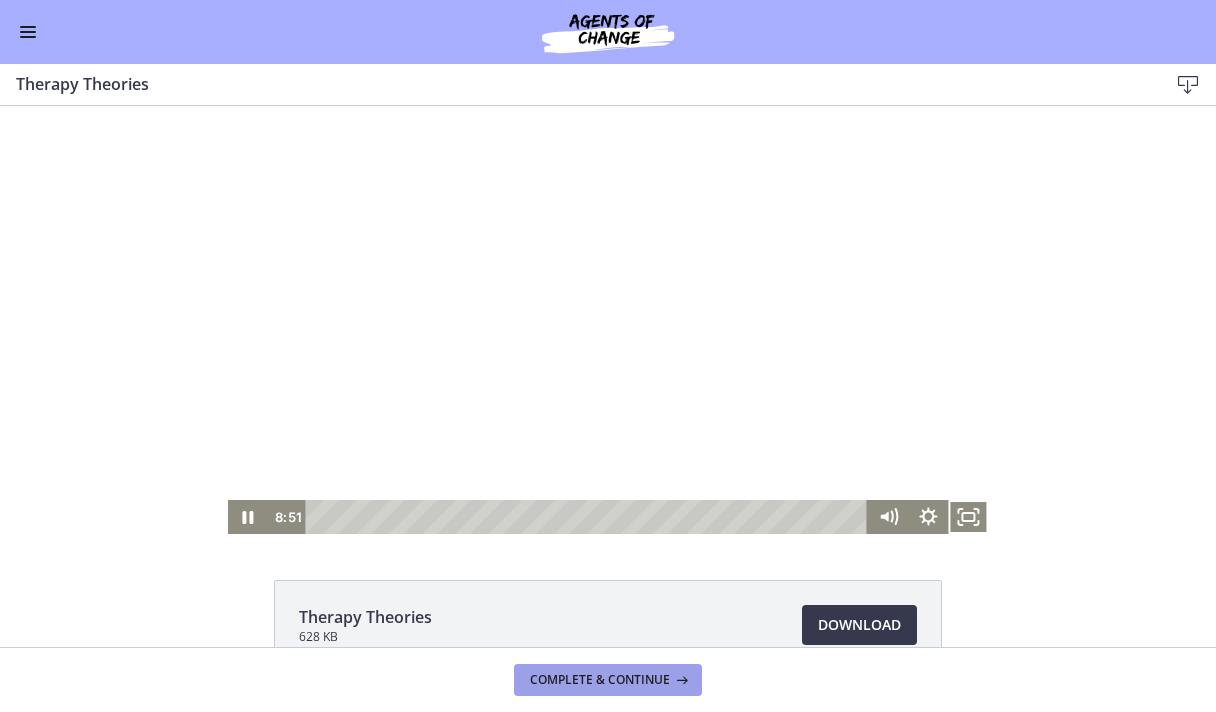 click on "Complete & continue" at bounding box center [600, 680] 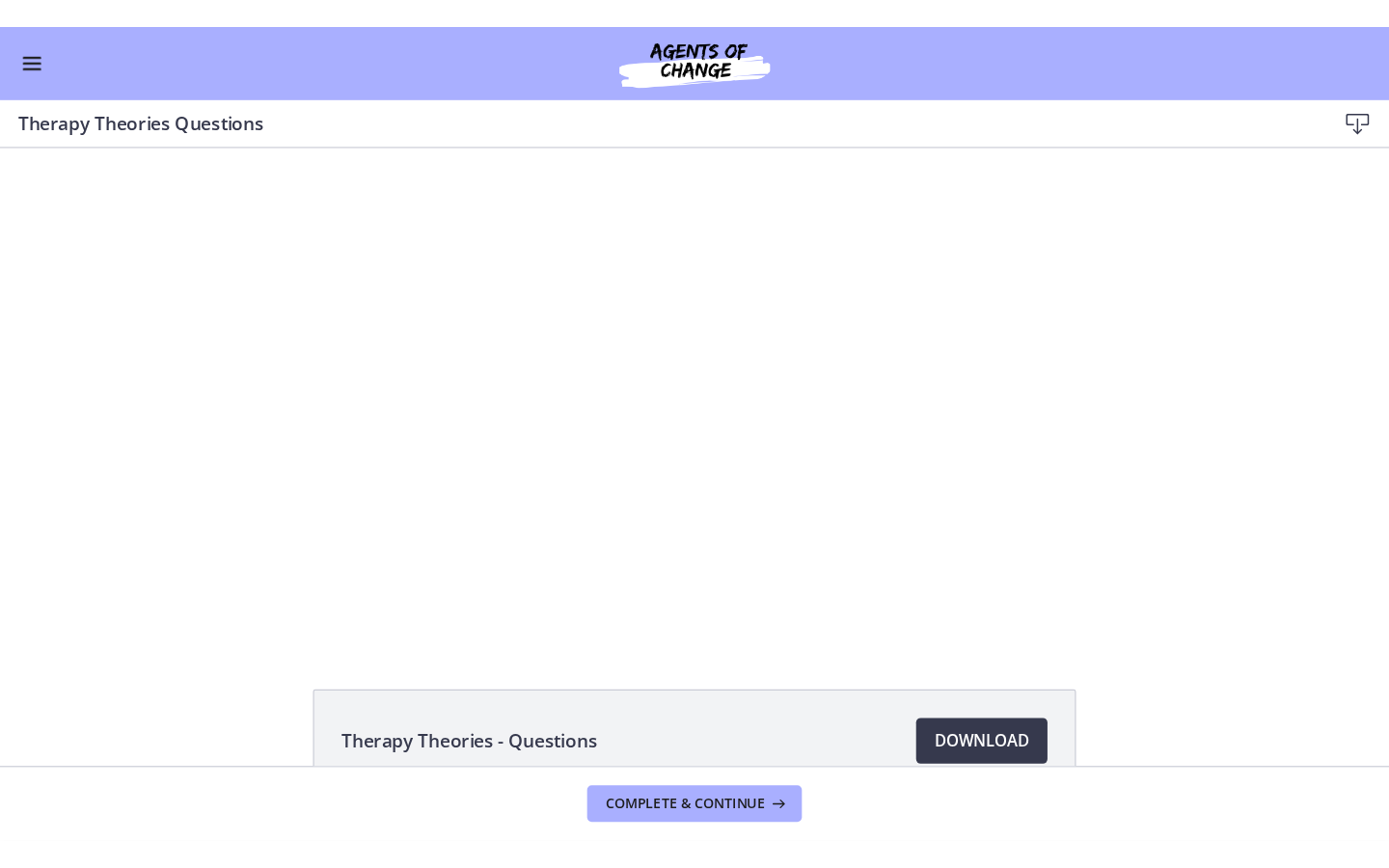 scroll, scrollTop: 0, scrollLeft: 0, axis: both 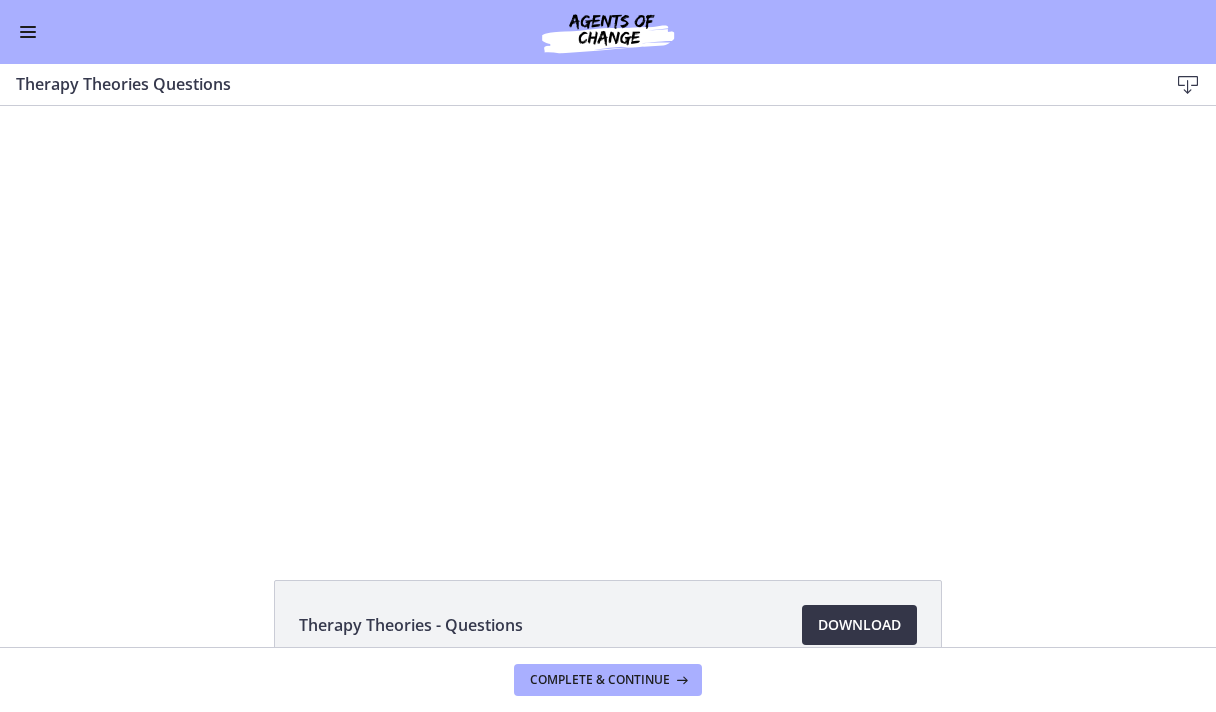click on "Download
Opens in a new window" at bounding box center (859, 625) 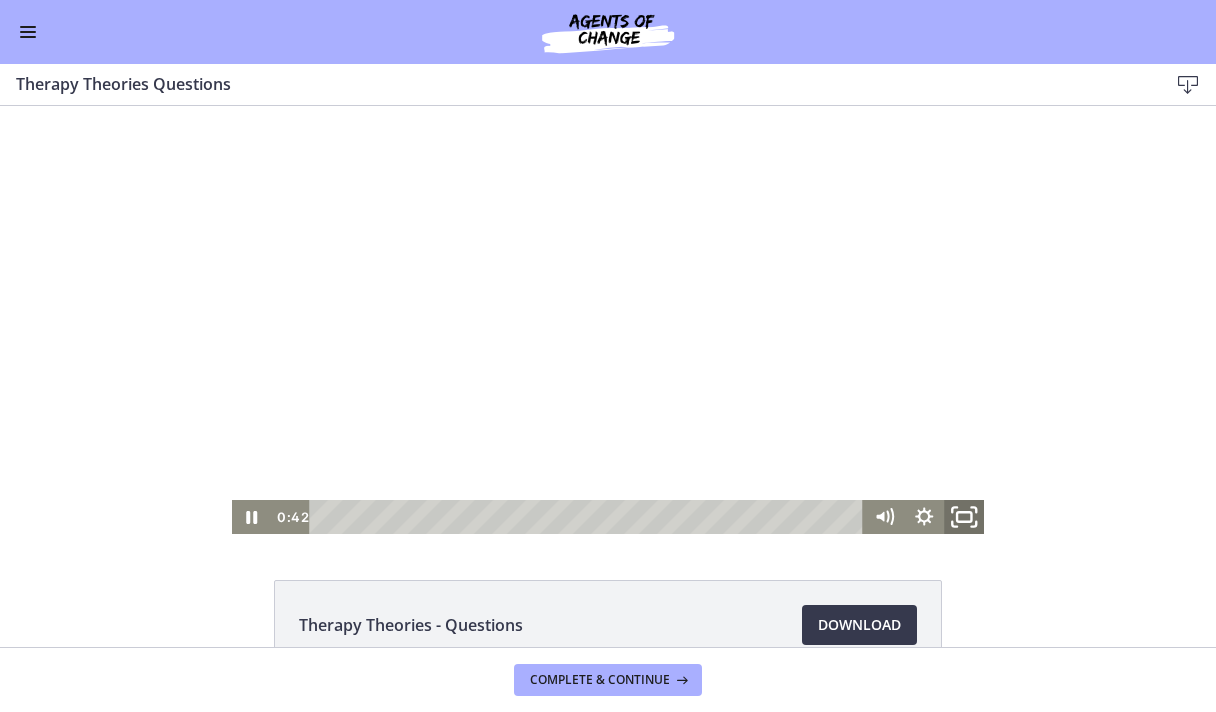 click 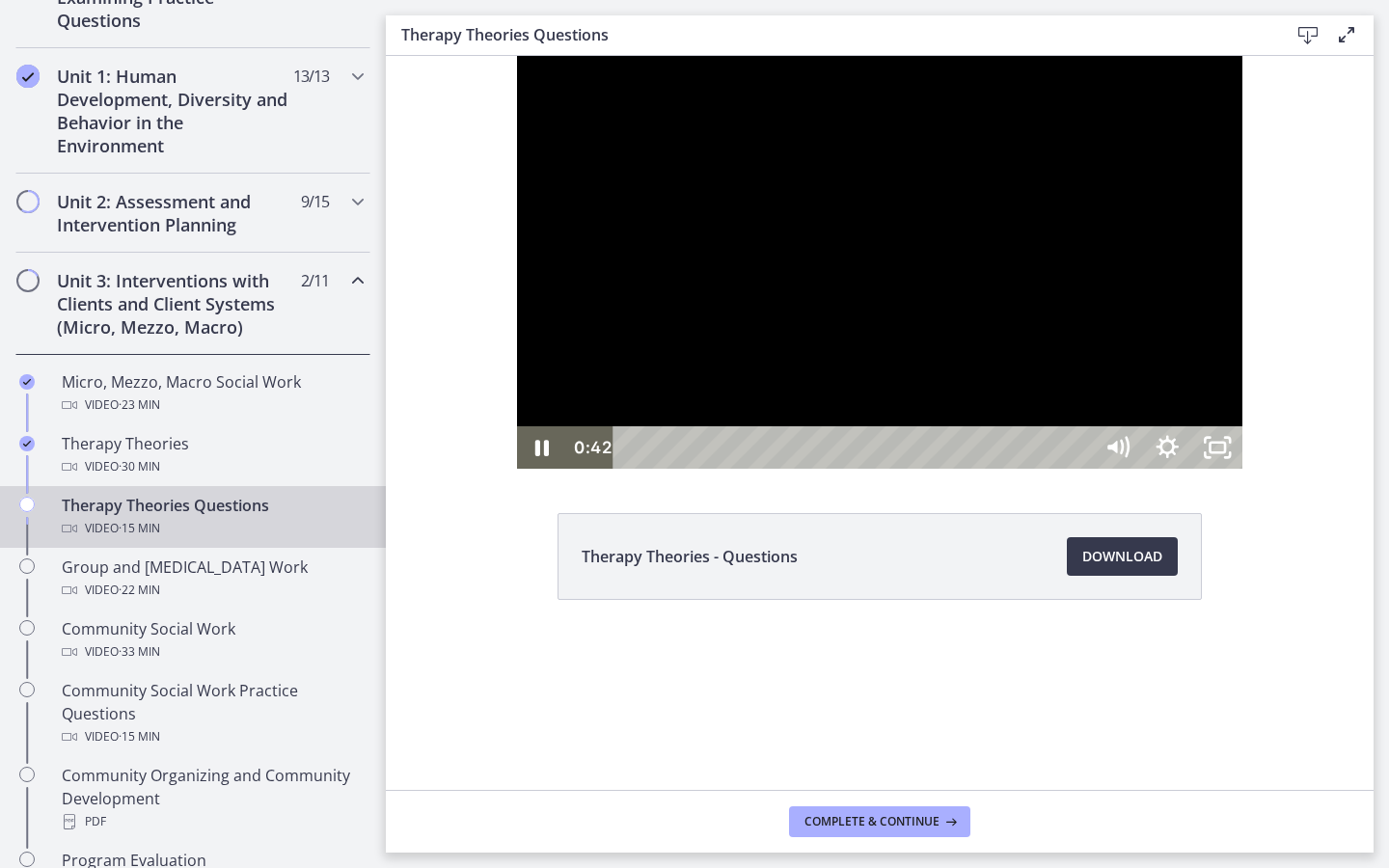 scroll, scrollTop: 505, scrollLeft: 0, axis: vertical 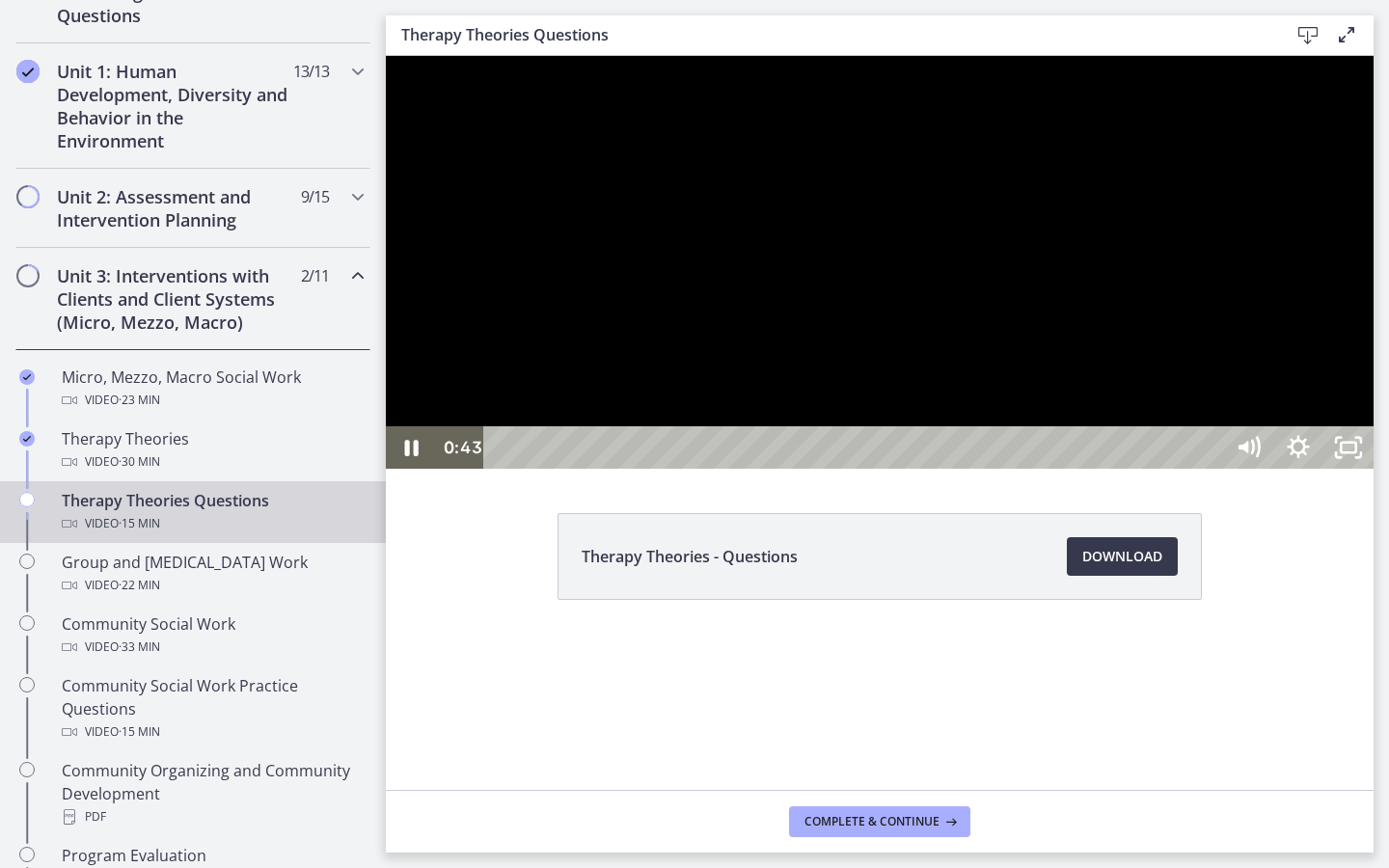 click at bounding box center (880, 262) 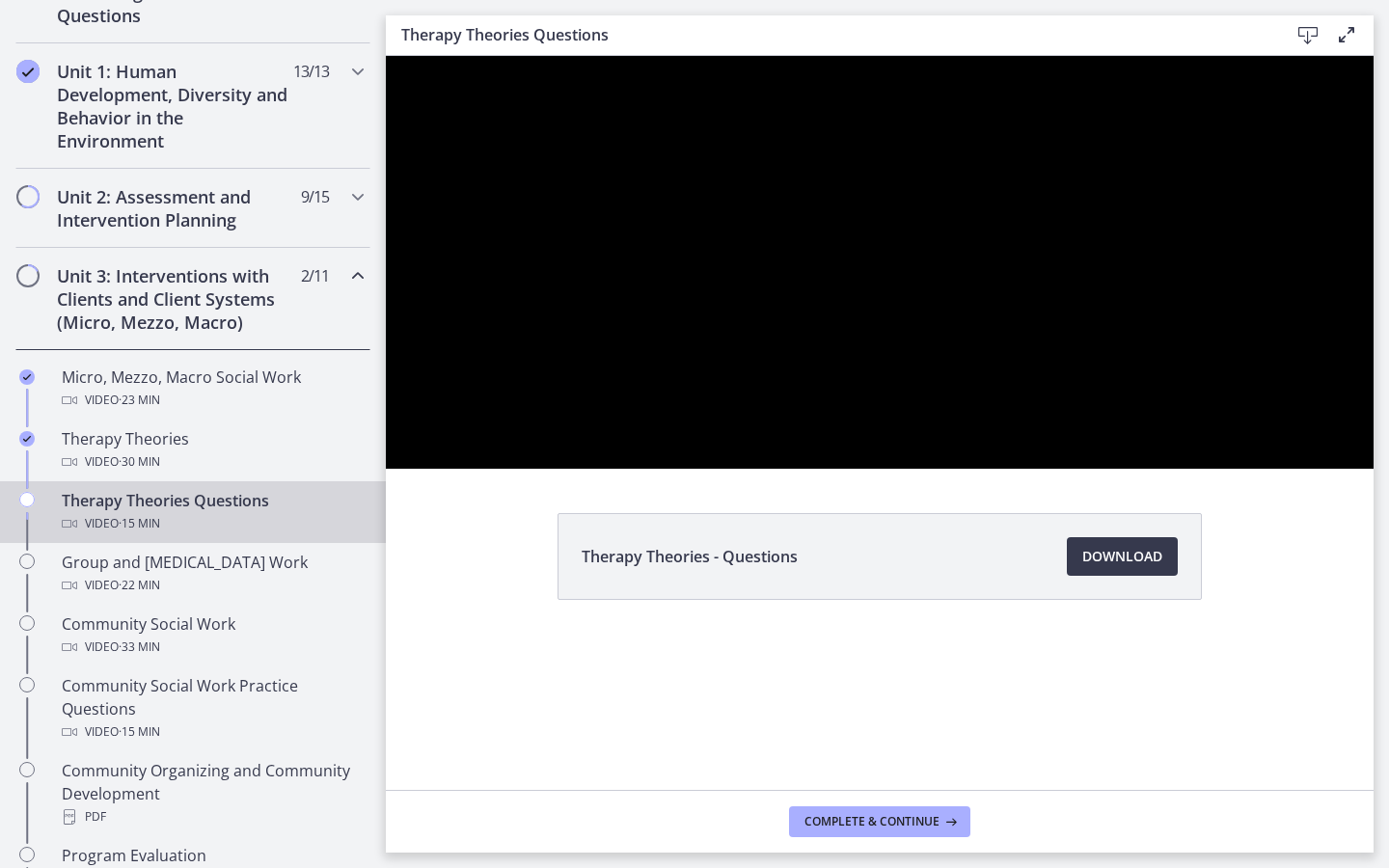 type 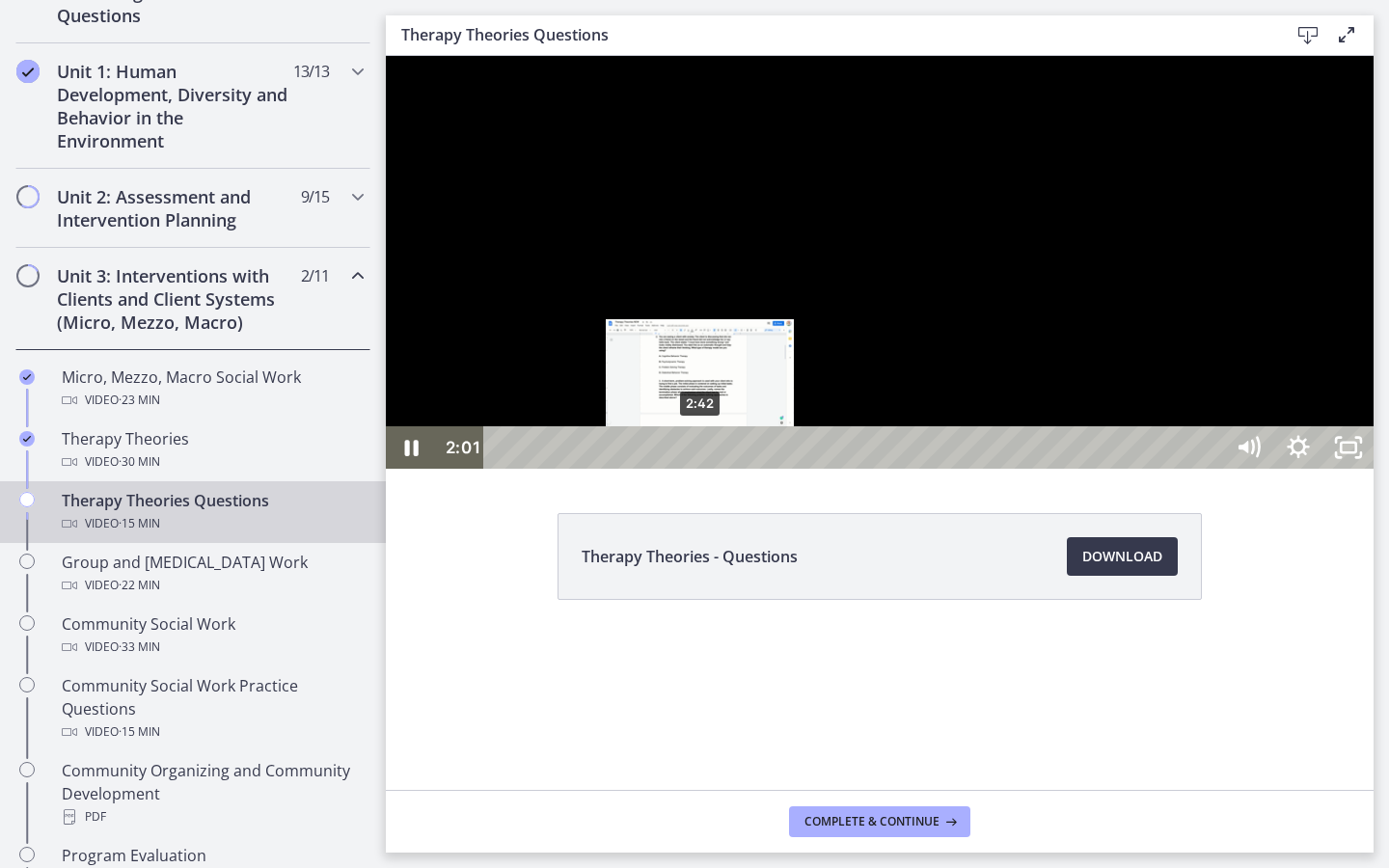 click on "2:42" at bounding box center (857, 448) 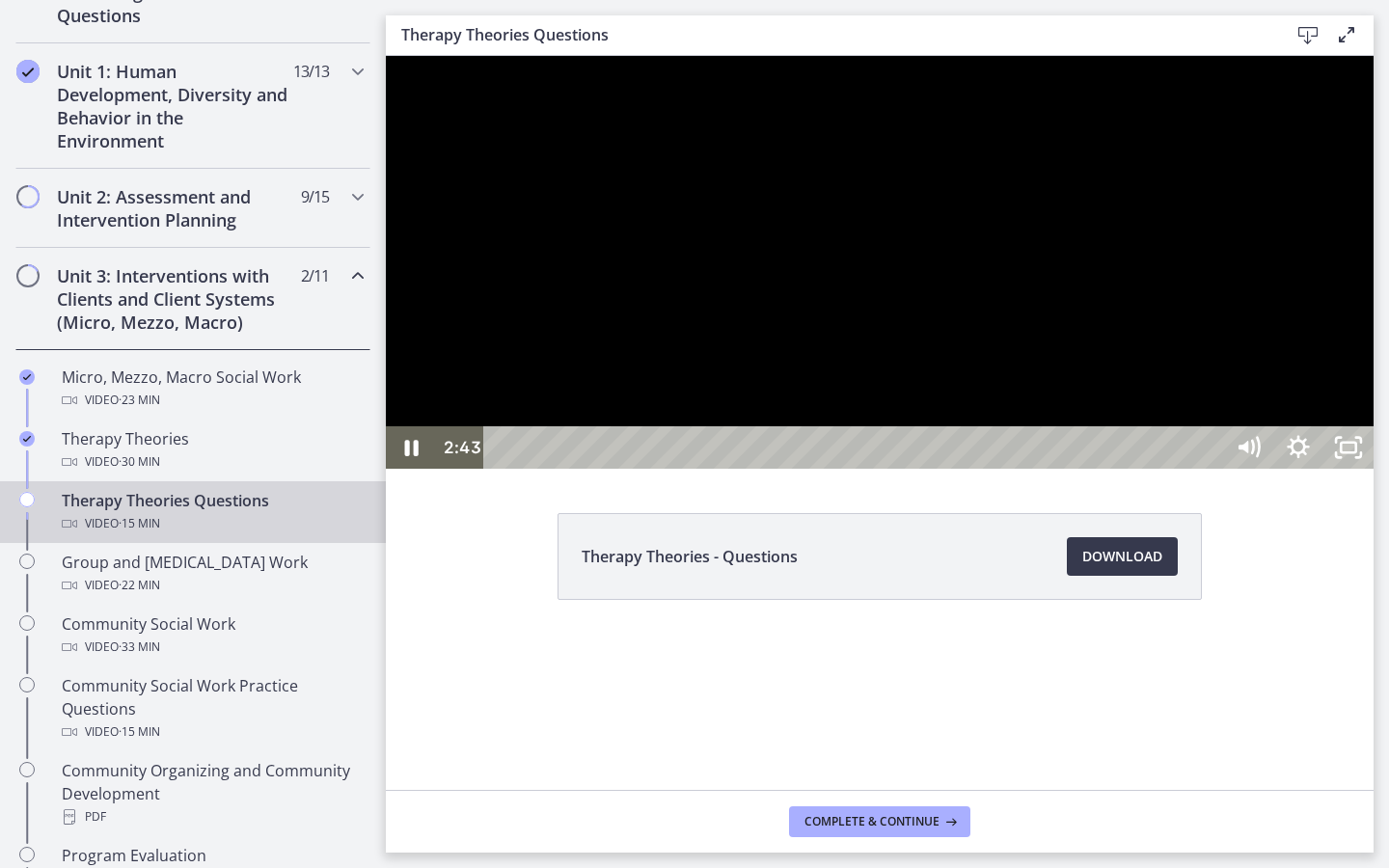 click at bounding box center [880, 262] 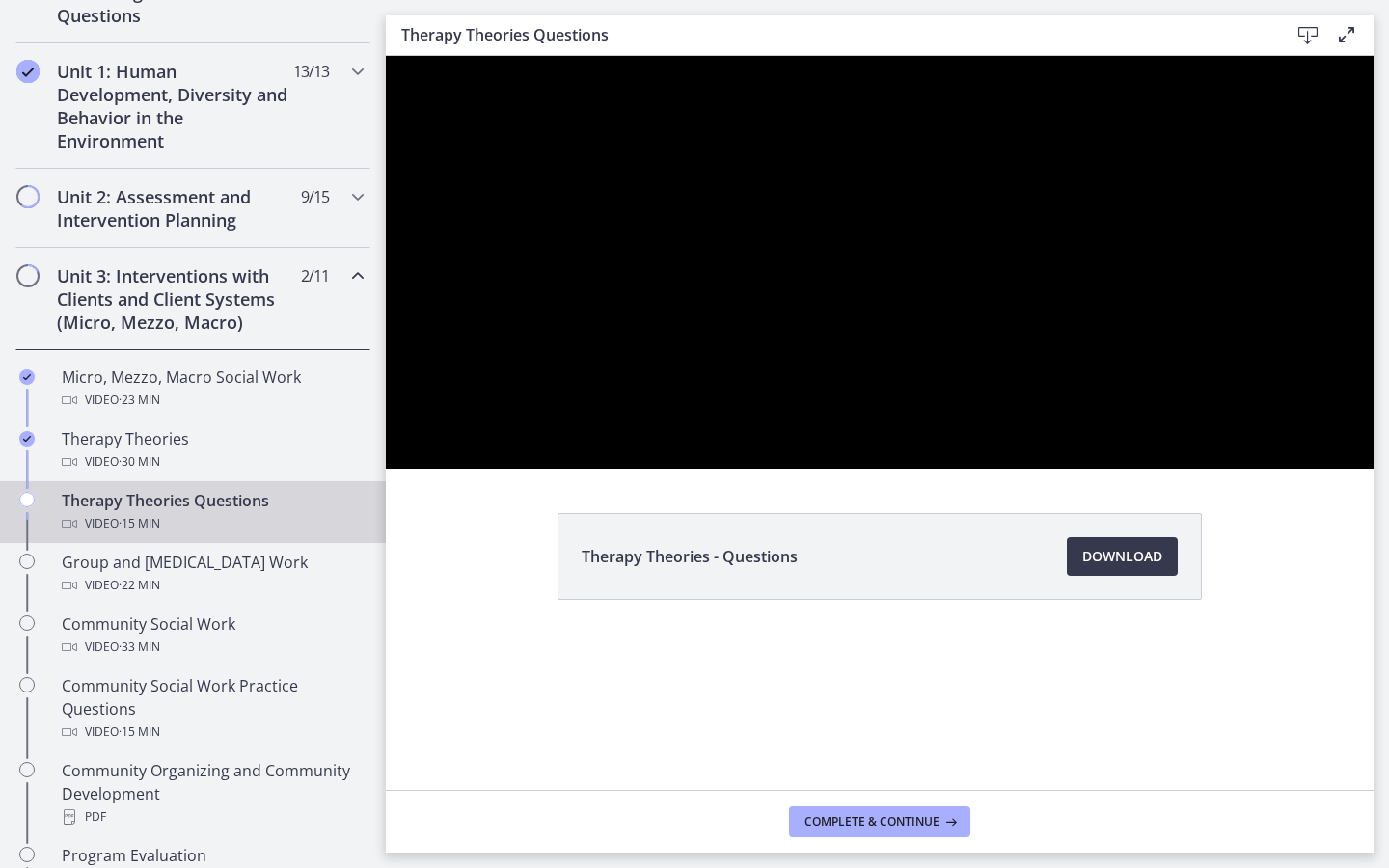 click at bounding box center [386, 56] 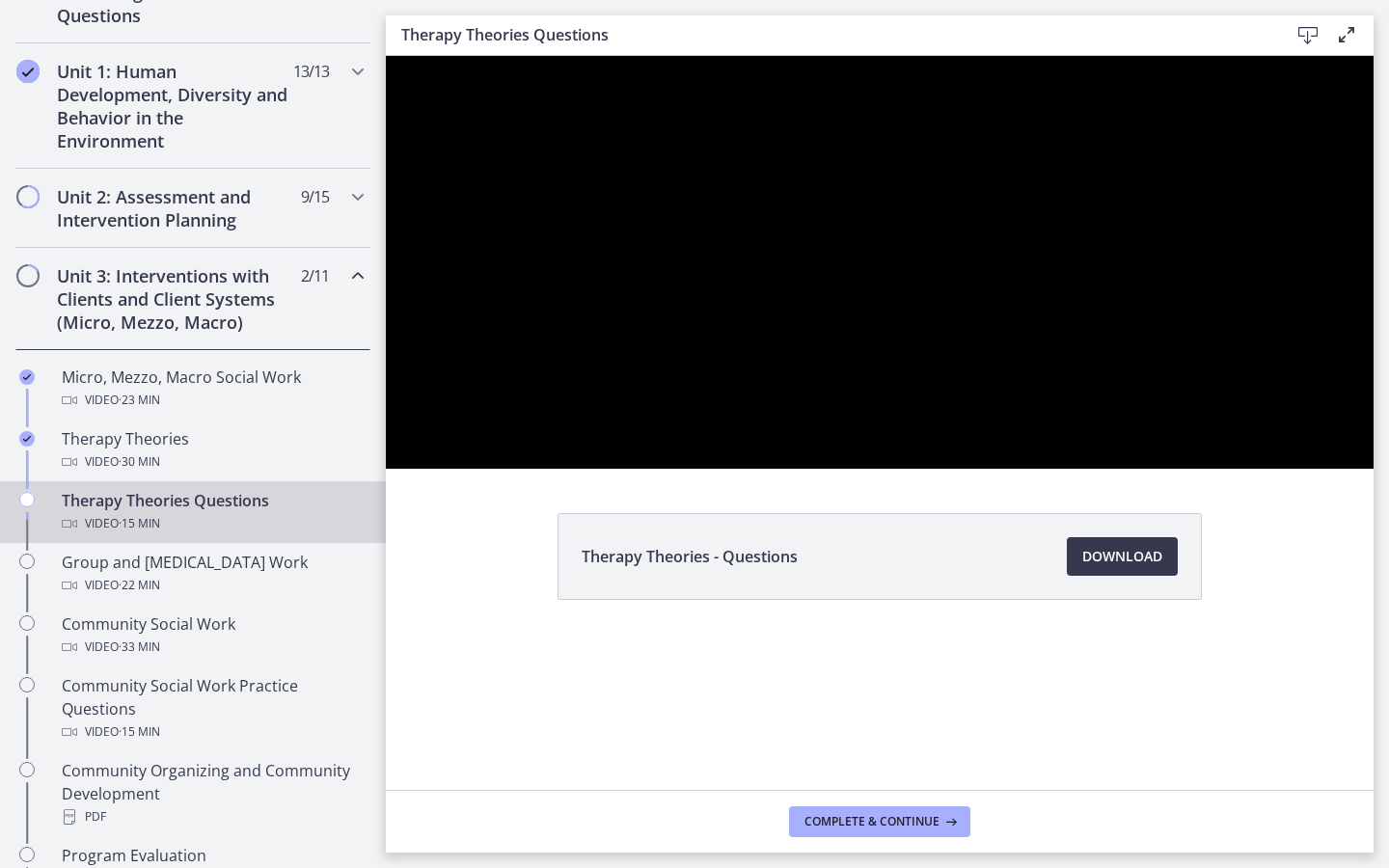 click at bounding box center (386, 56) 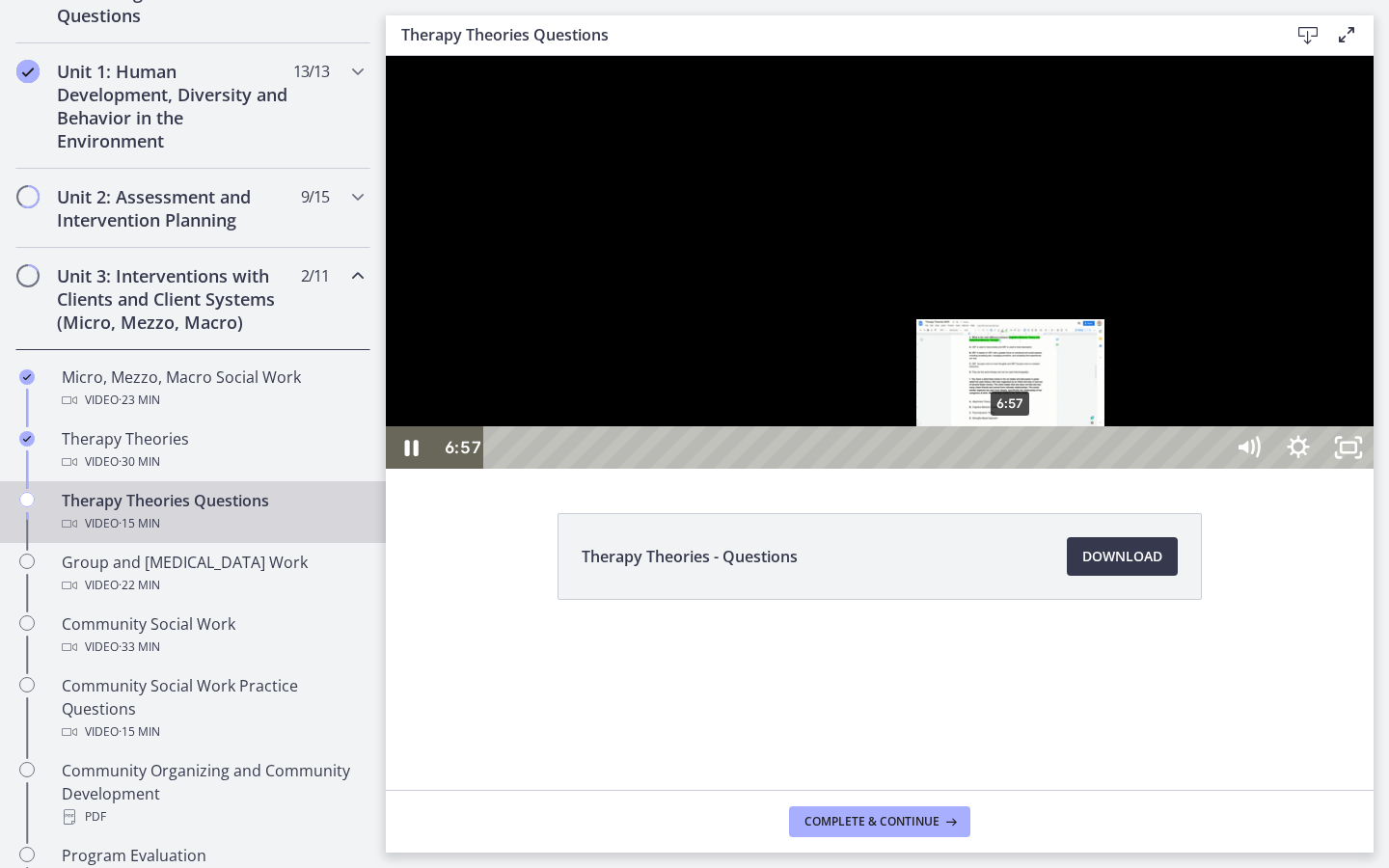 click on "6:57" at bounding box center (857, 448) 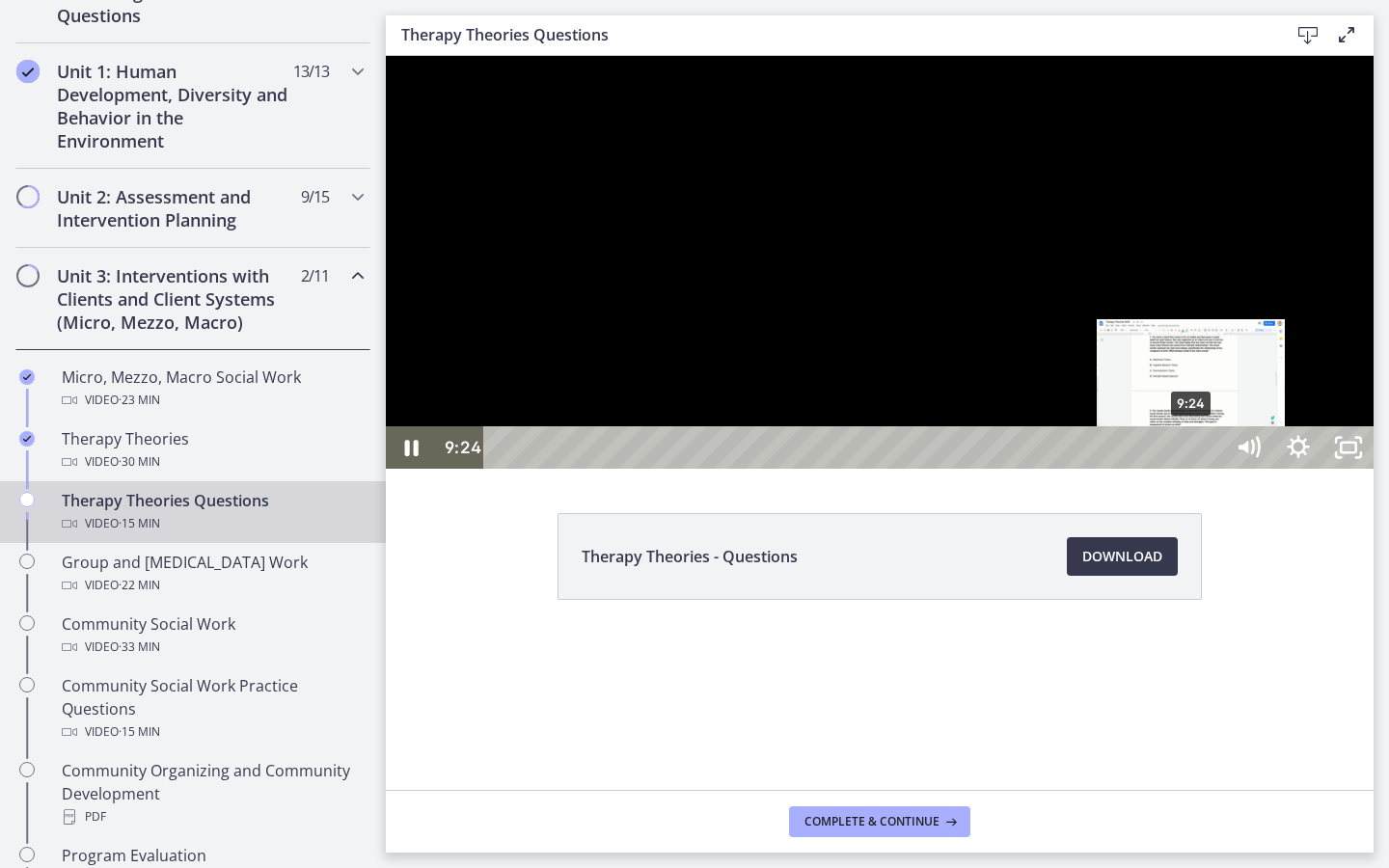 click on "9:24" at bounding box center (857, 448) 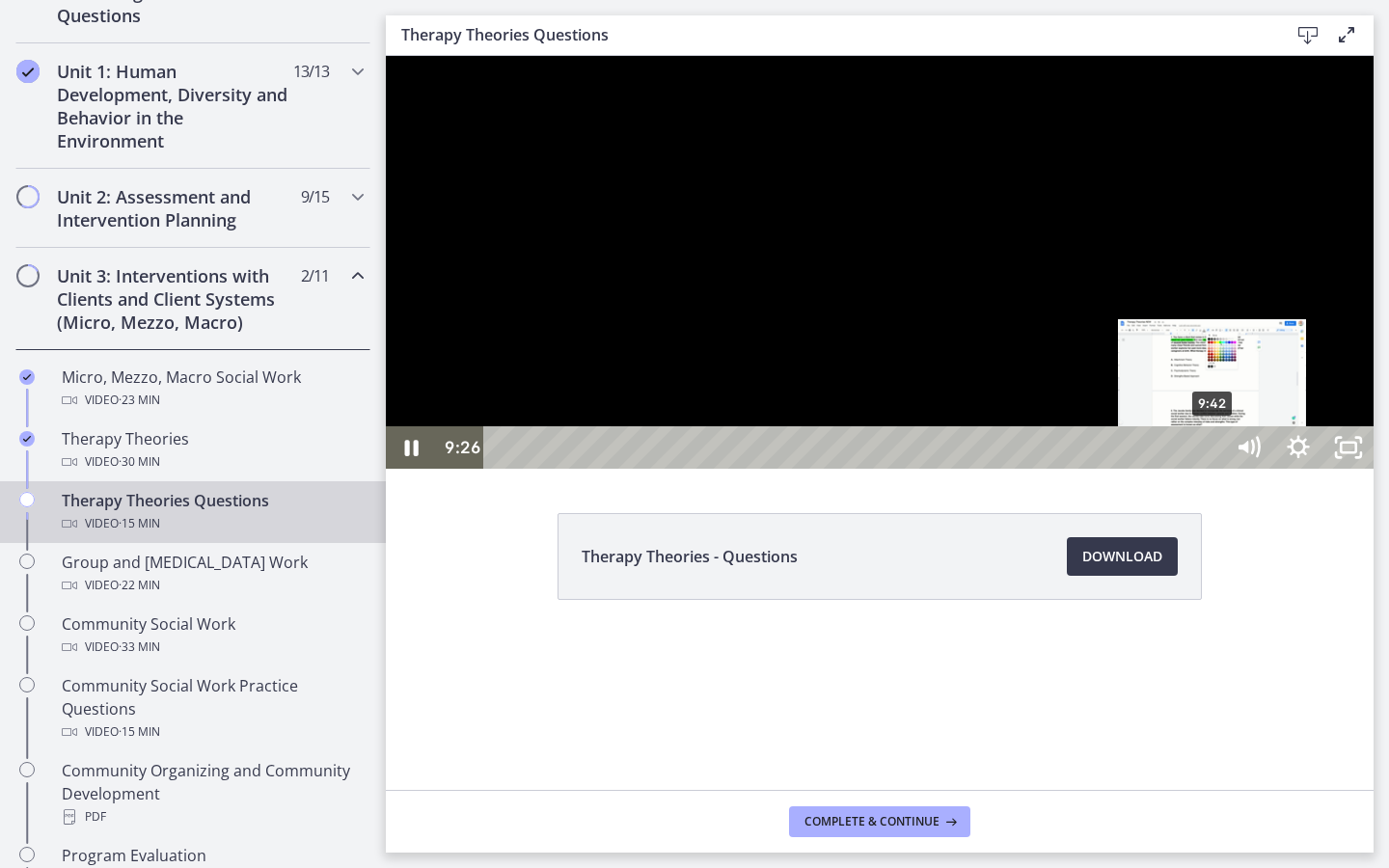 click on "9:42" at bounding box center (857, 448) 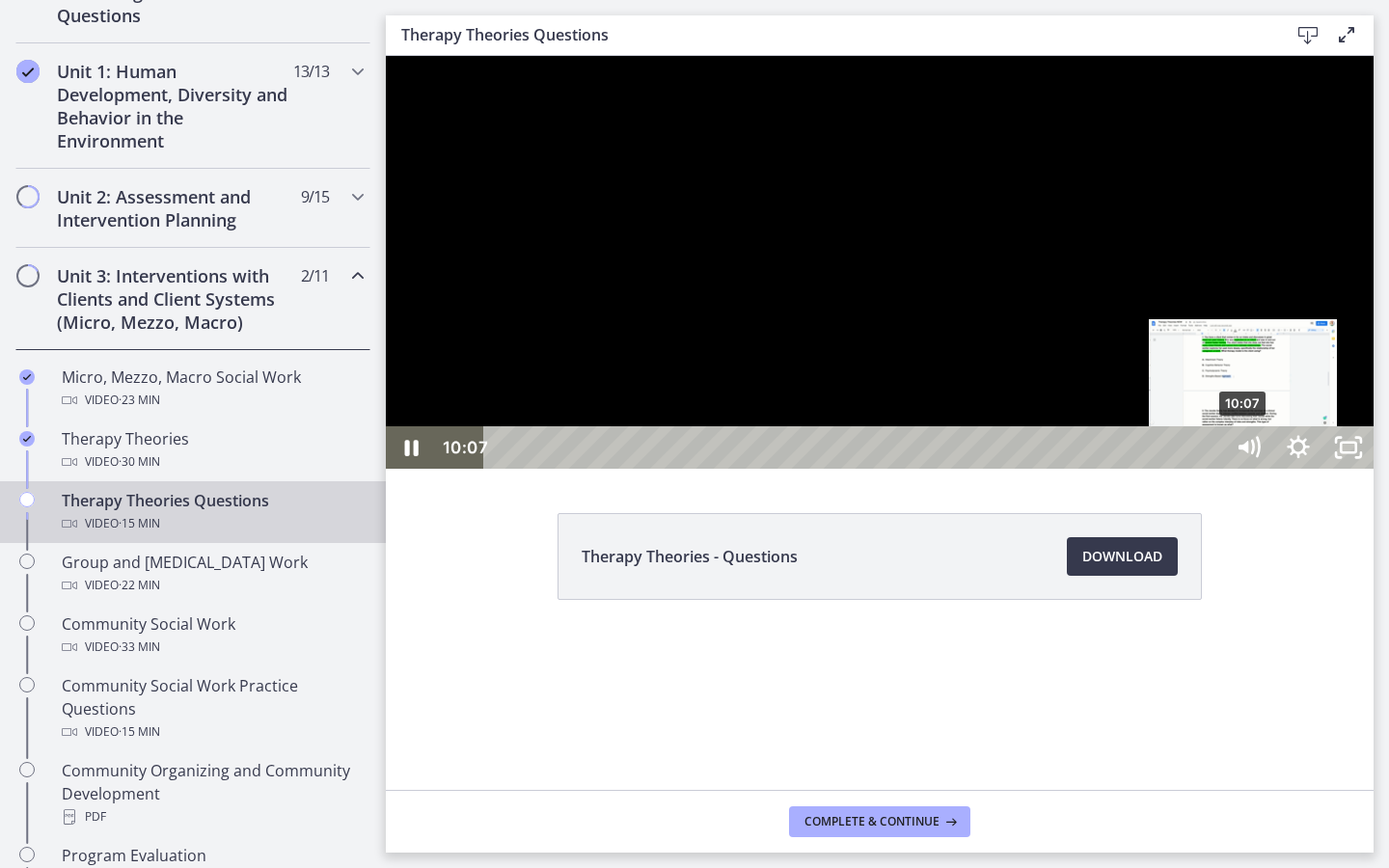 click on "10:07" at bounding box center (857, 448) 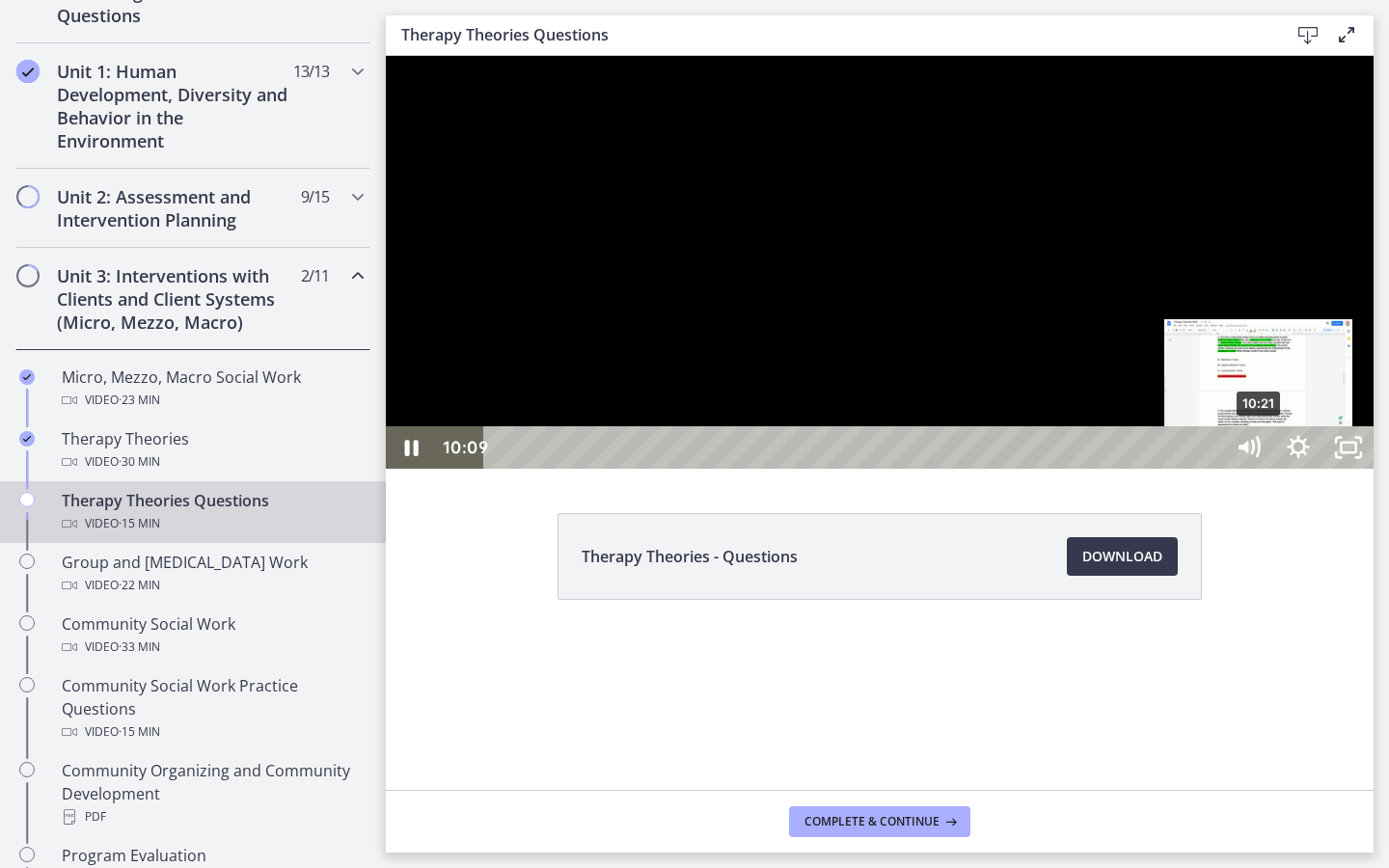 click on "10:21" at bounding box center [857, 448] 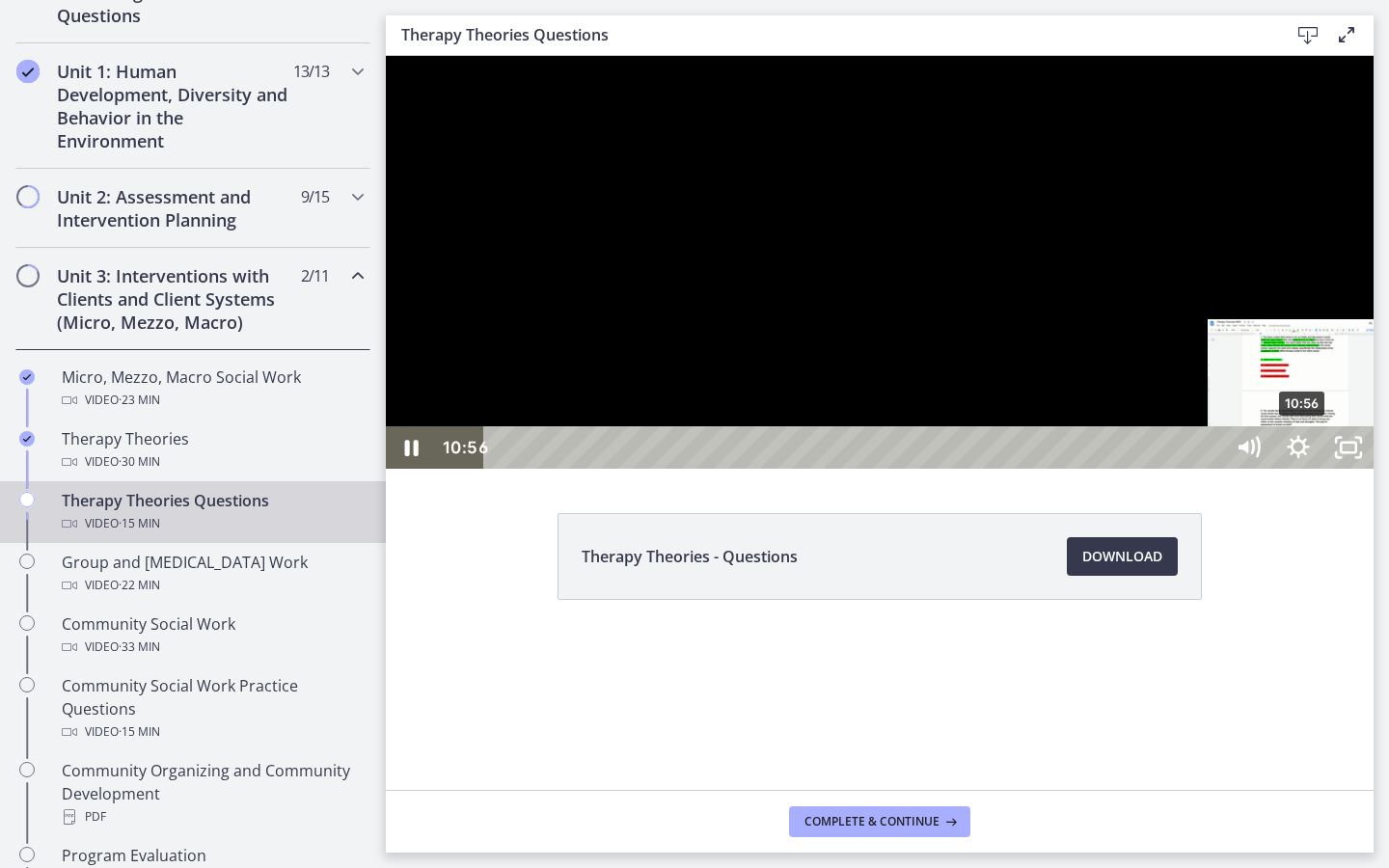 click on "10:56" at bounding box center [857, 448] 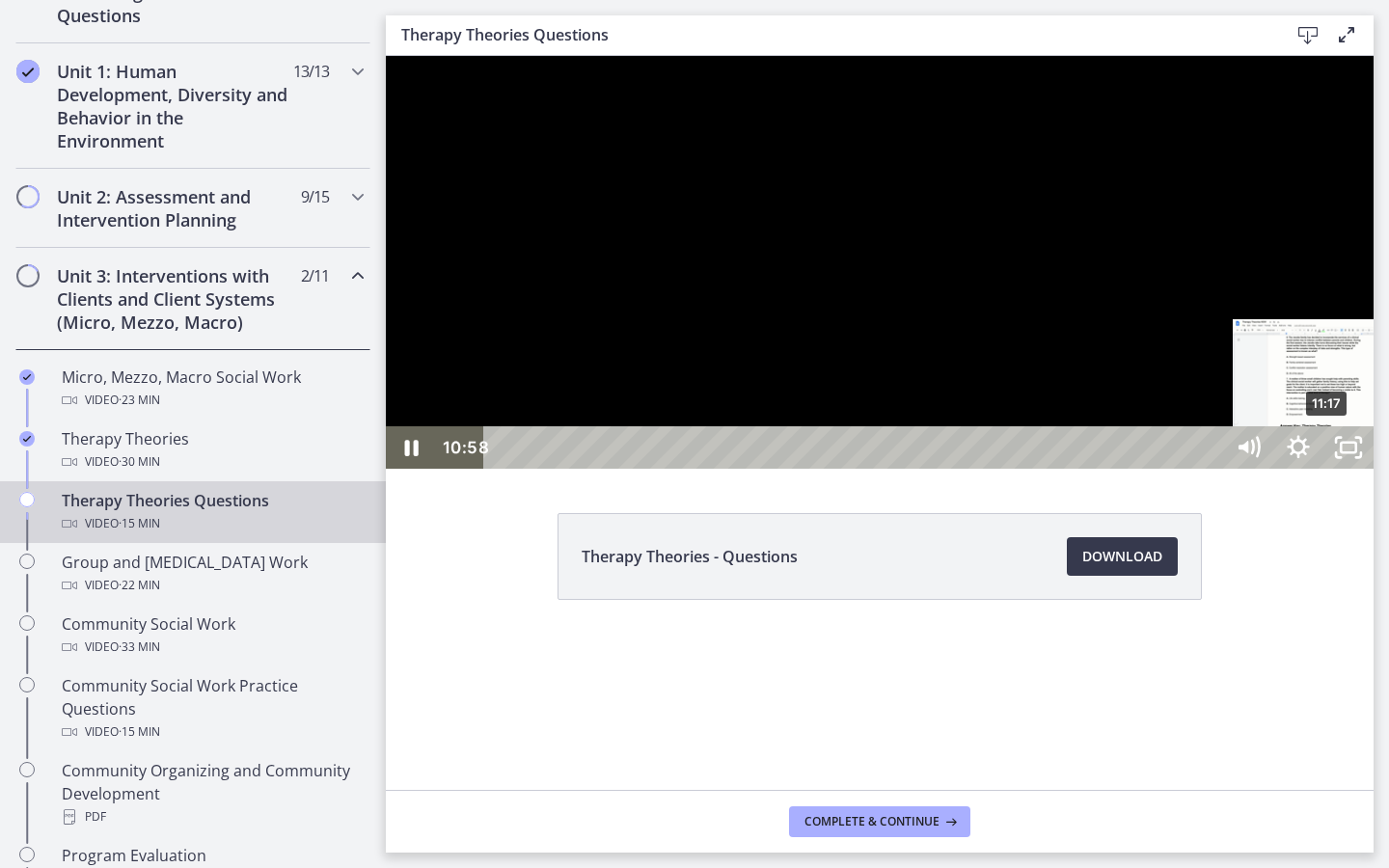 click on "11:17" at bounding box center [857, 448] 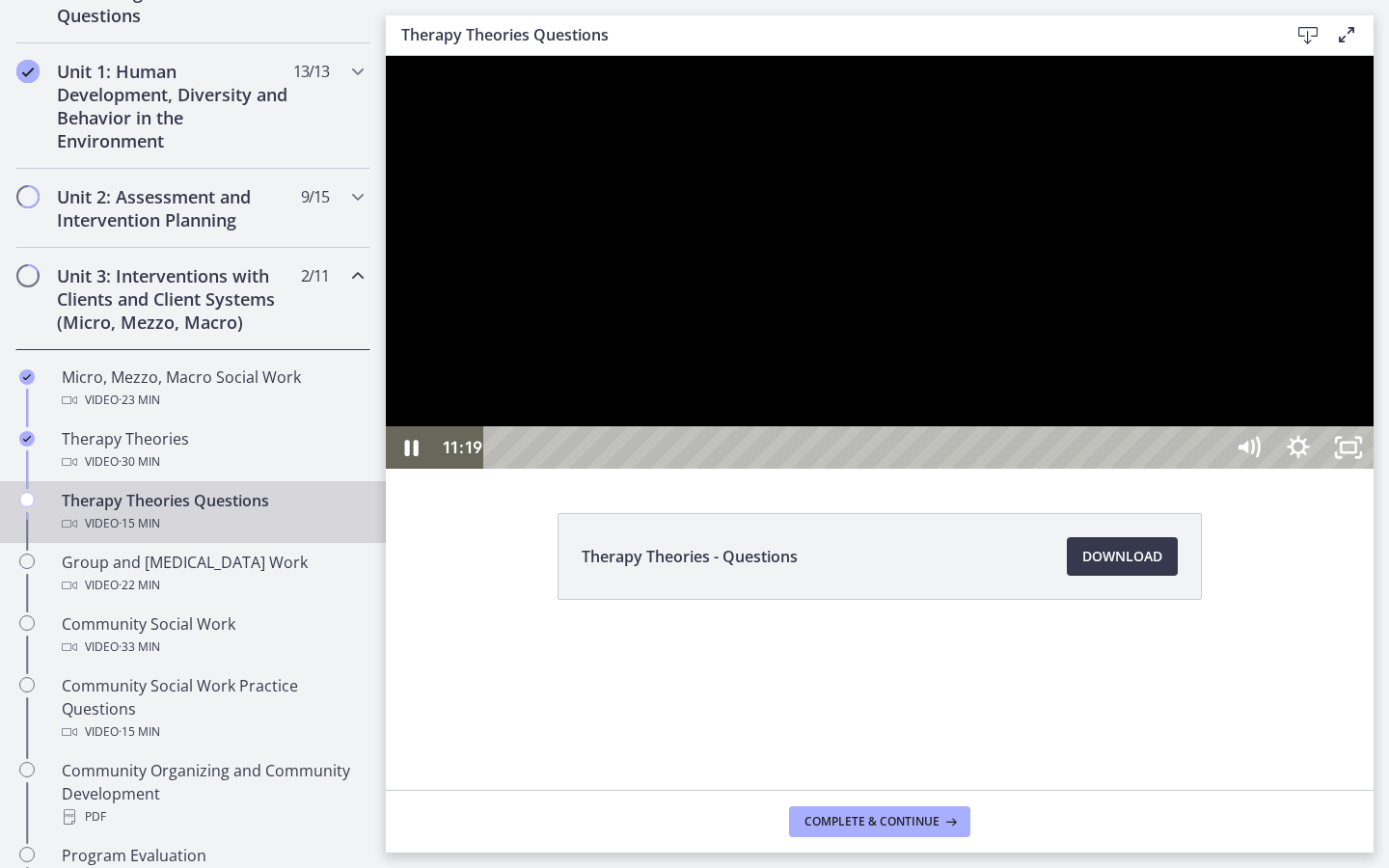 click at bounding box center [880, 262] 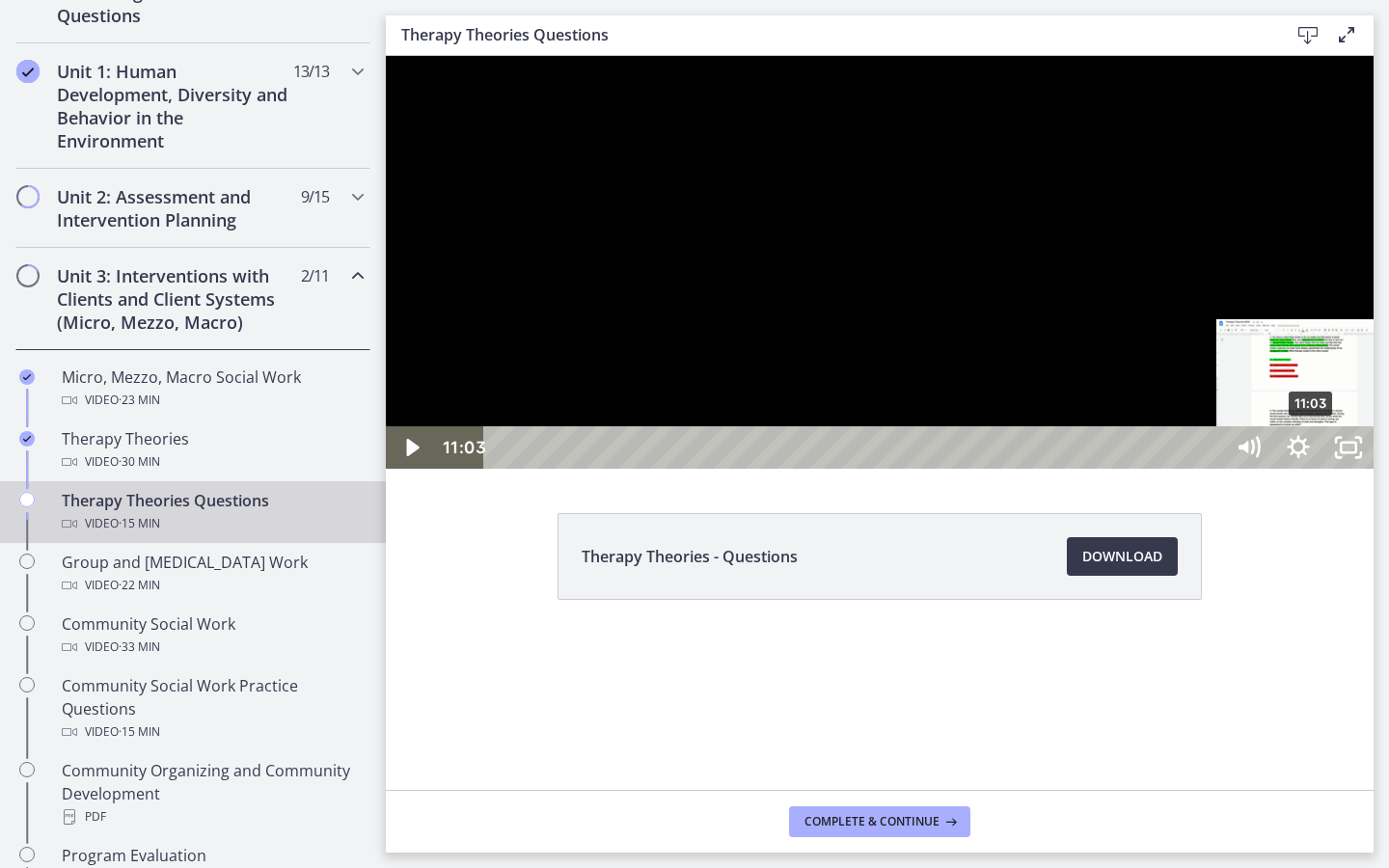 click on "11:03" at bounding box center [857, 448] 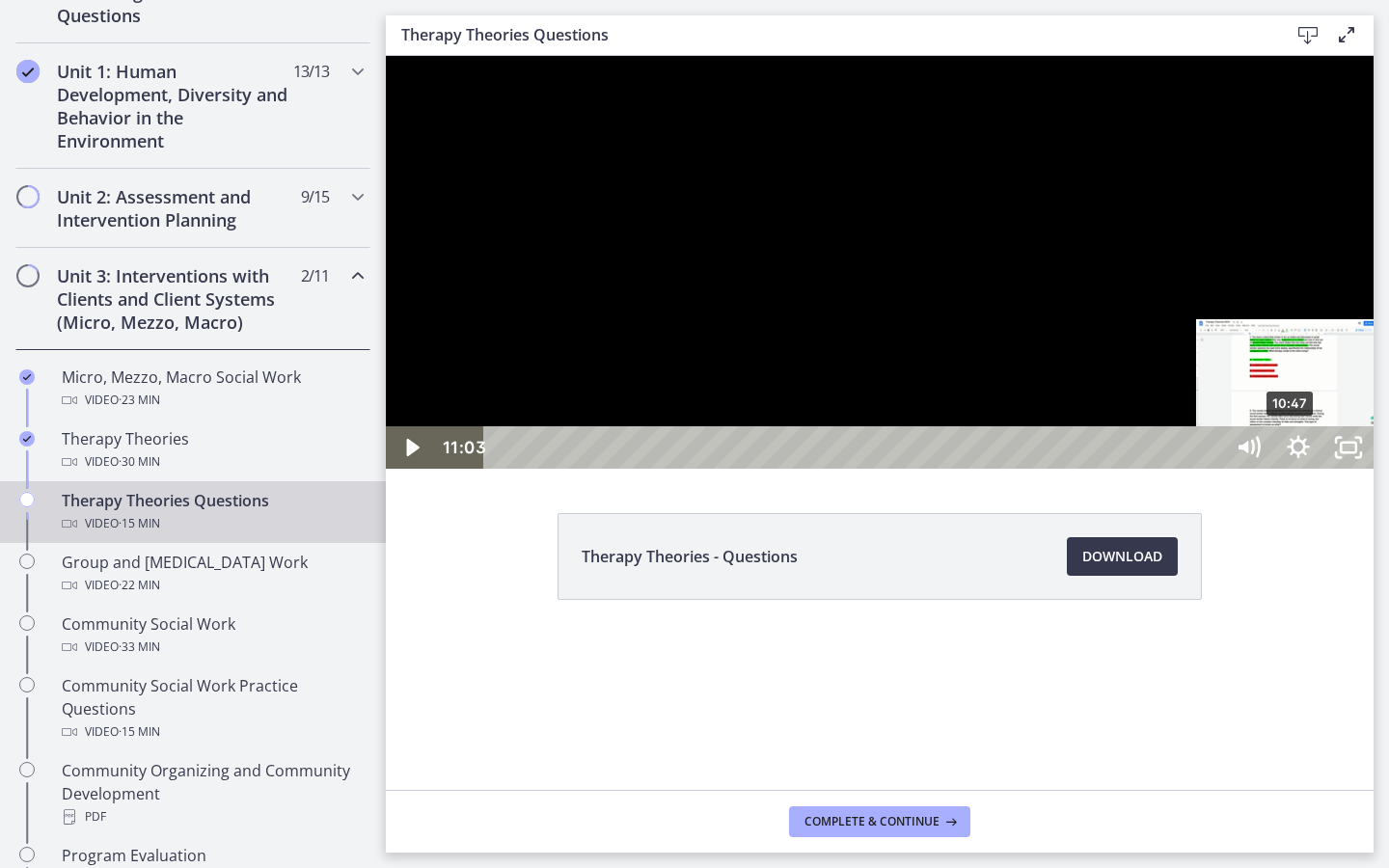 click on "10:47" at bounding box center (857, 448) 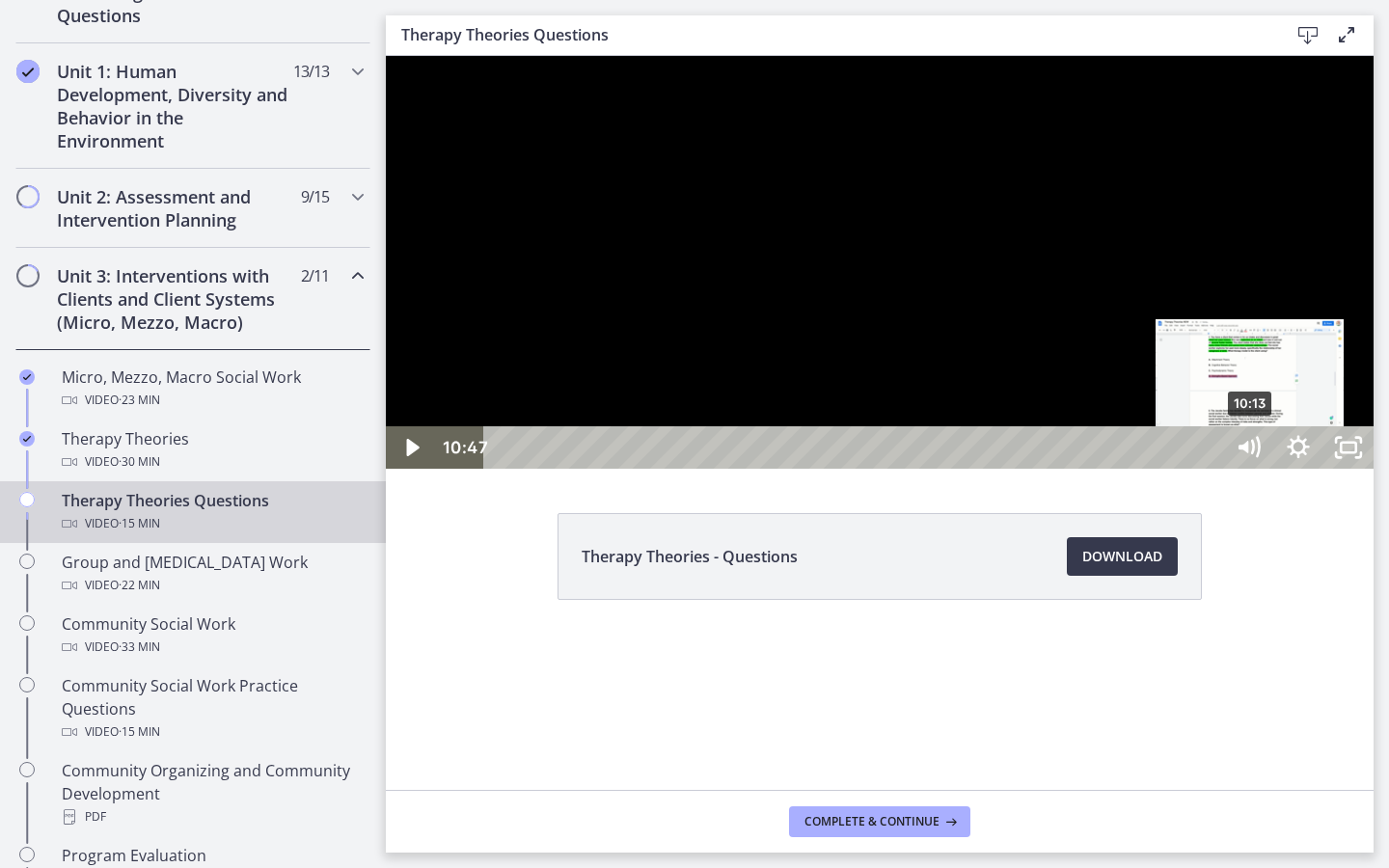 click on "10:13" at bounding box center (857, 448) 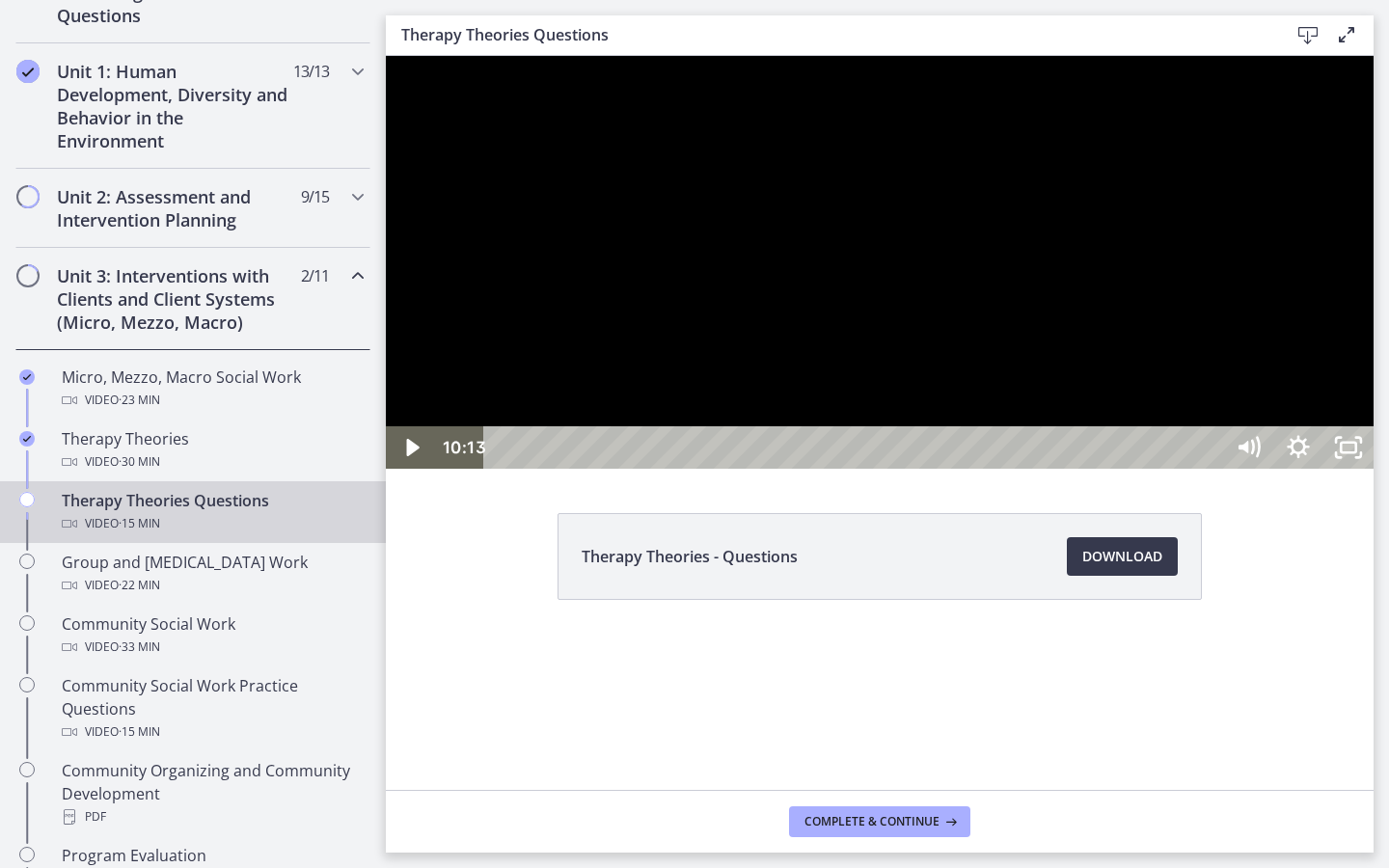 click at bounding box center [880, 262] 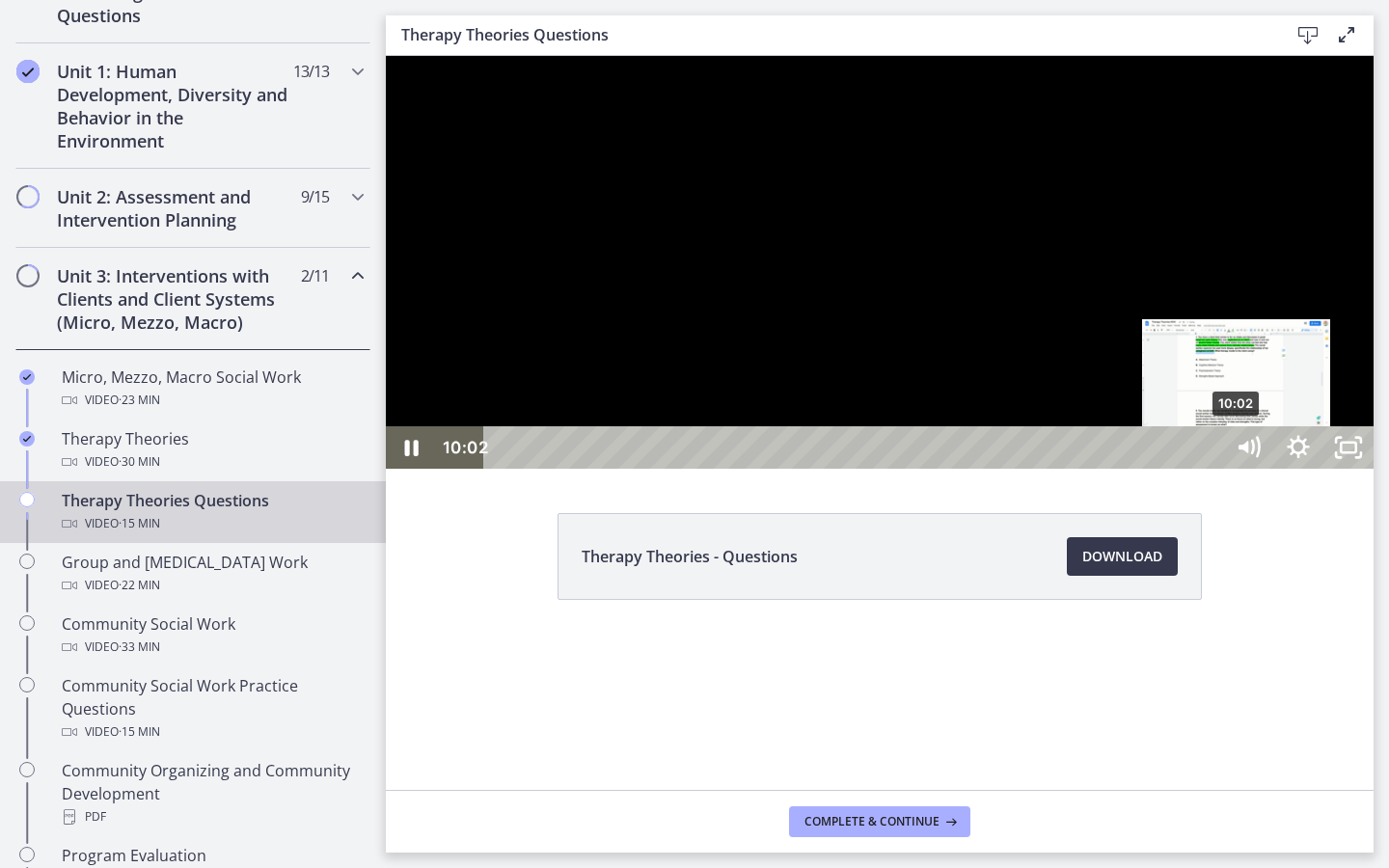 click on "10:02" at bounding box center (857, 448) 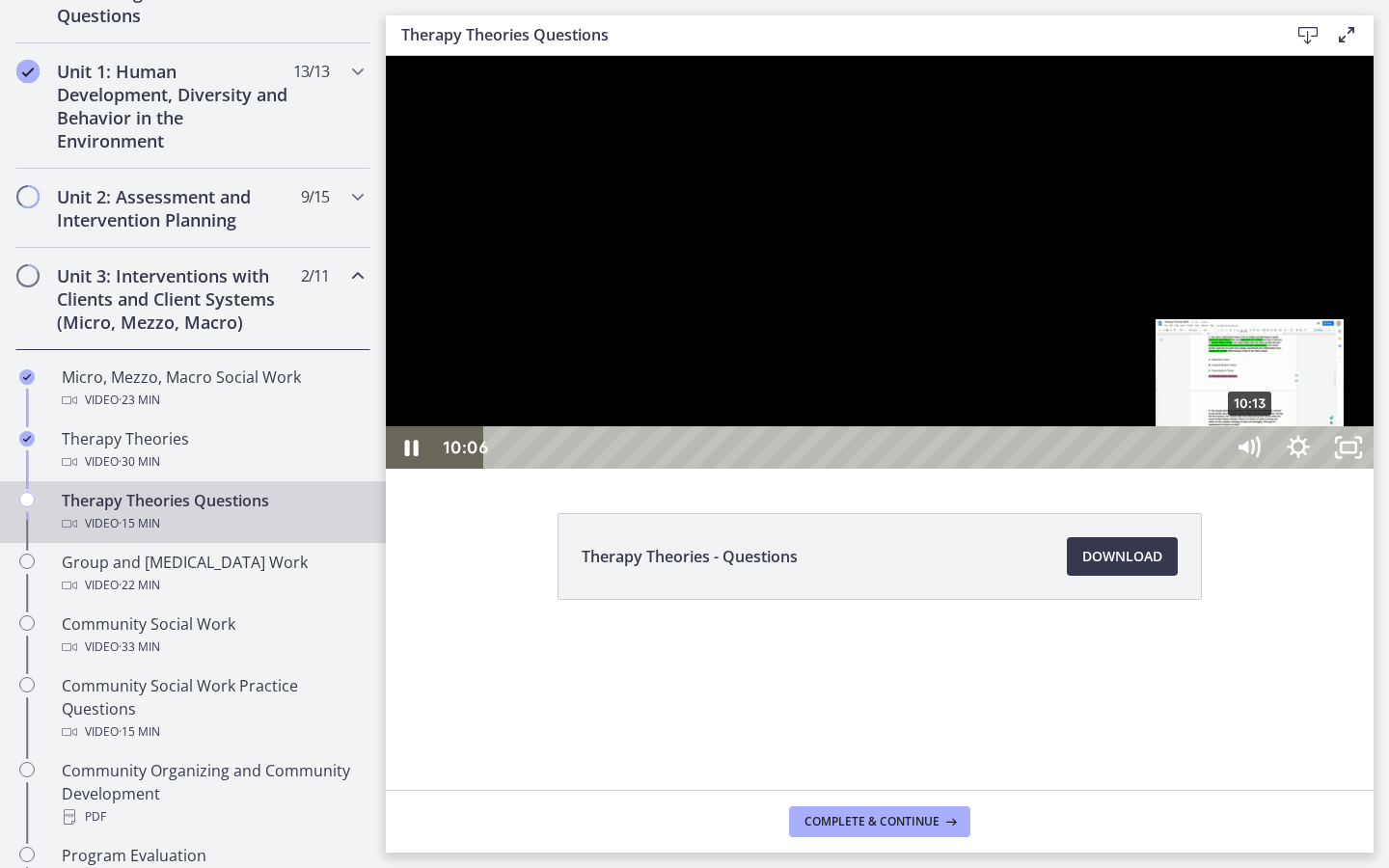 click on "10:13" at bounding box center [857, 448] 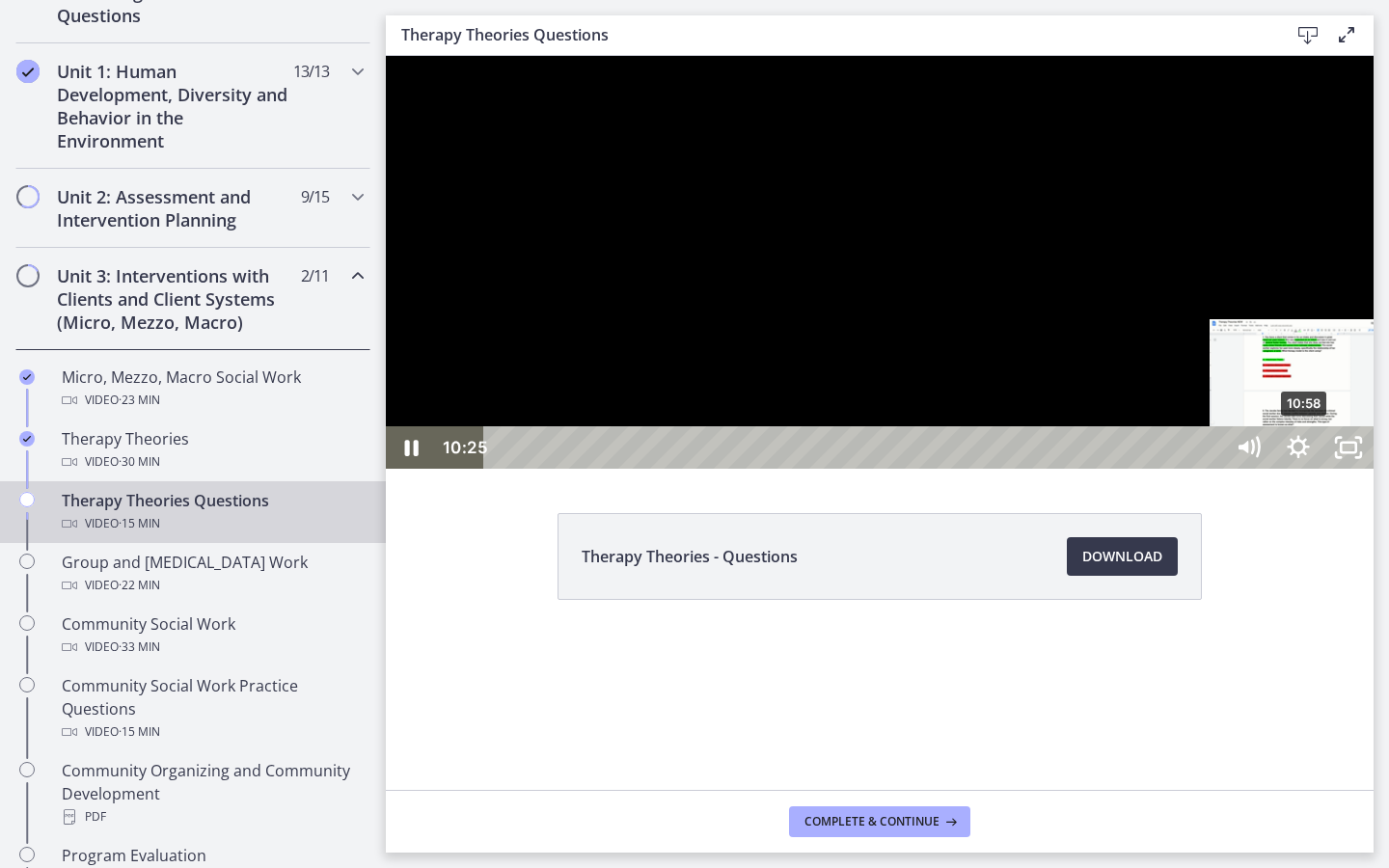 click on "10:58" at bounding box center [857, 448] 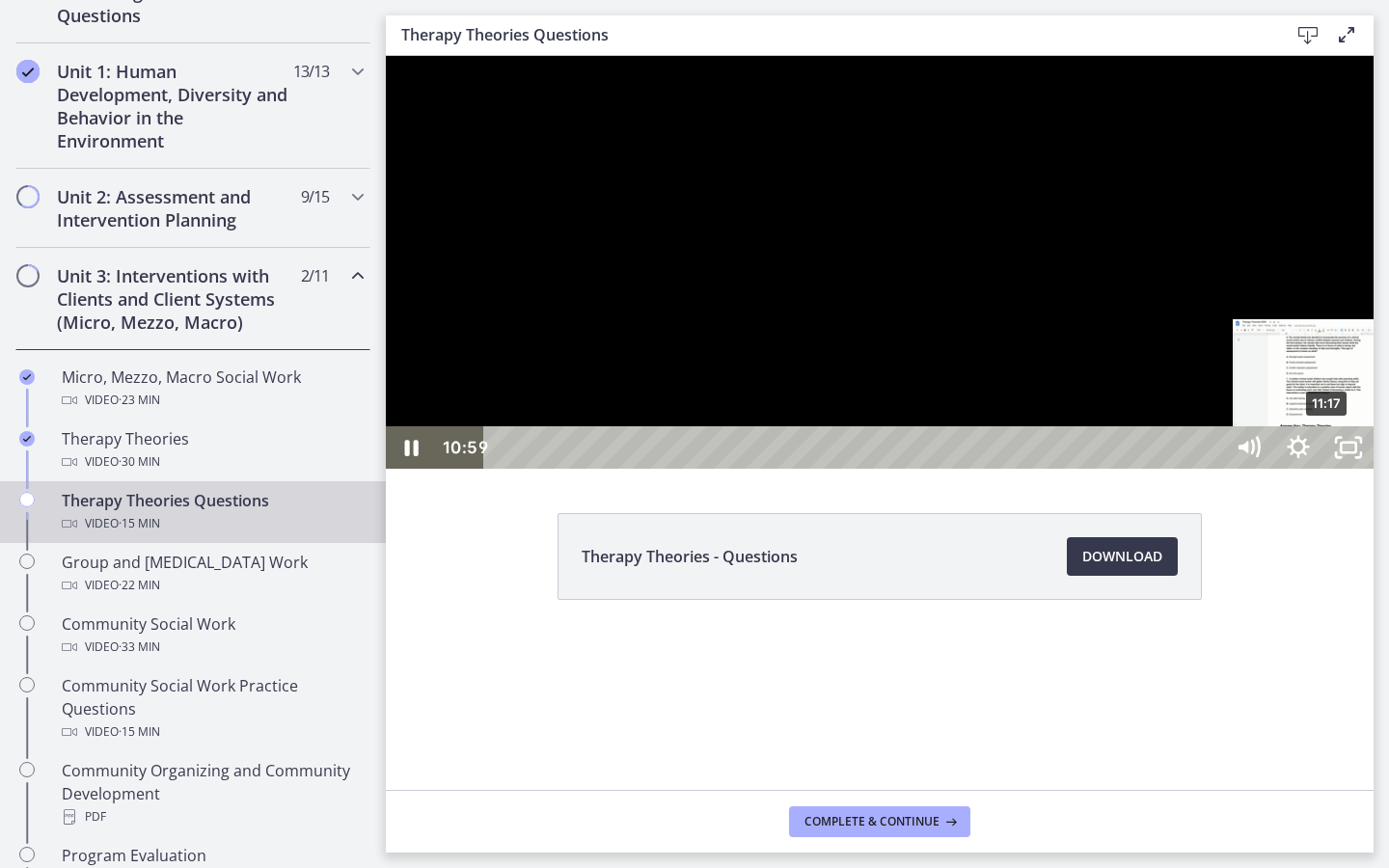 click on "11:17" at bounding box center (857, 448) 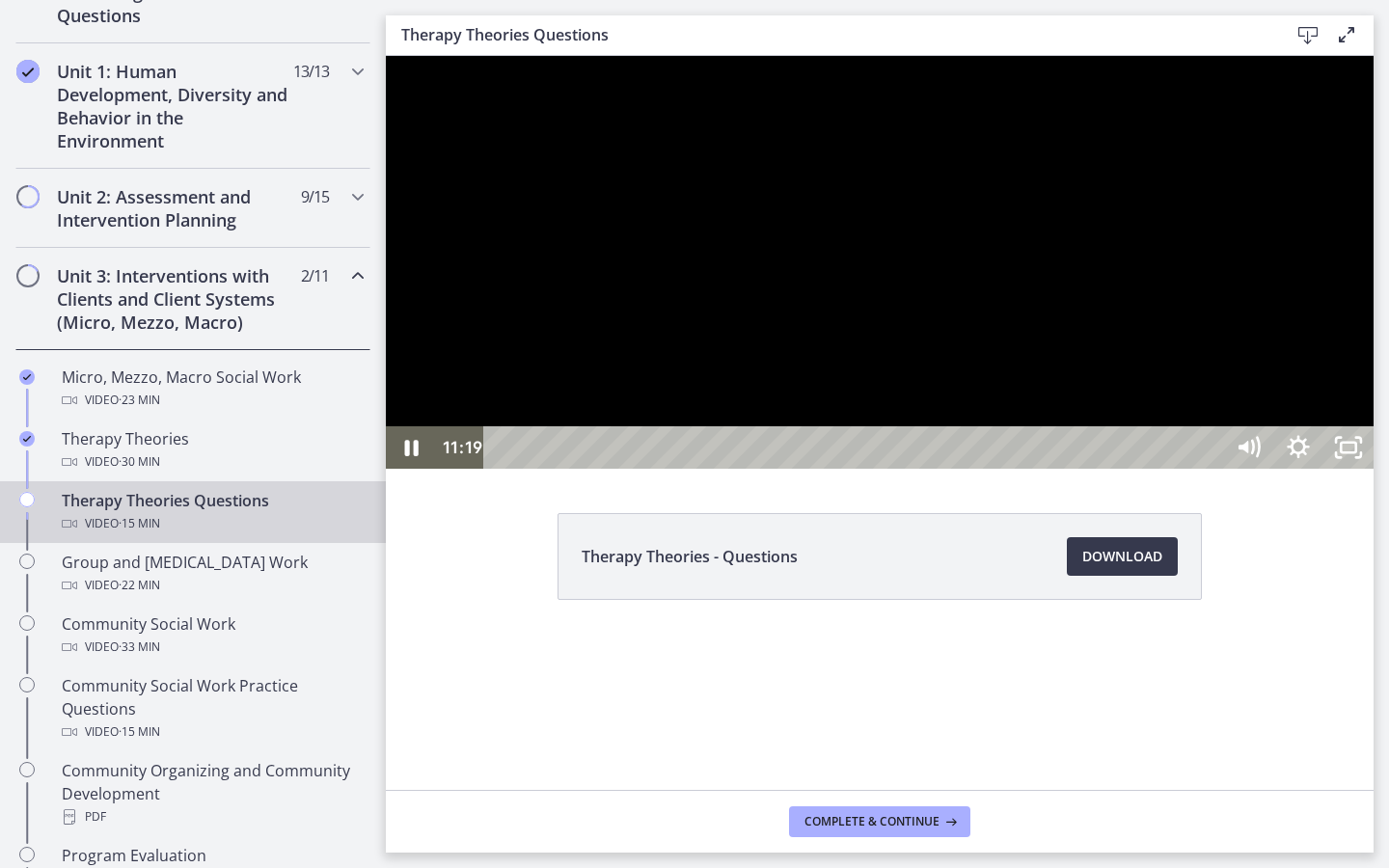 click at bounding box center (880, 262) 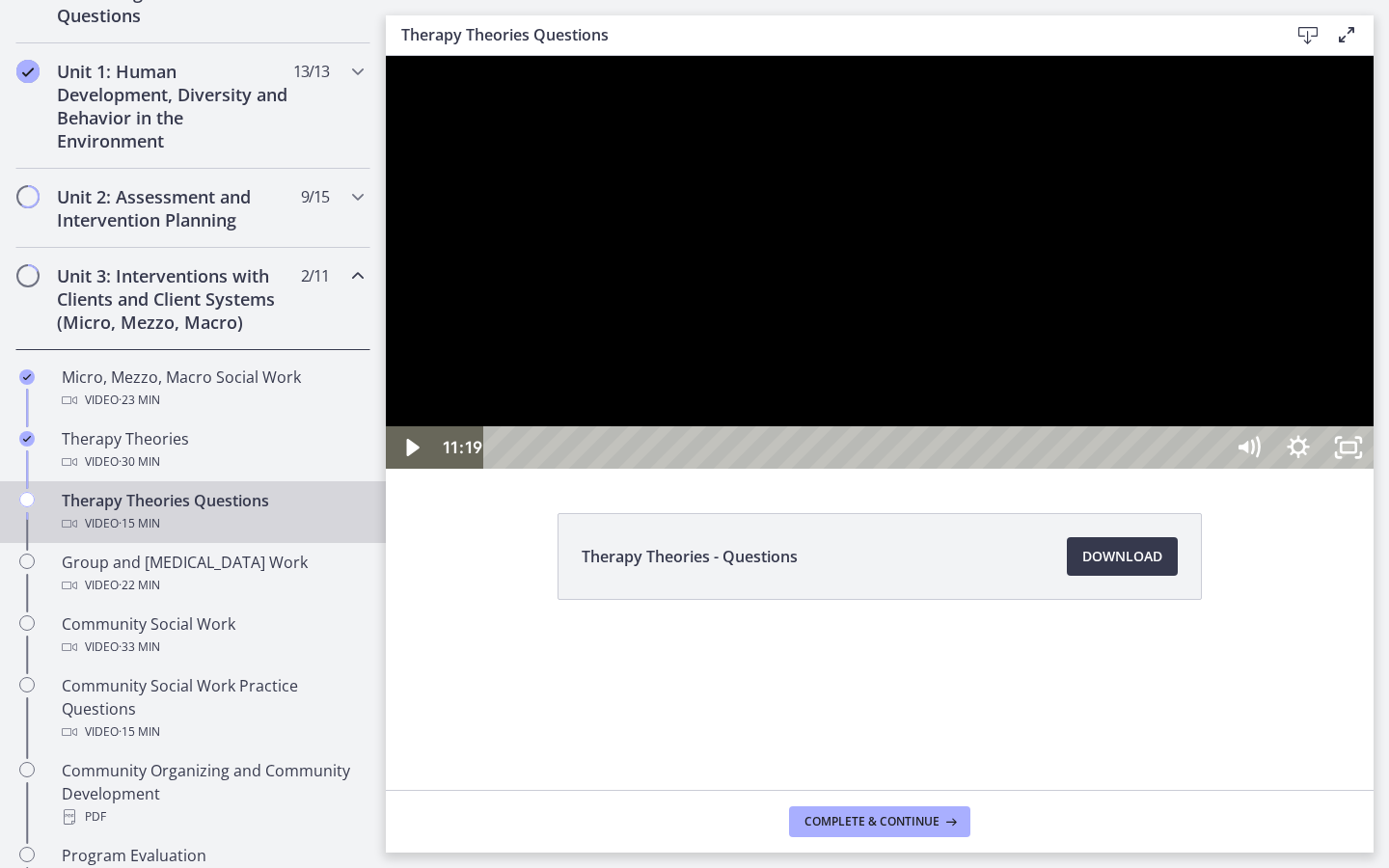 click at bounding box center (386, 56) 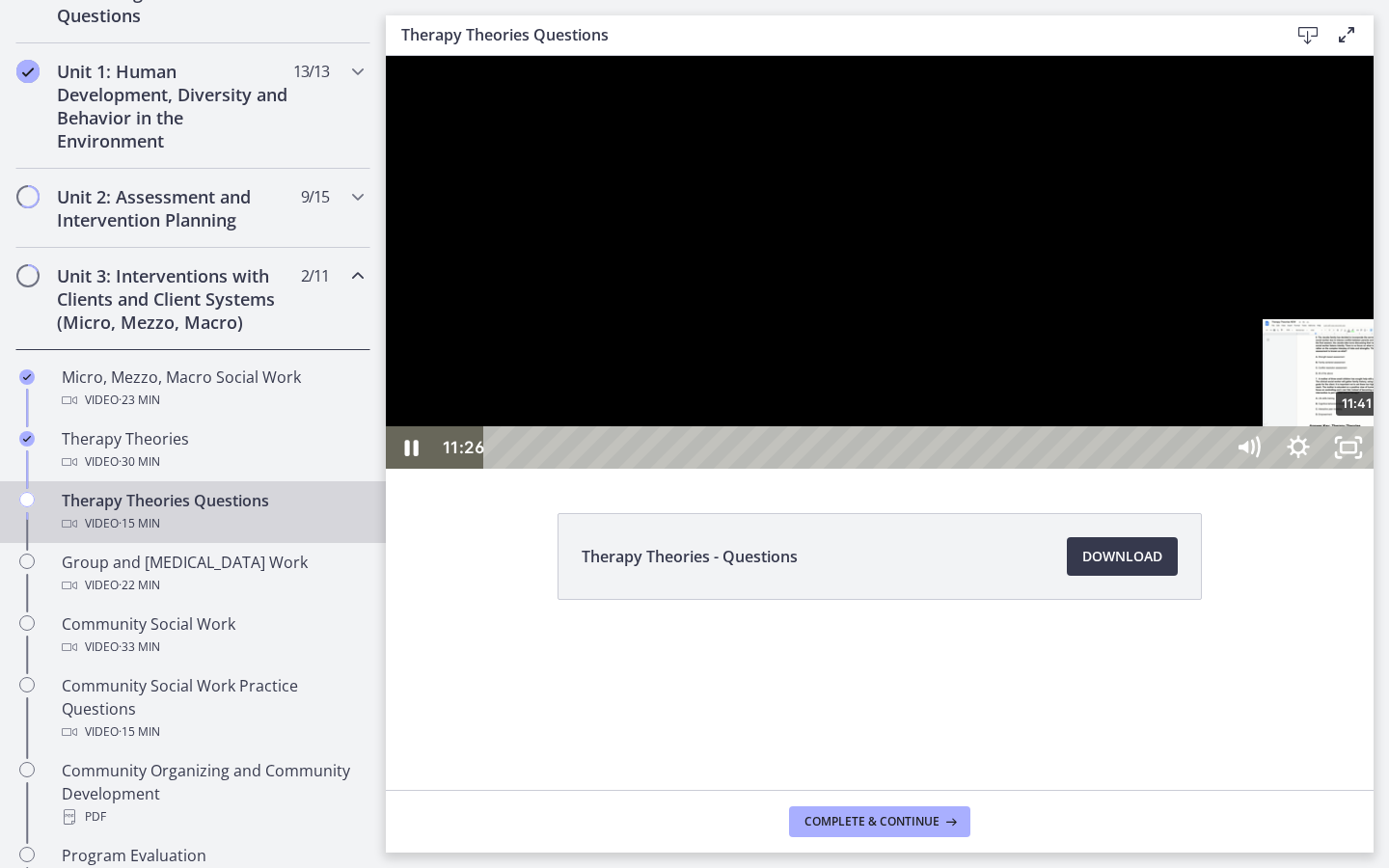click on "11:41" at bounding box center (857, 448) 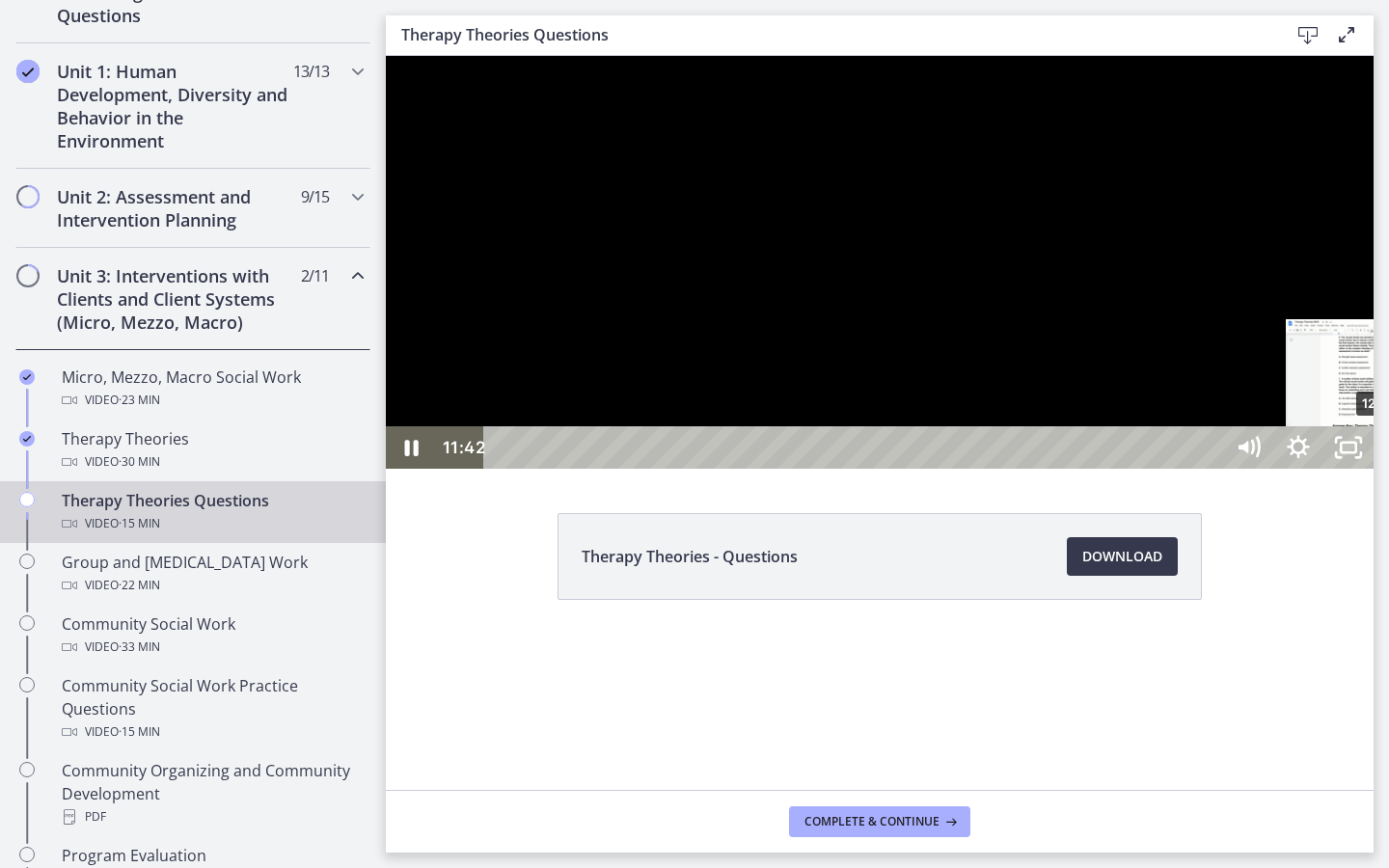 click on "12:00" at bounding box center [857, 448] 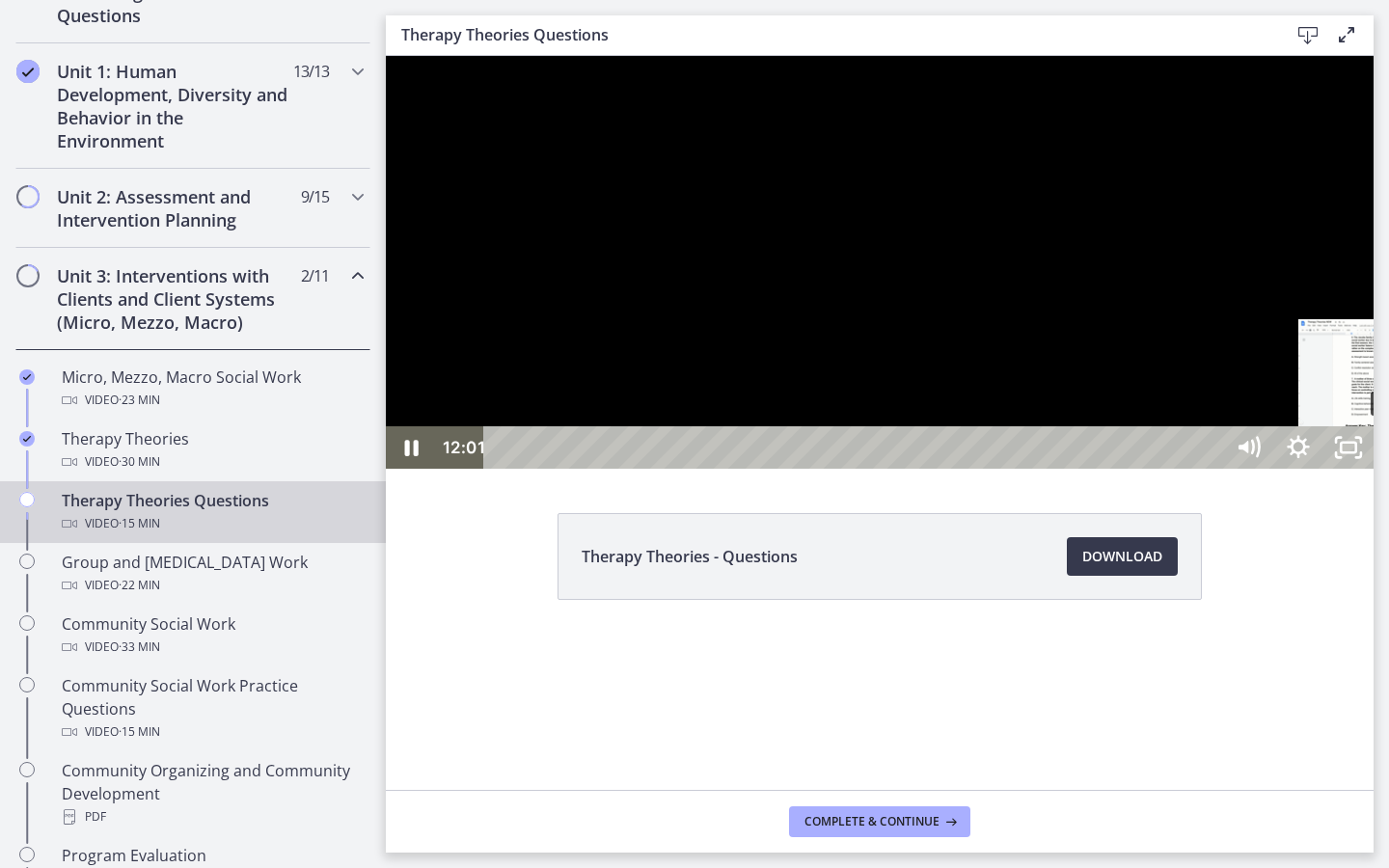 click on "12:10" at bounding box center (857, 448) 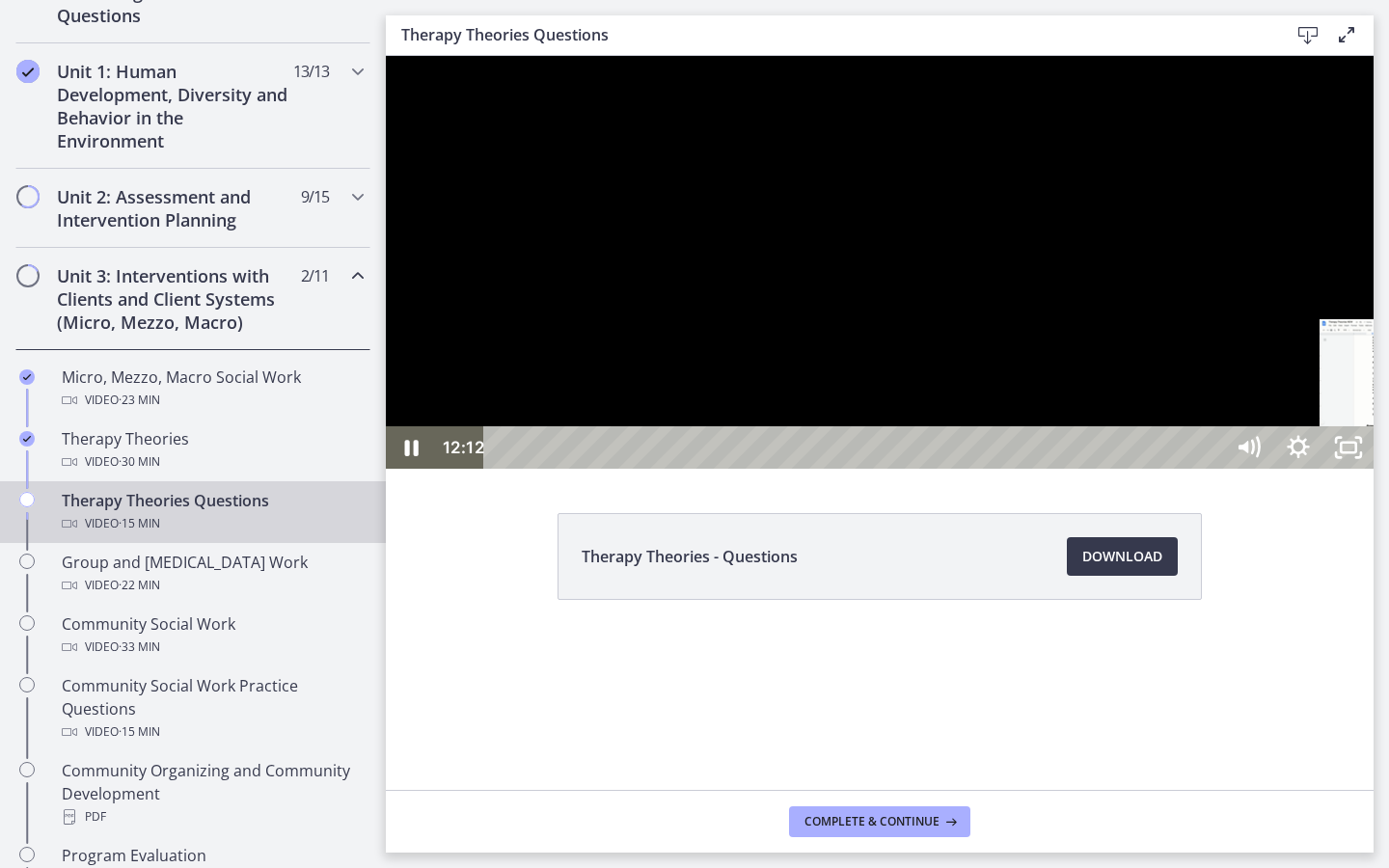 click on "12:28" at bounding box center (857, 448) 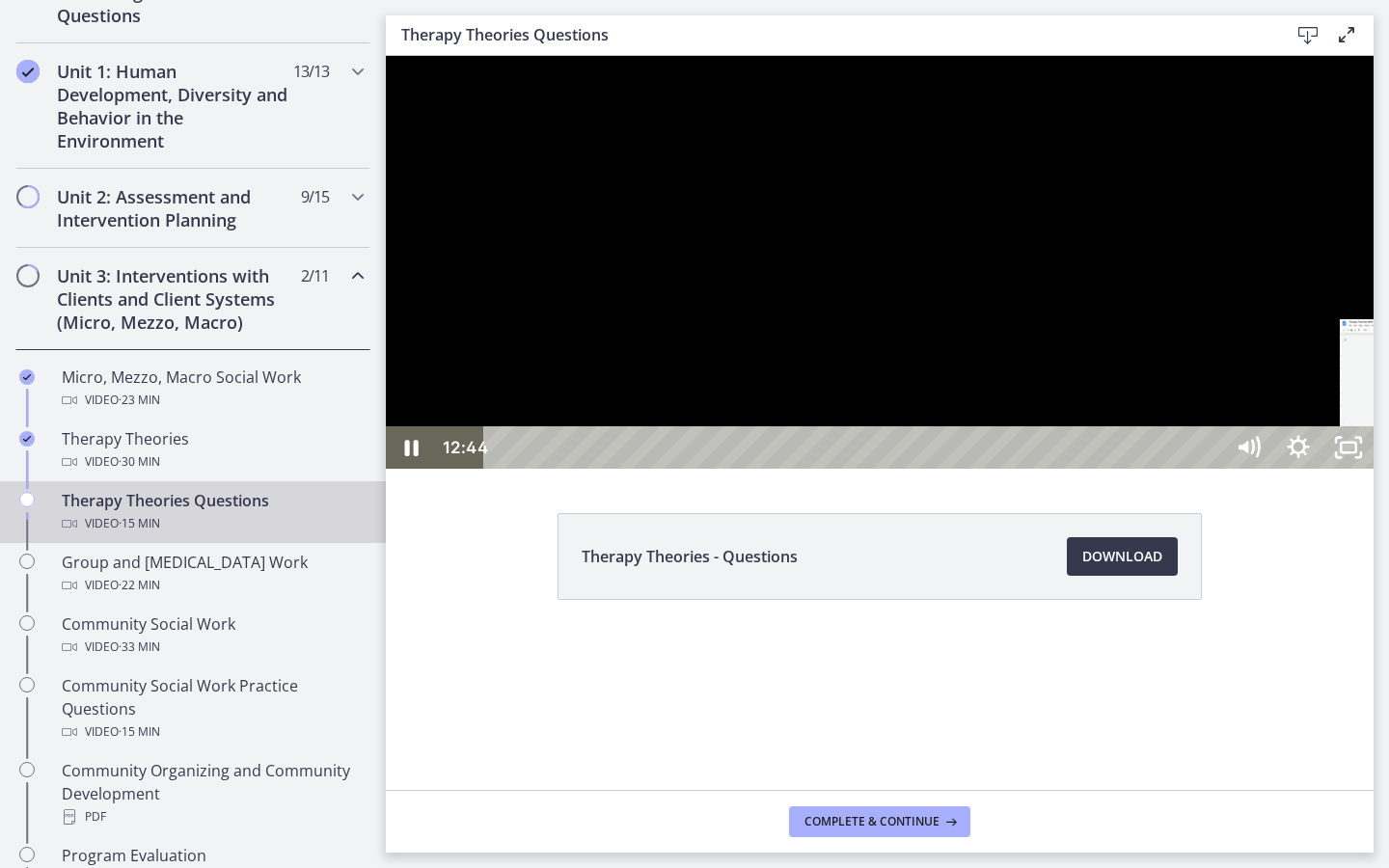 click on "12:44" at bounding box center [857, 448] 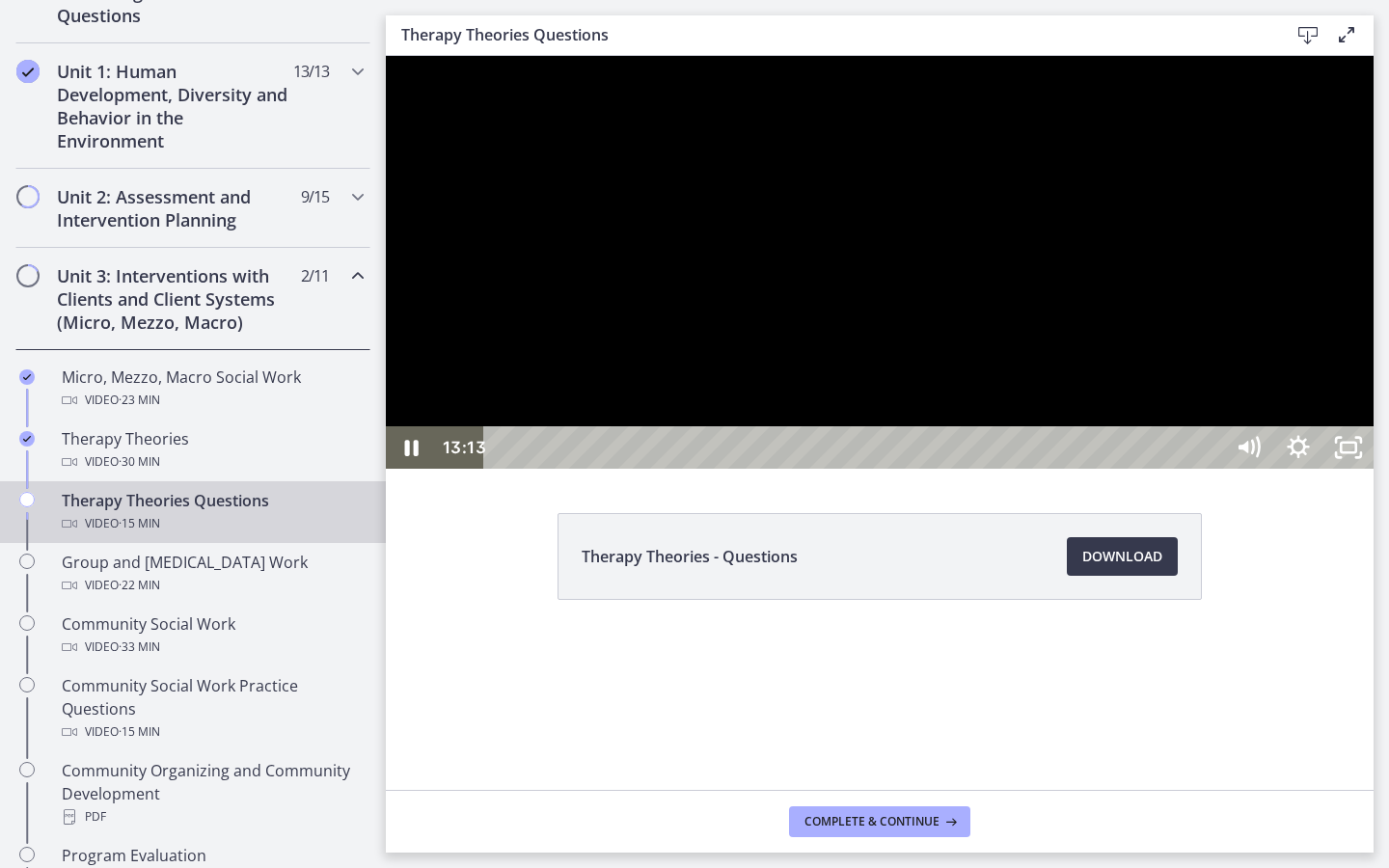 click at bounding box center (880, 262) 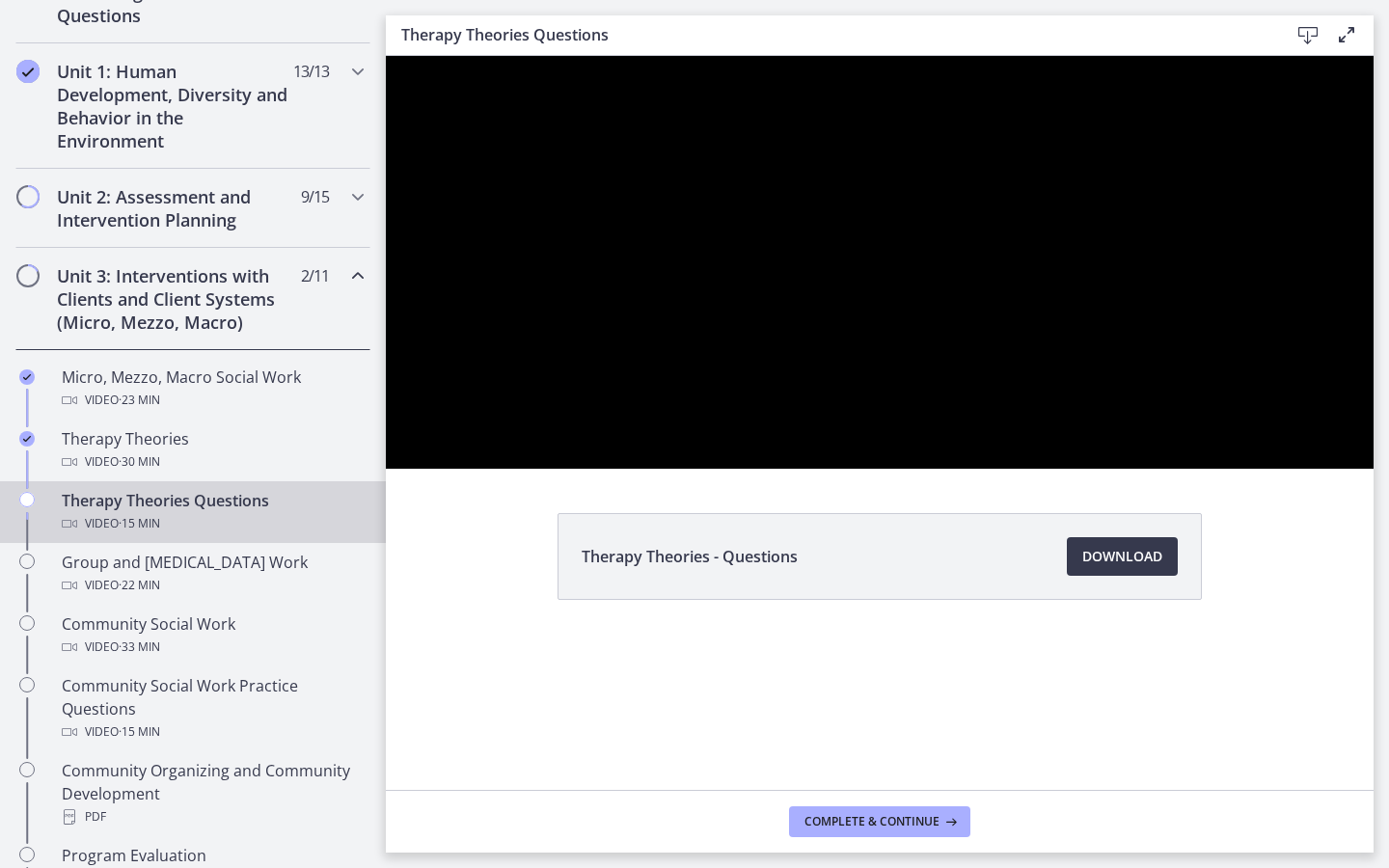 click at bounding box center [386, 56] 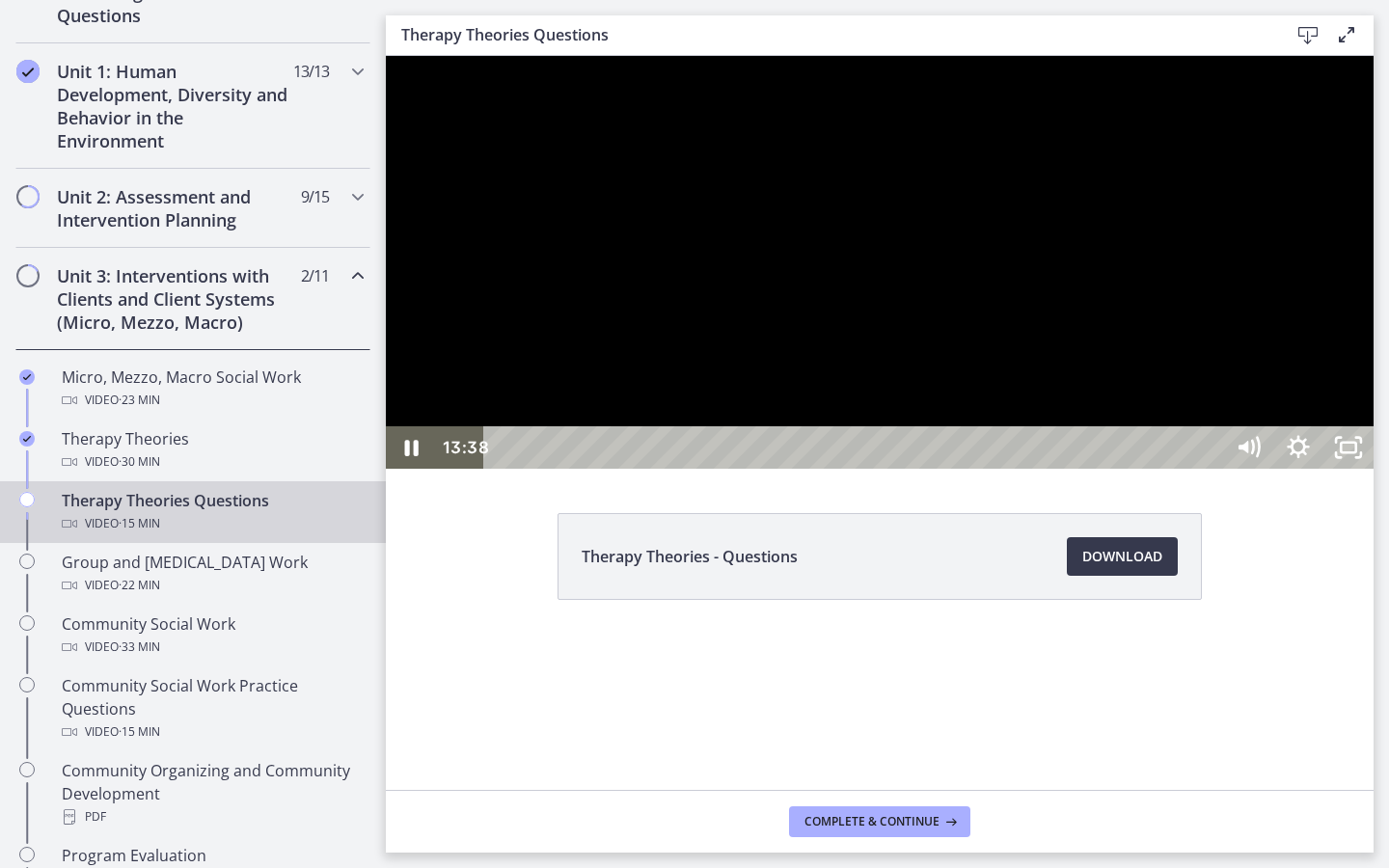 click on "13:38" at bounding box center [857, 448] 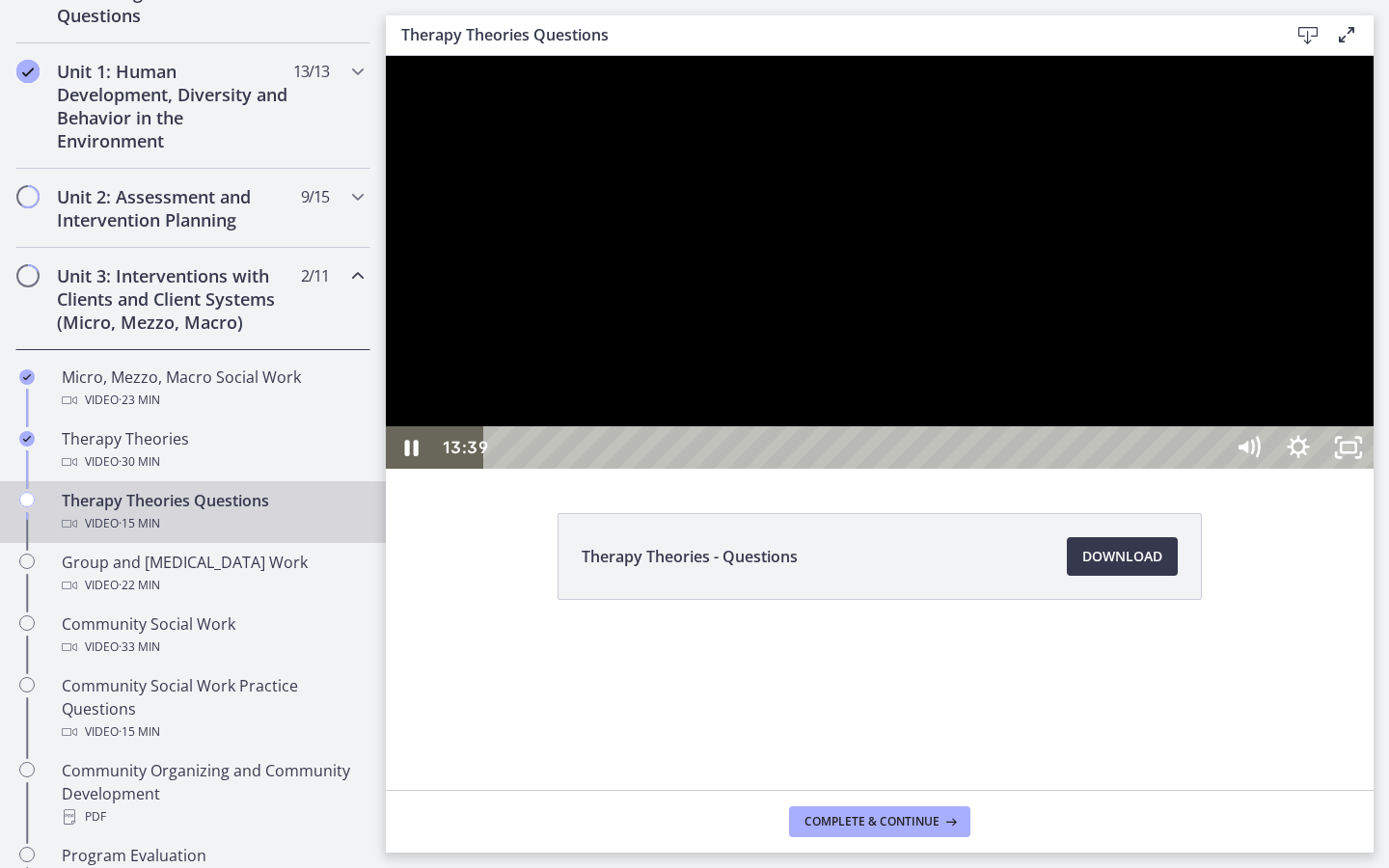 click on "13:47" at bounding box center [857, 448] 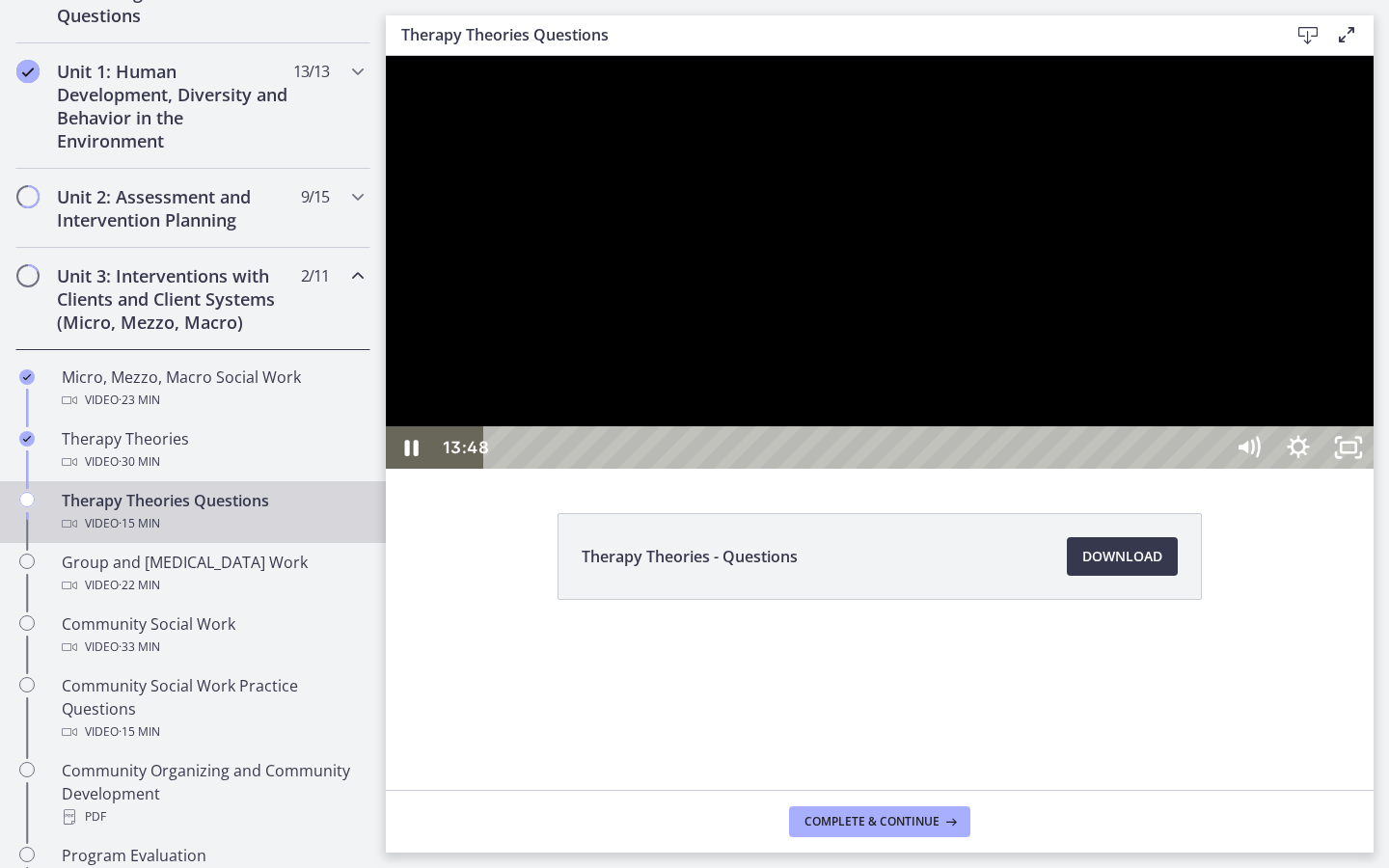 click on "14:01" at bounding box center [857, 448] 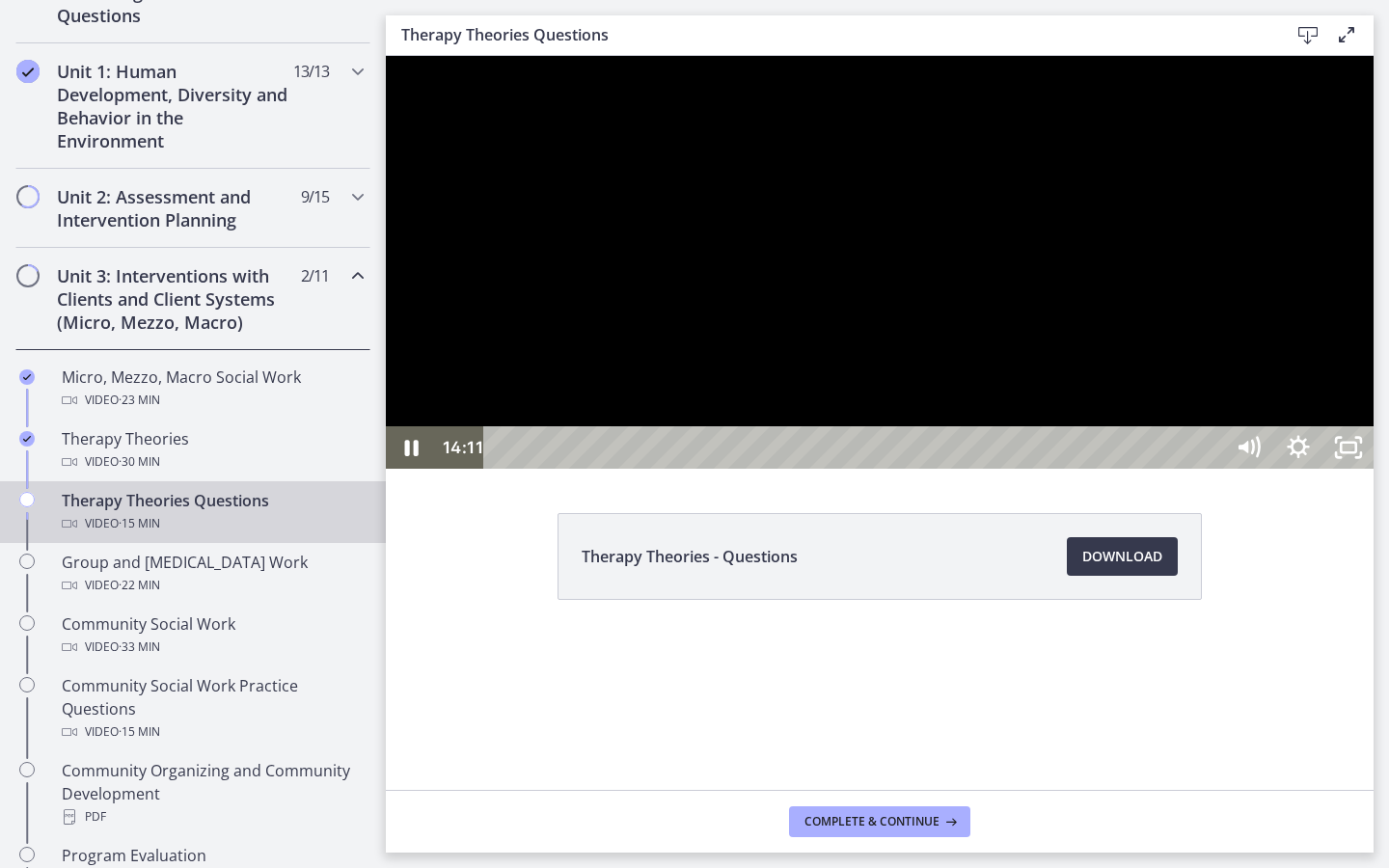 click on "14:11" at bounding box center (857, 448) 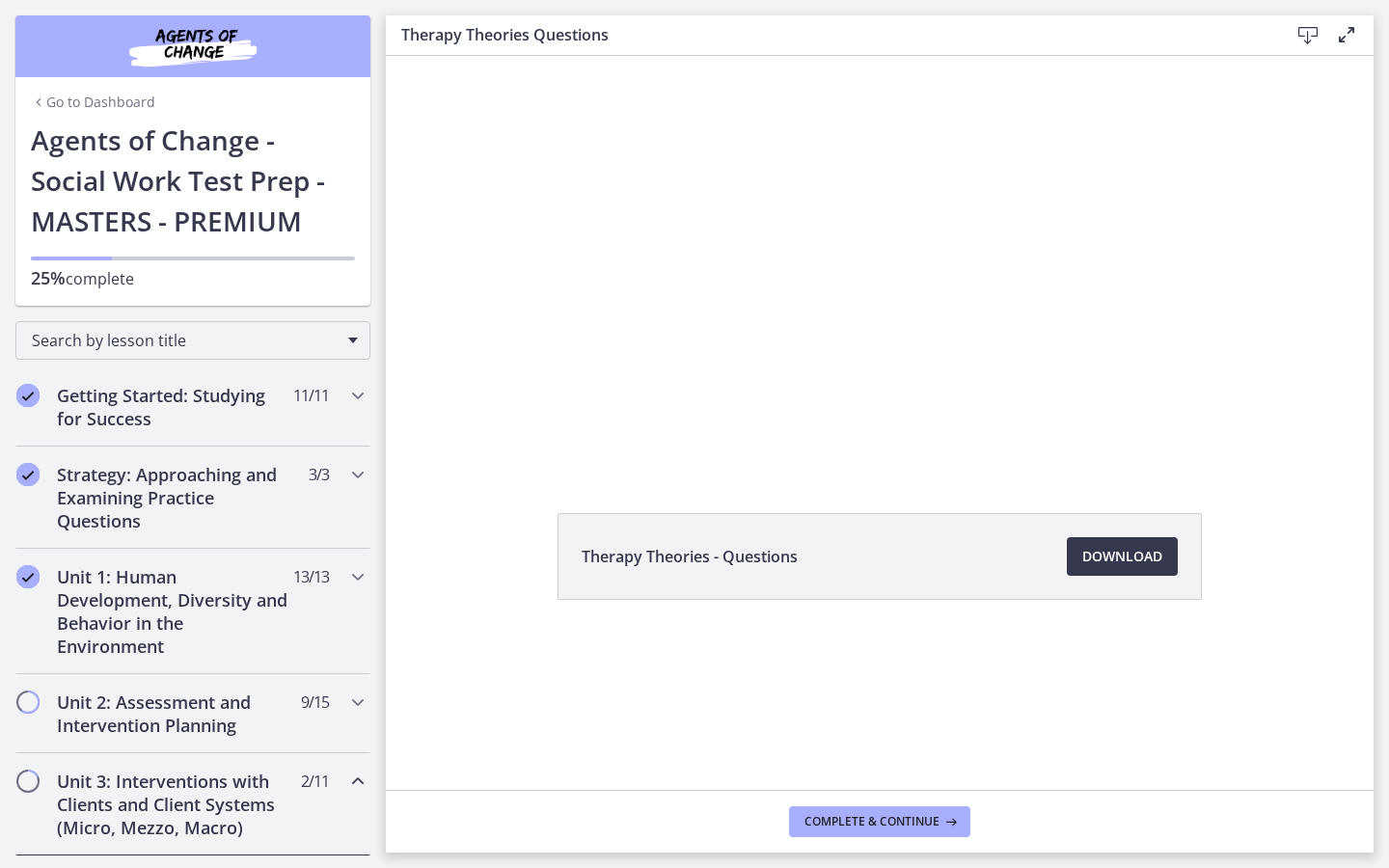 scroll, scrollTop: 0, scrollLeft: 0, axis: both 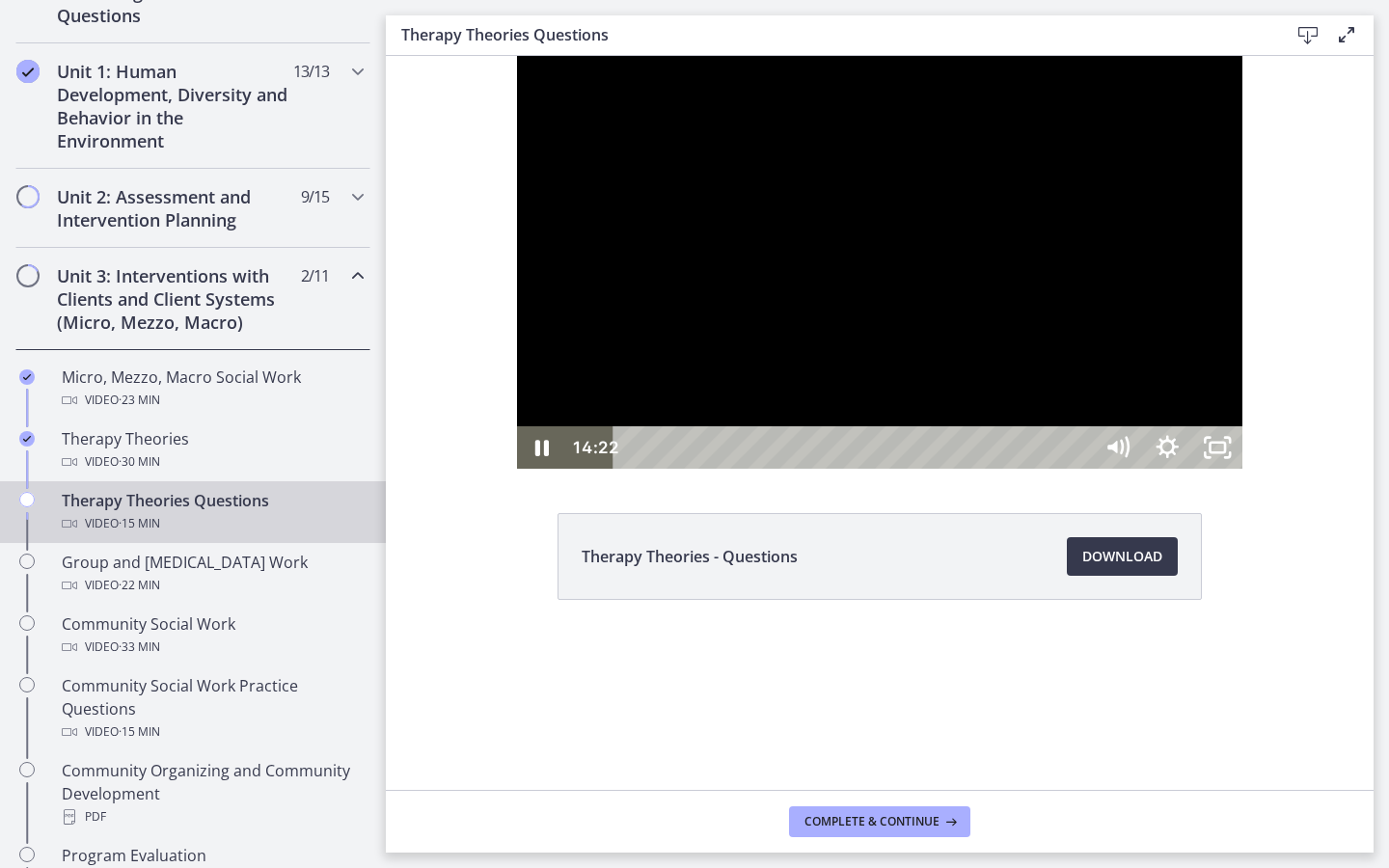 click on "14:22" at bounding box center [856, 448] 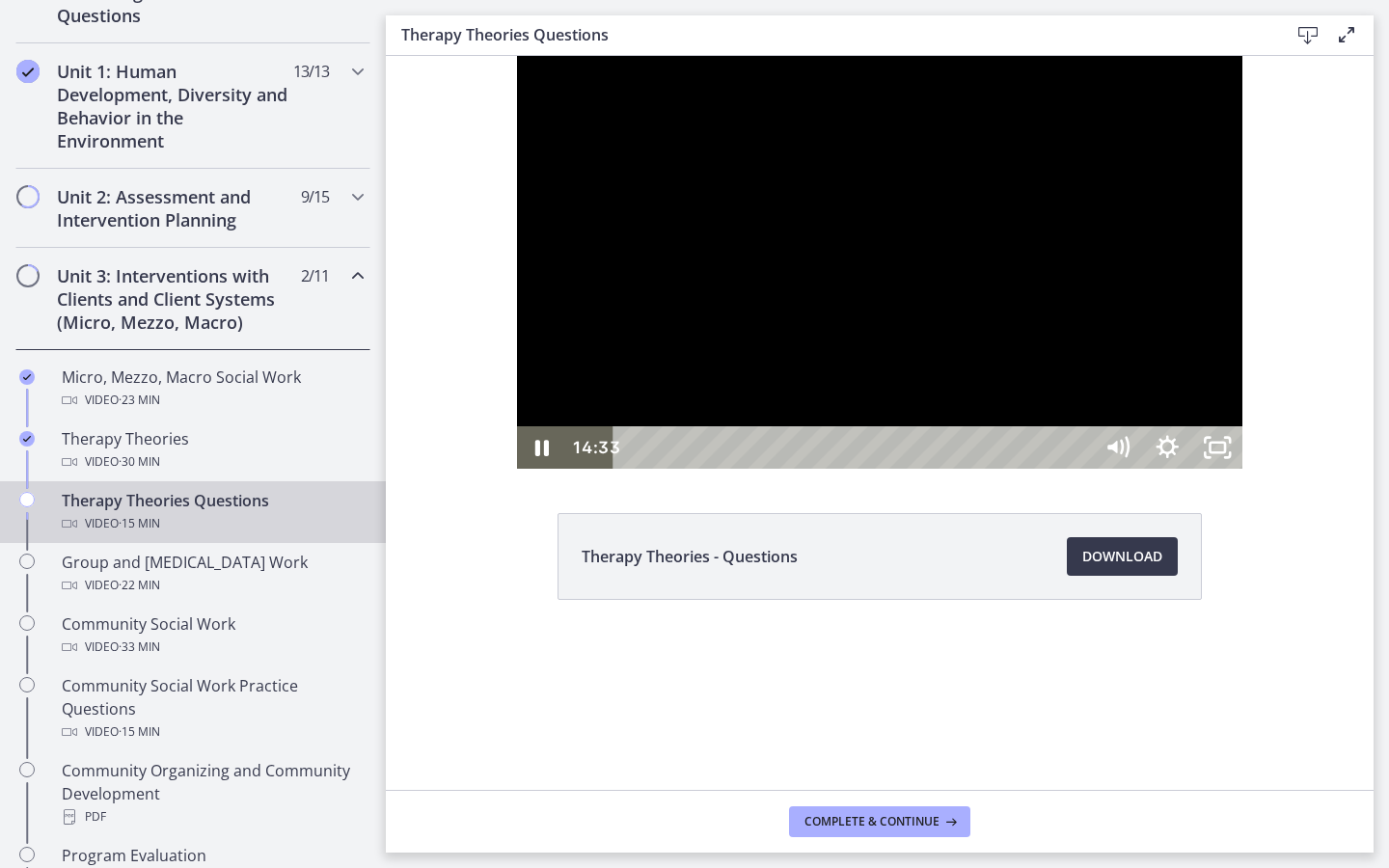 click on "14:33" at bounding box center (856, 448) 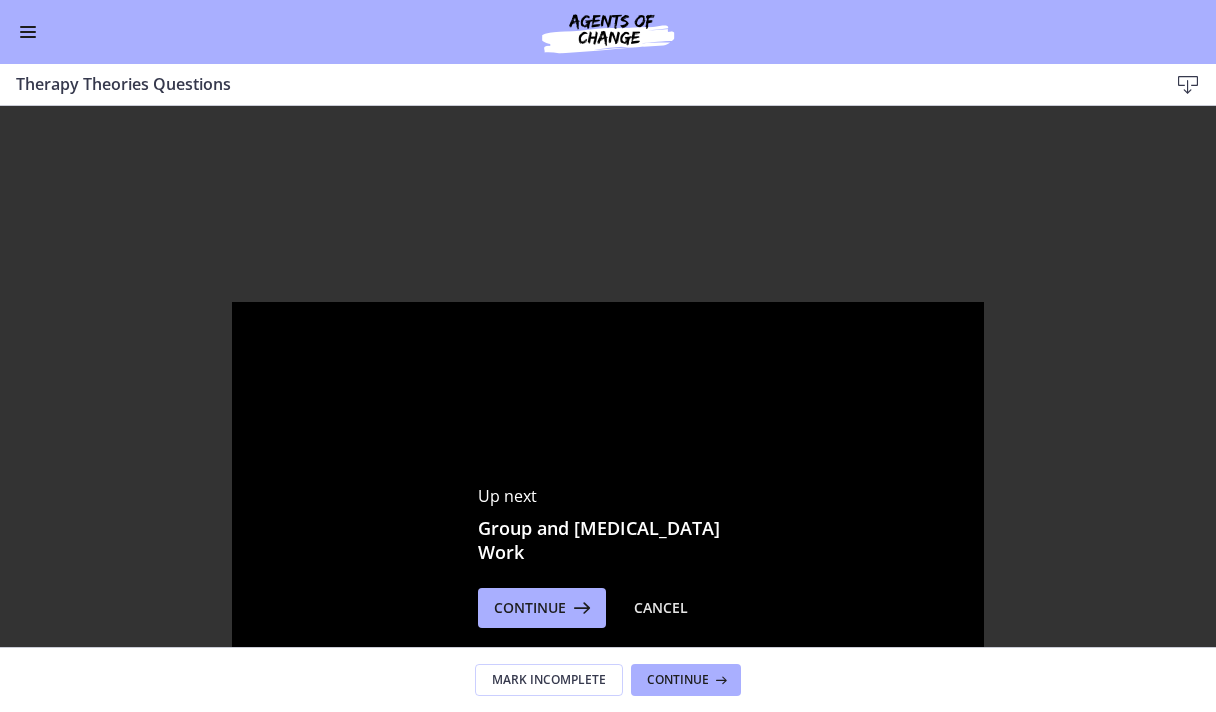 scroll, scrollTop: 519, scrollLeft: 0, axis: vertical 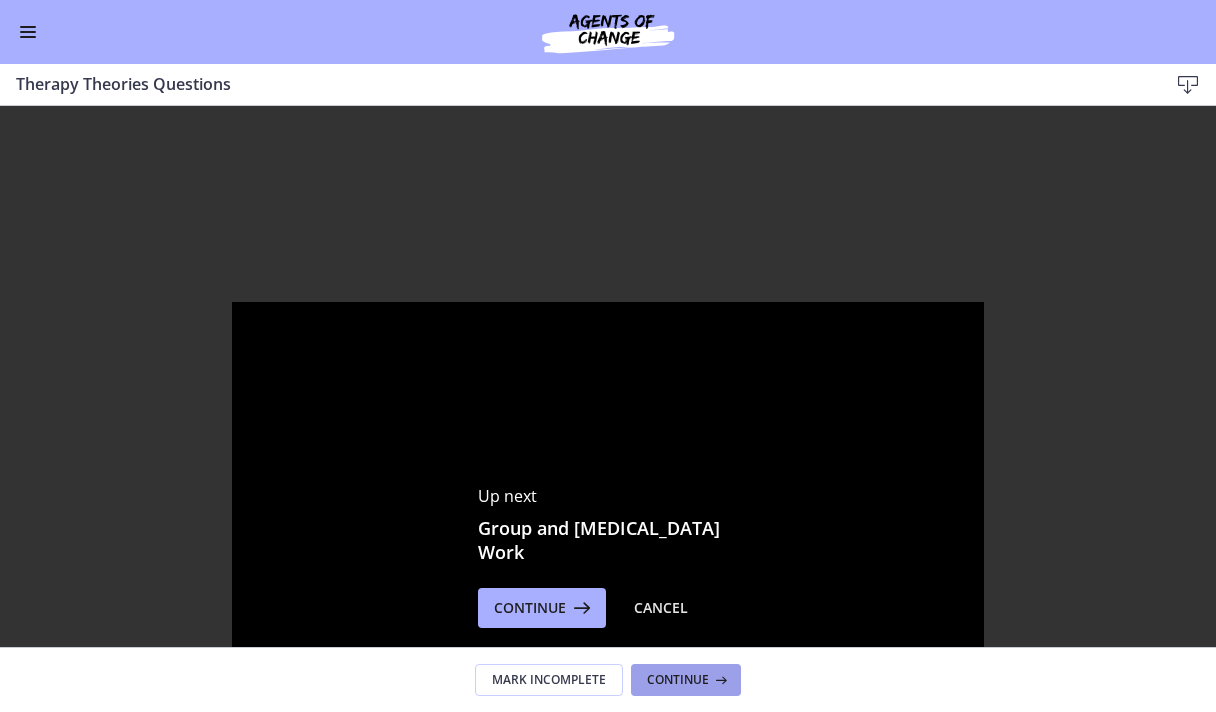 click on "Continue" at bounding box center [678, 680] 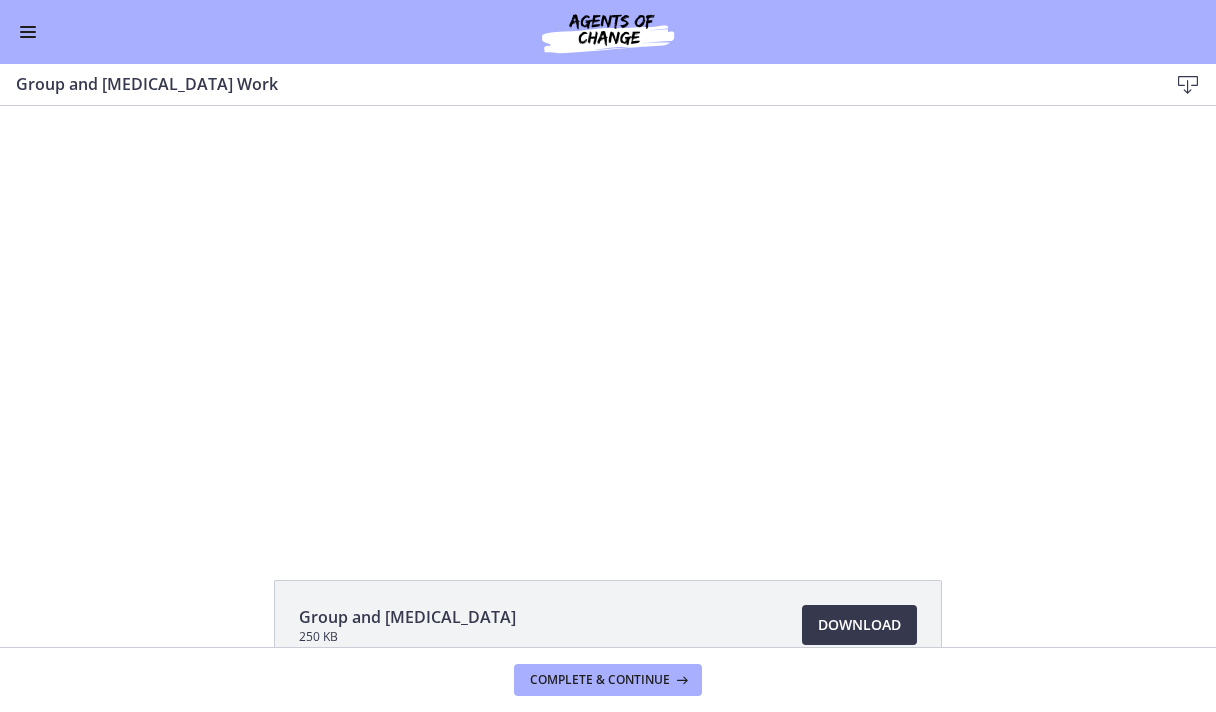 scroll, scrollTop: 0, scrollLeft: 0, axis: both 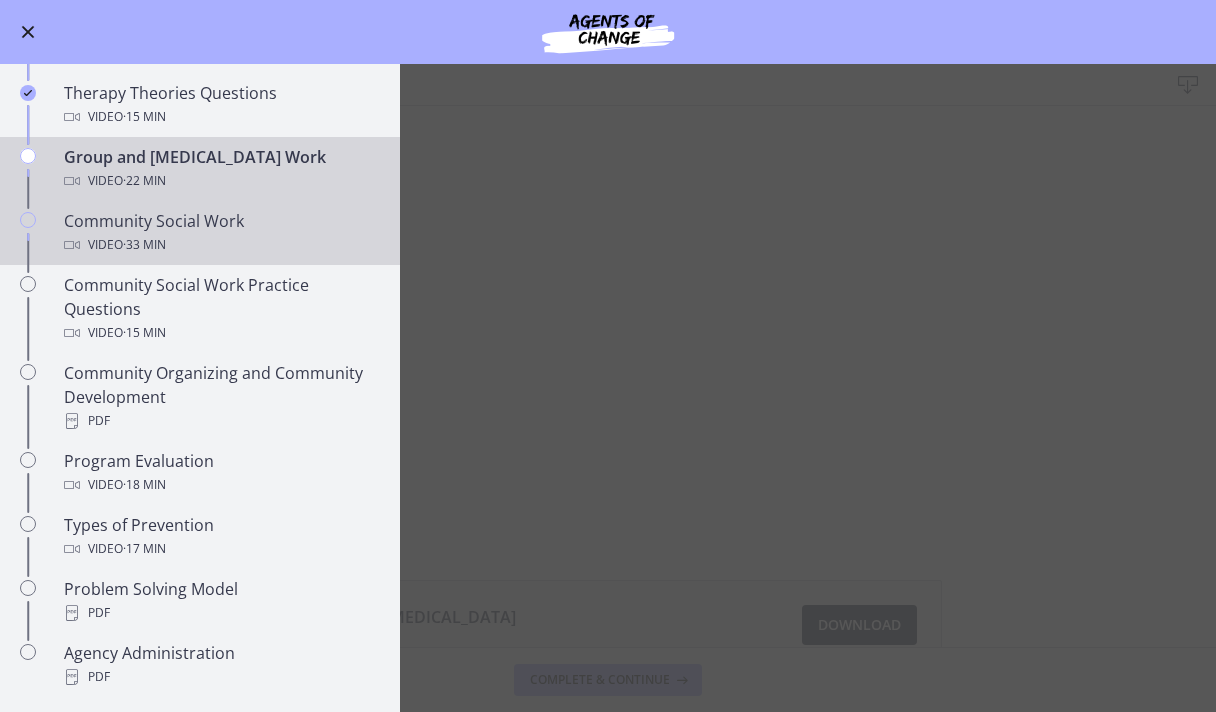click on "Community Social Work
Video
·  33 min" at bounding box center (220, 233) 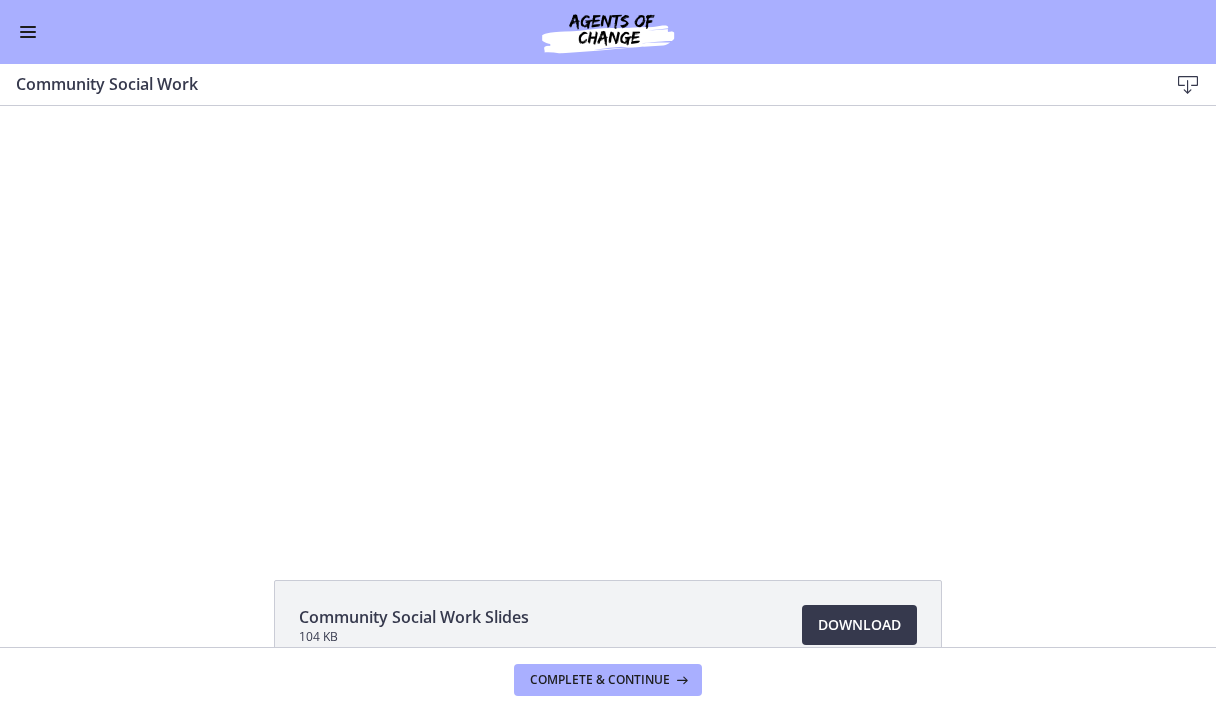 scroll, scrollTop: 0, scrollLeft: 0, axis: both 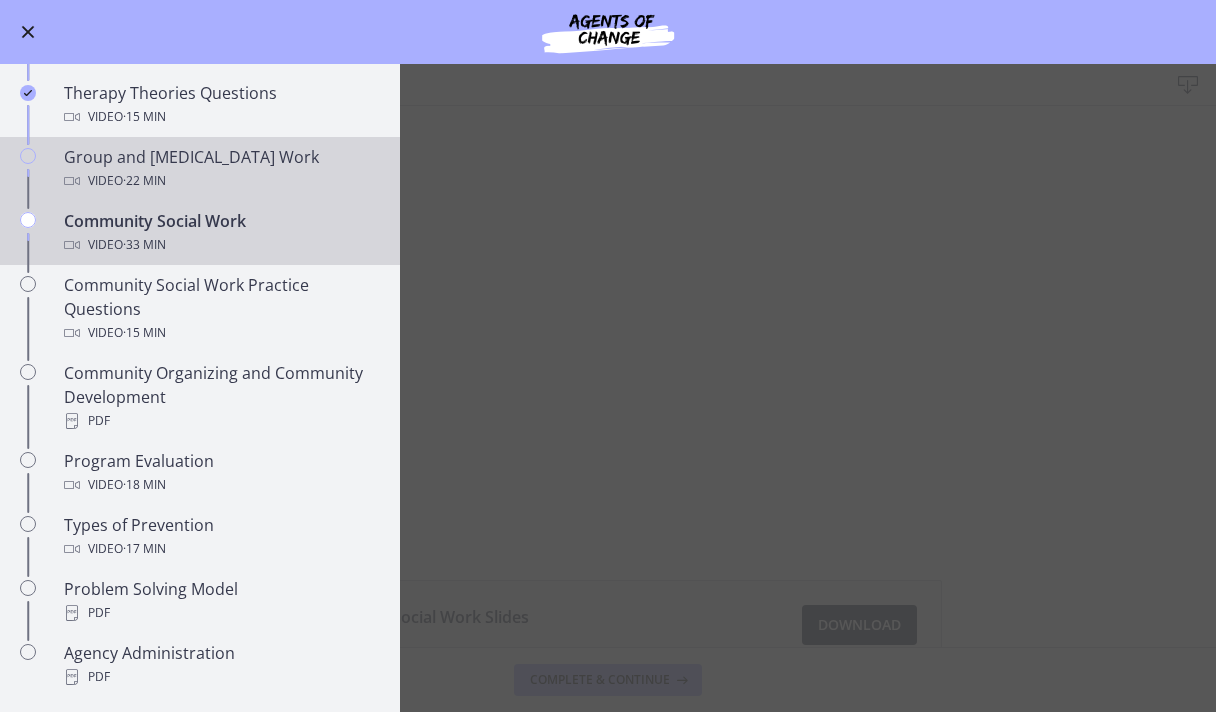 click on "Group and Family Therapy Work
Video
·  22 min" at bounding box center (220, 169) 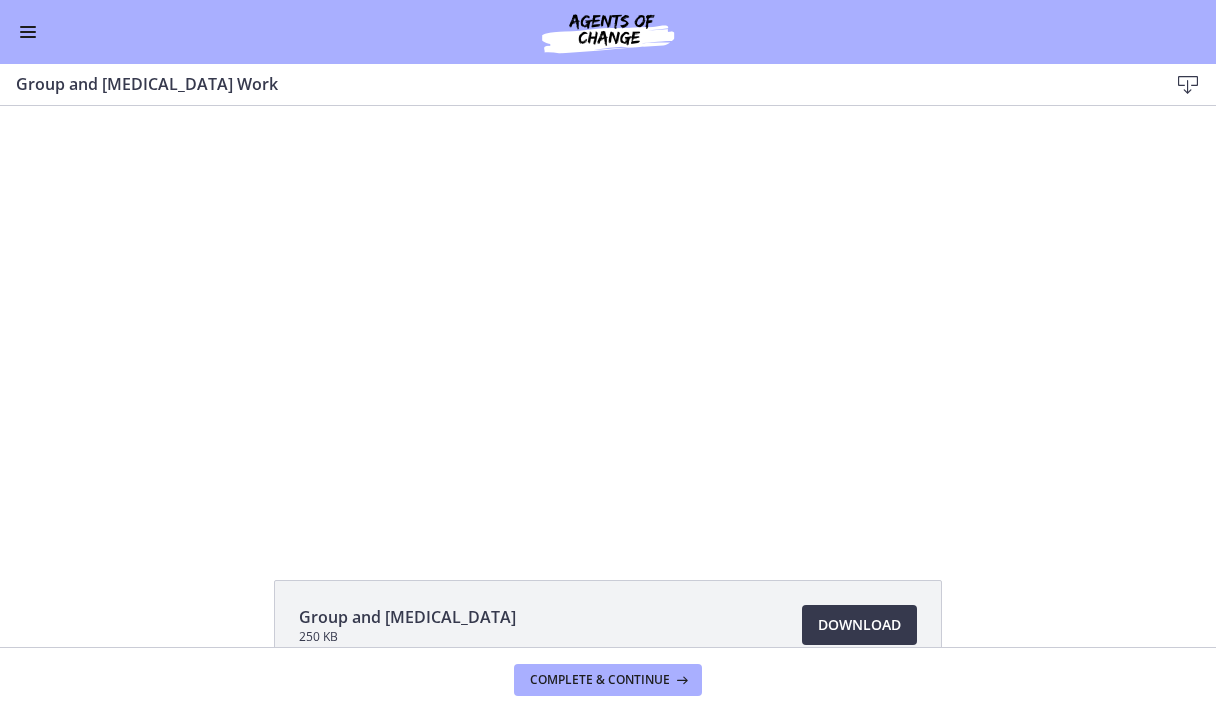 scroll, scrollTop: 0, scrollLeft: 0, axis: both 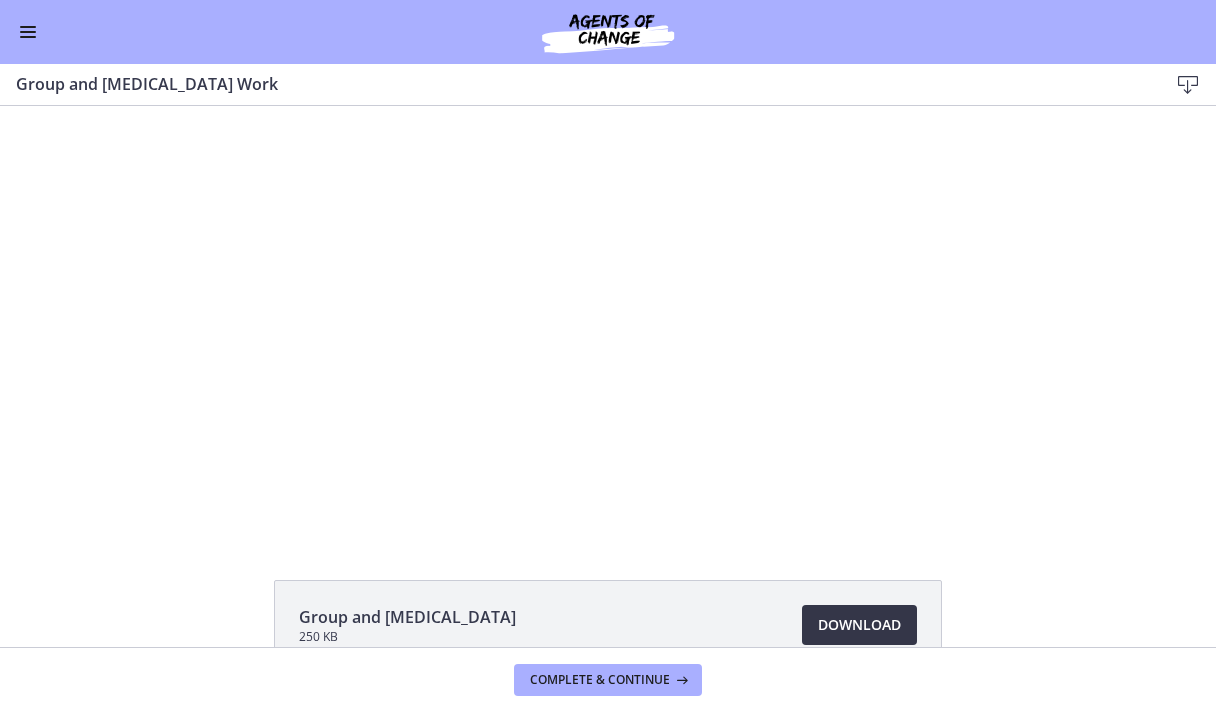 click on "Download
Opens in a new window" at bounding box center [859, 625] 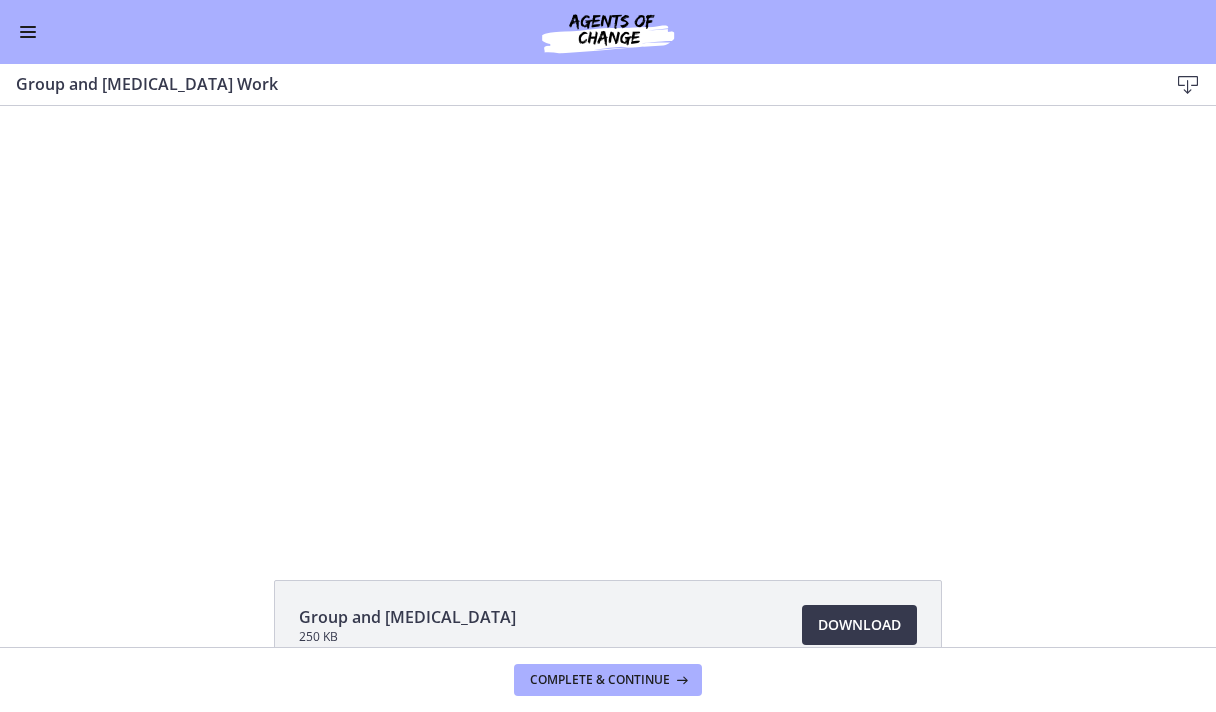click at bounding box center (28, 27) 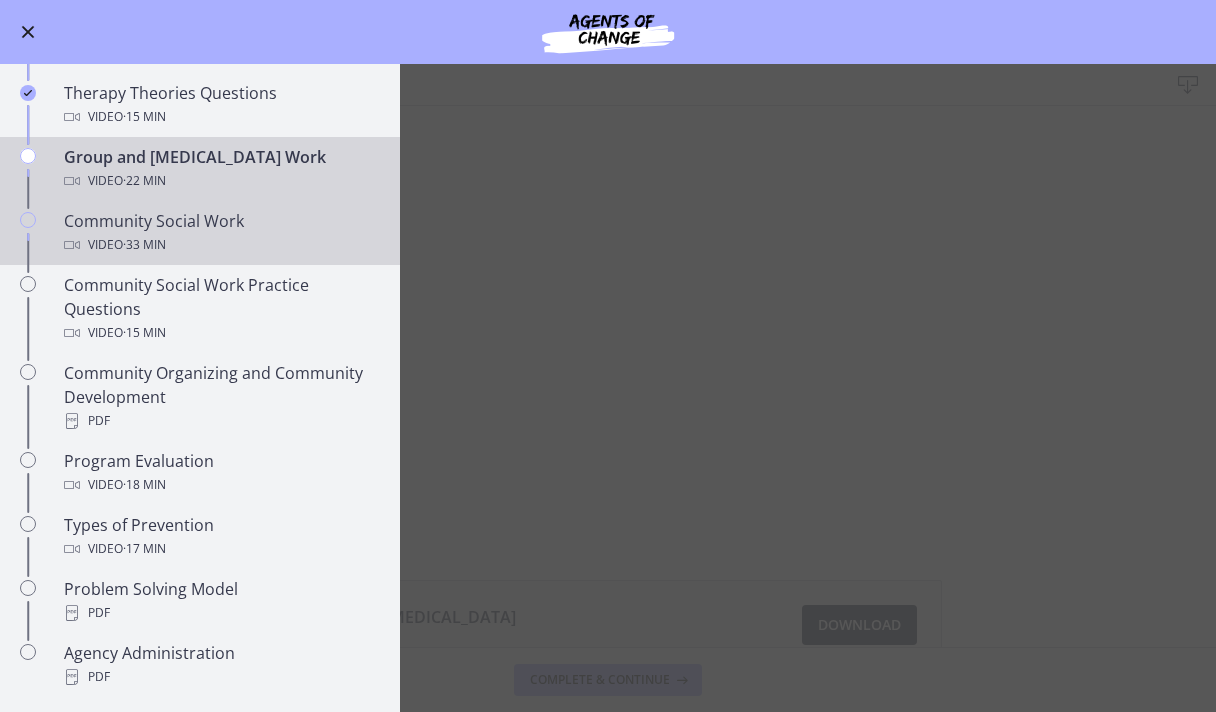 click on "Video
·  33 min" at bounding box center [220, 245] 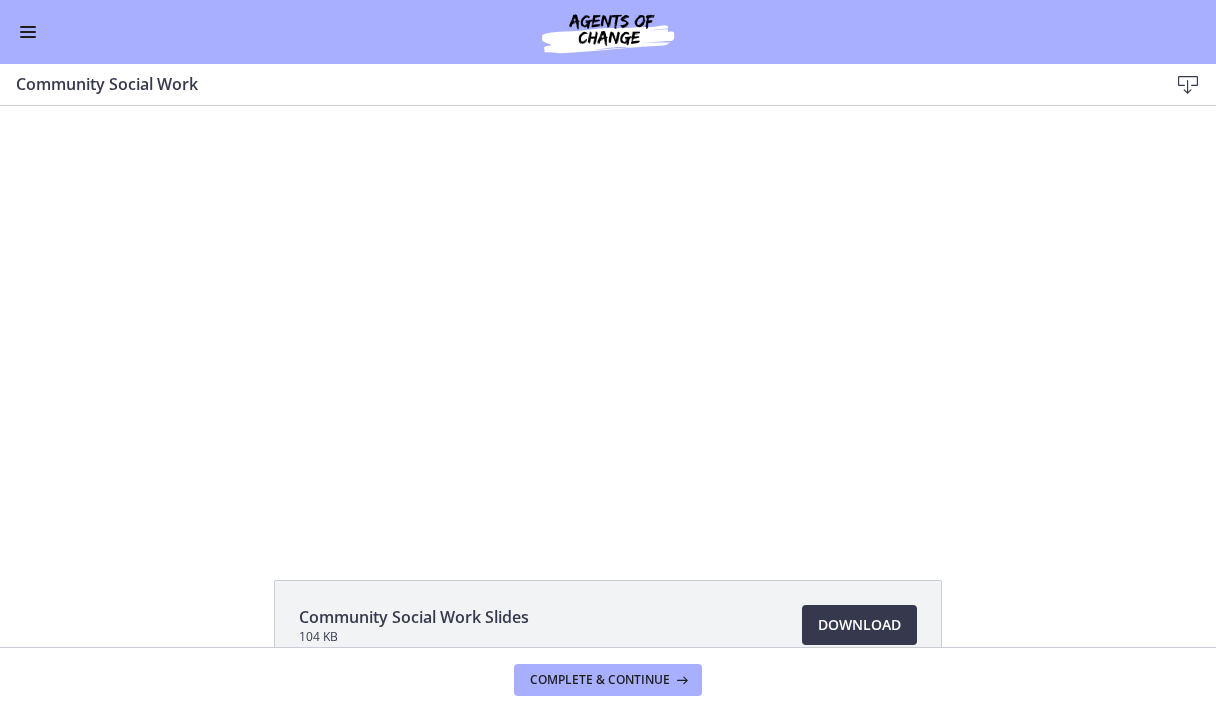 scroll, scrollTop: 0, scrollLeft: 0, axis: both 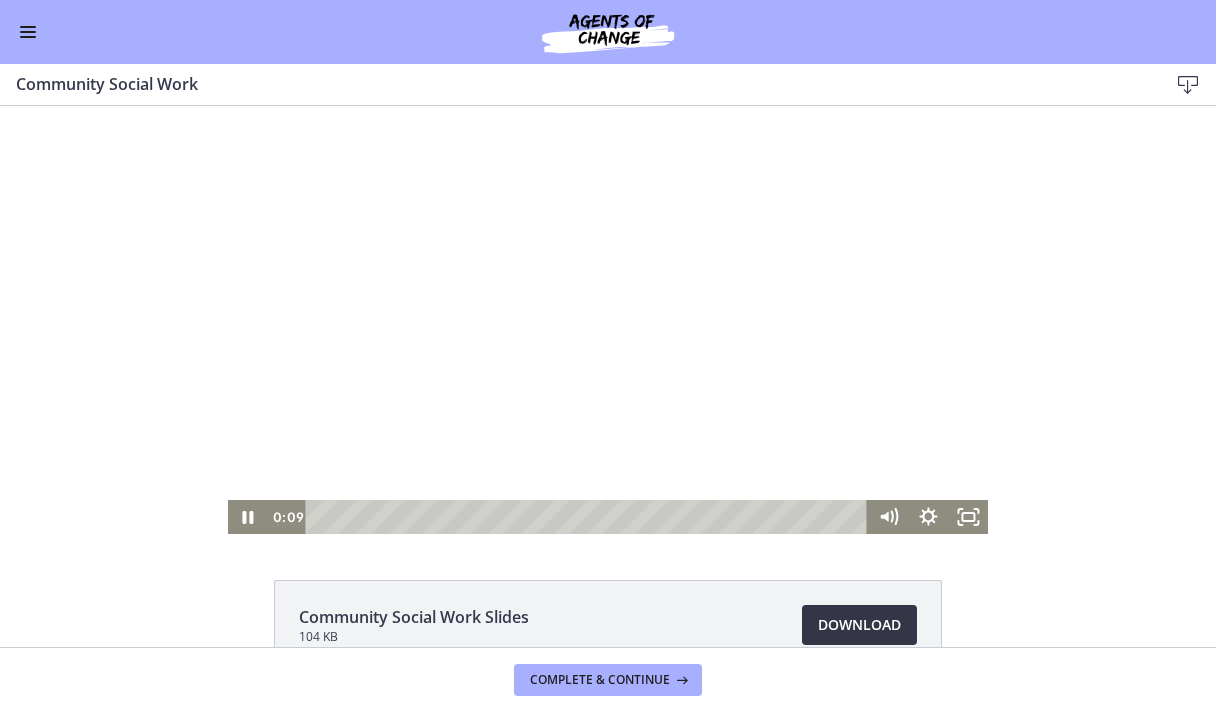 click on "Download
Opens in a new window" at bounding box center (859, 625) 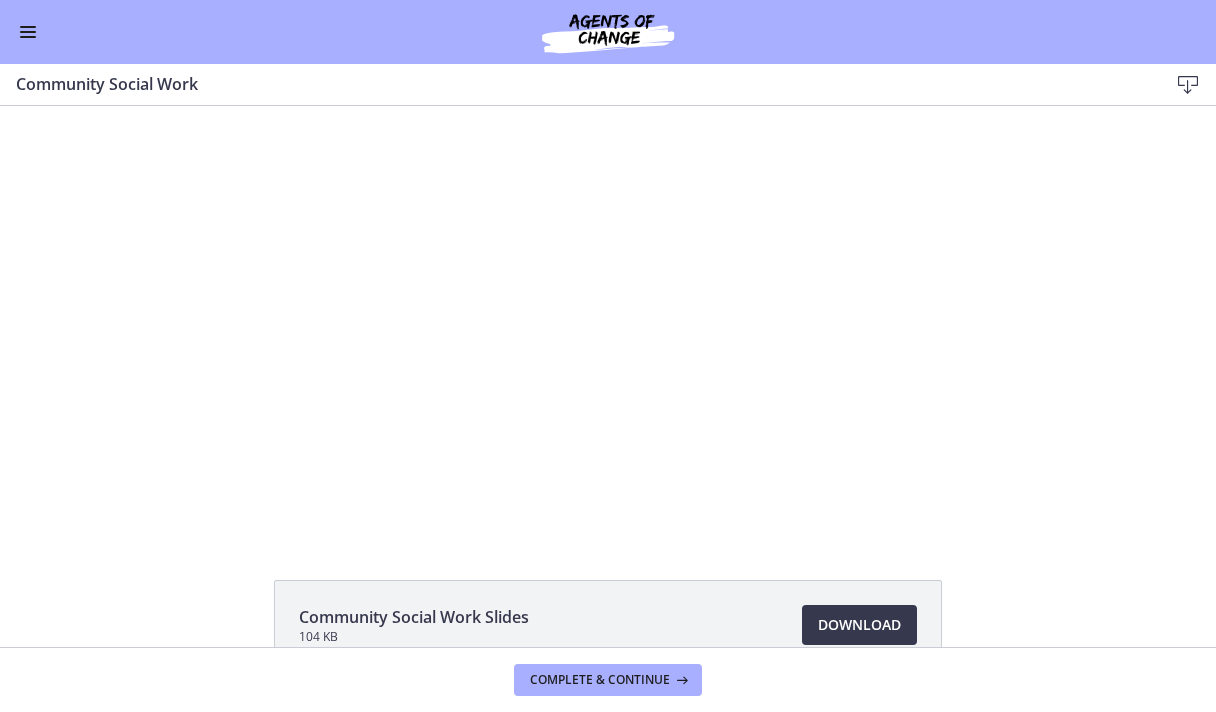 click at bounding box center (28, 32) 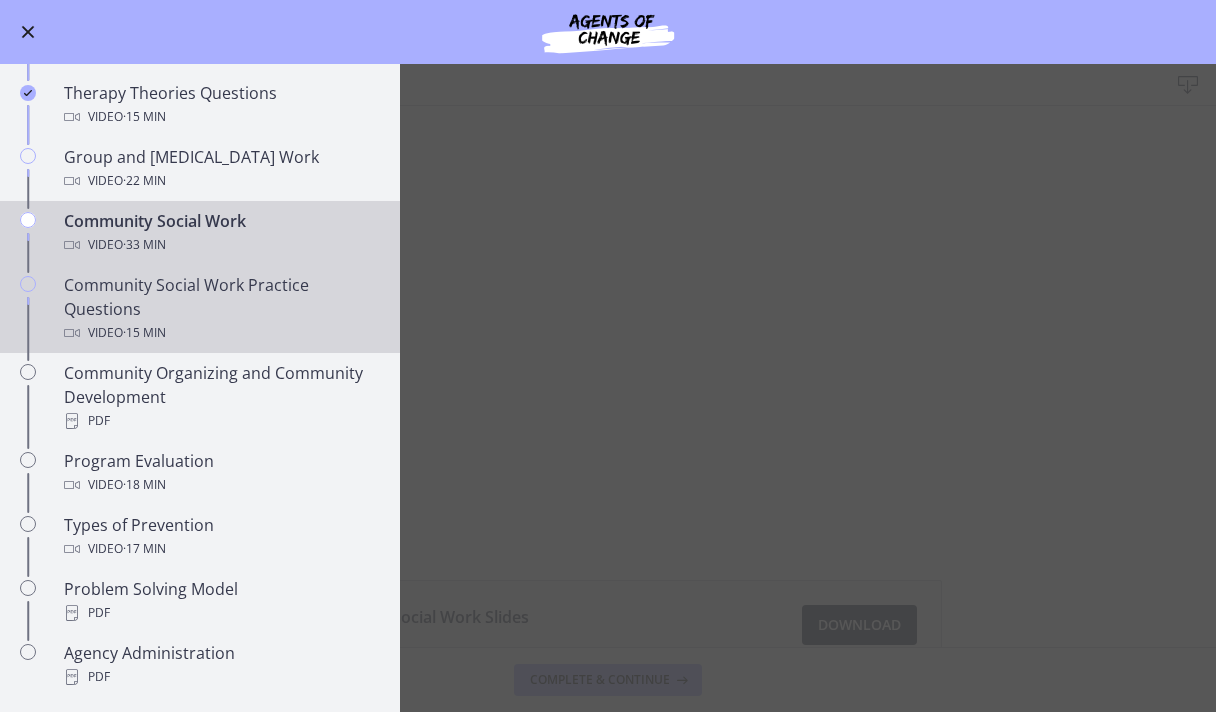 click on "Community Social Work Practice Questions
Video
·  15 min" at bounding box center (220, 309) 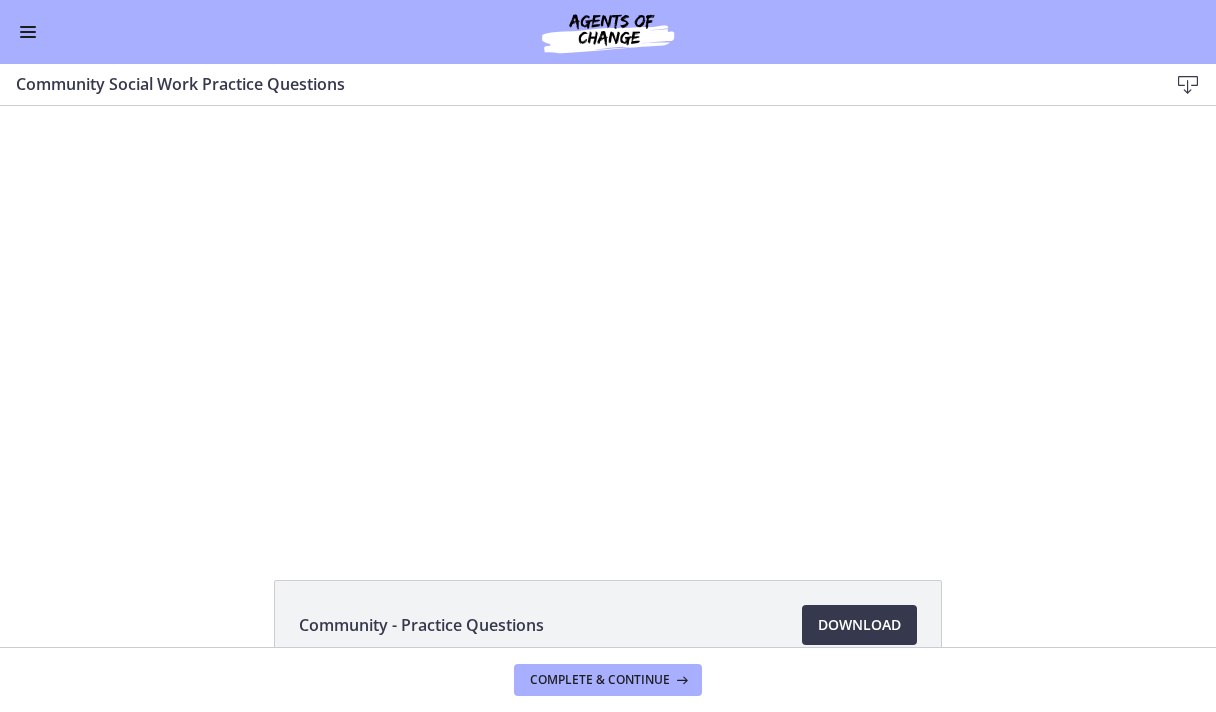 scroll, scrollTop: 0, scrollLeft: 0, axis: both 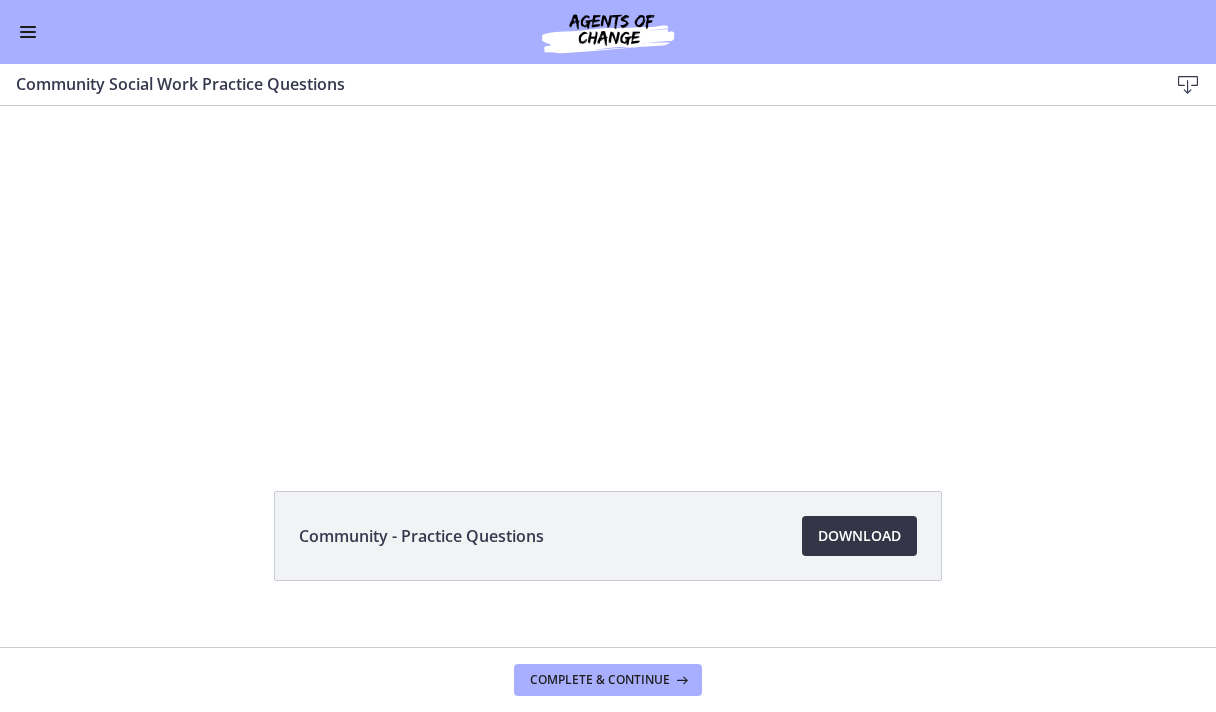 click on "Download
Opens in a new window" at bounding box center (859, 536) 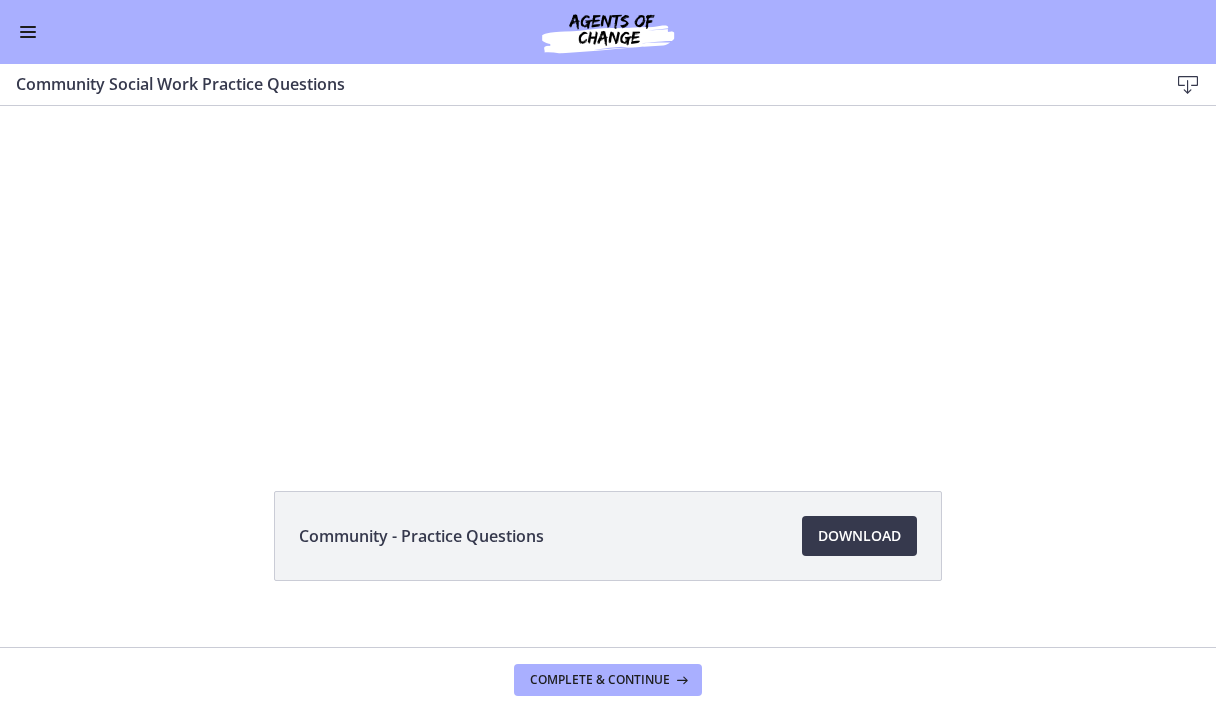 click at bounding box center (28, 32) 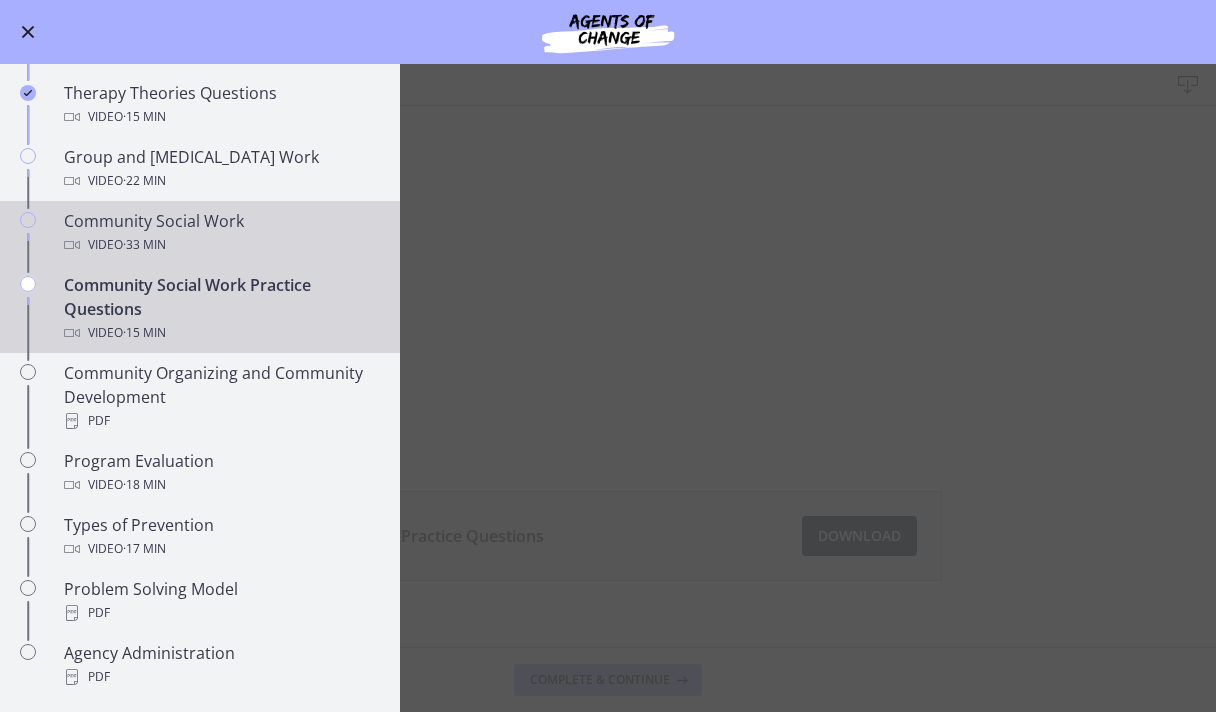 click on "Community Social Work
Video
·  33 min" at bounding box center [220, 233] 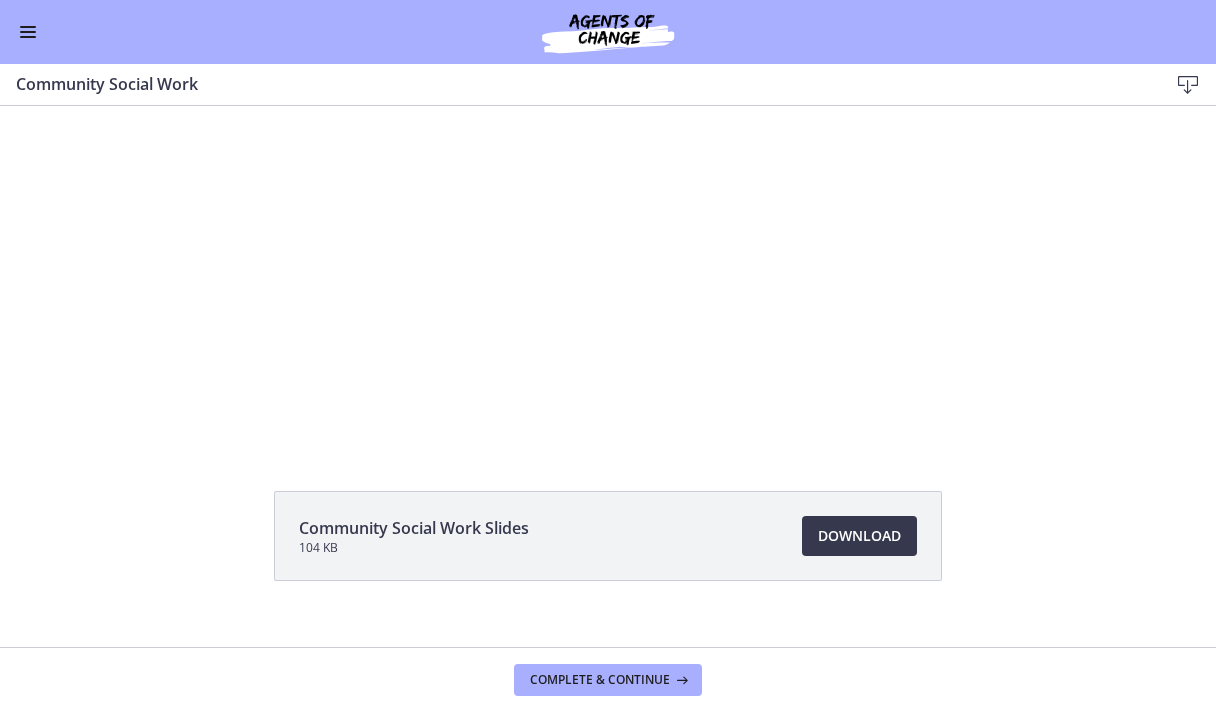 scroll, scrollTop: 0, scrollLeft: 0, axis: both 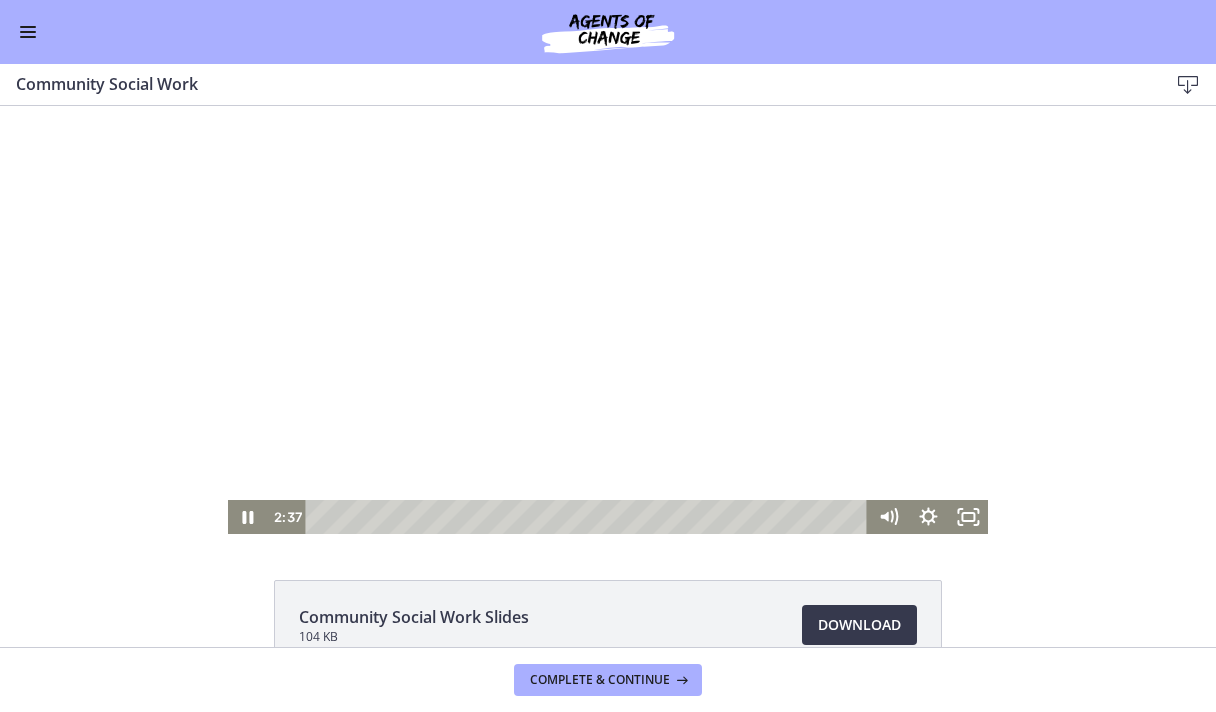click at bounding box center (608, 320) 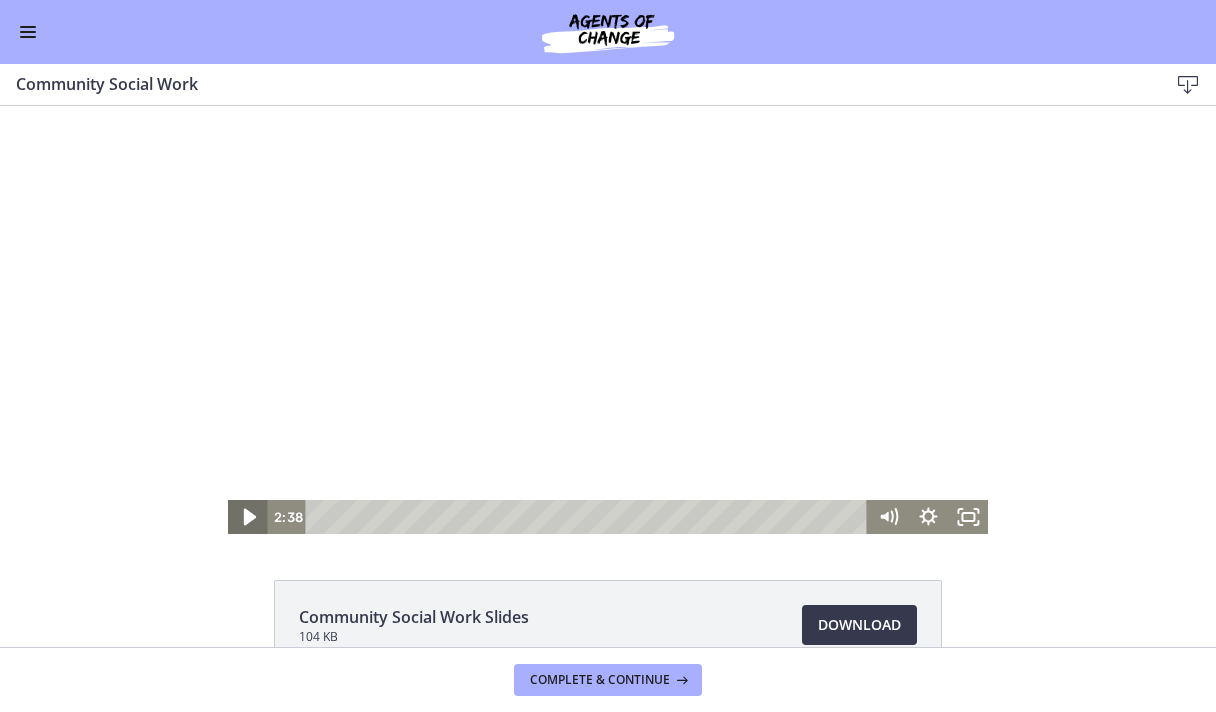 click 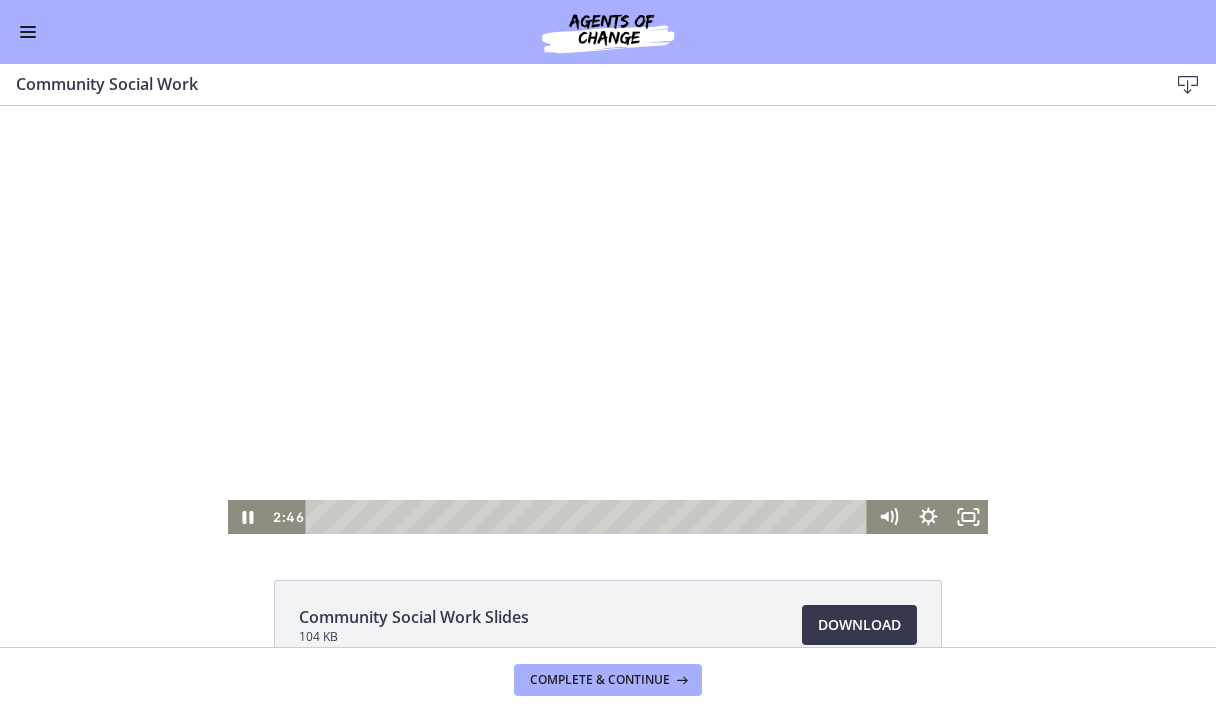 click at bounding box center (608, 320) 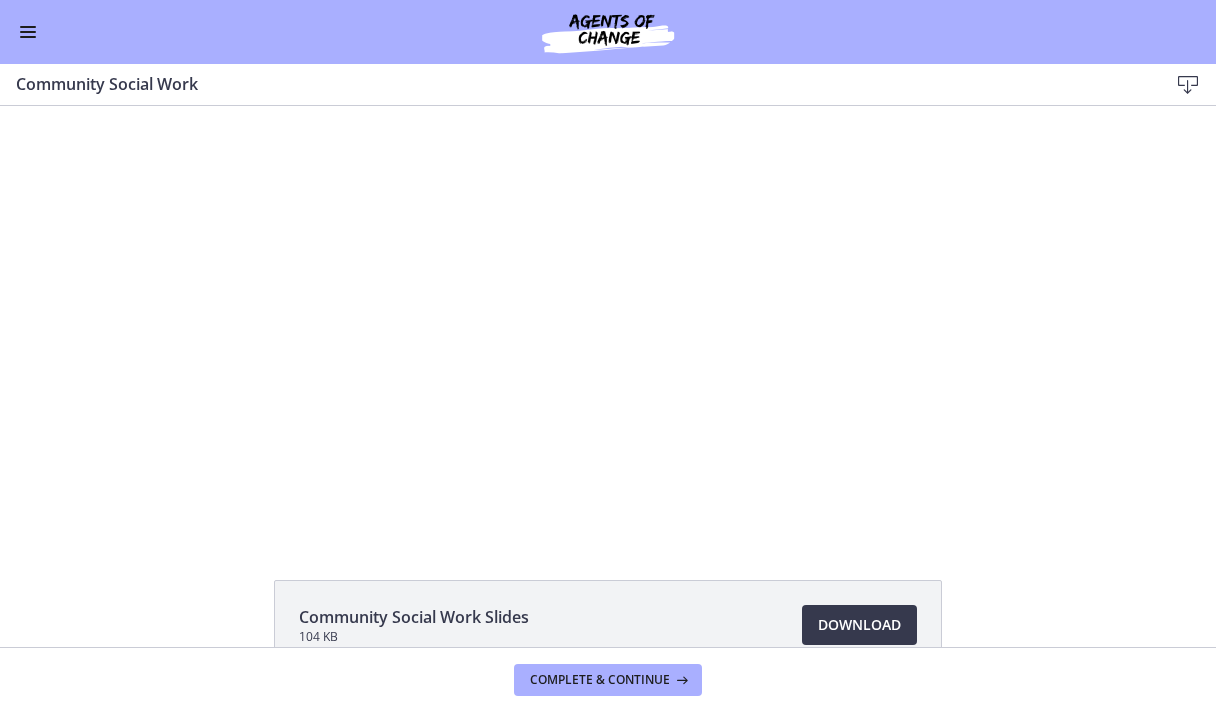type 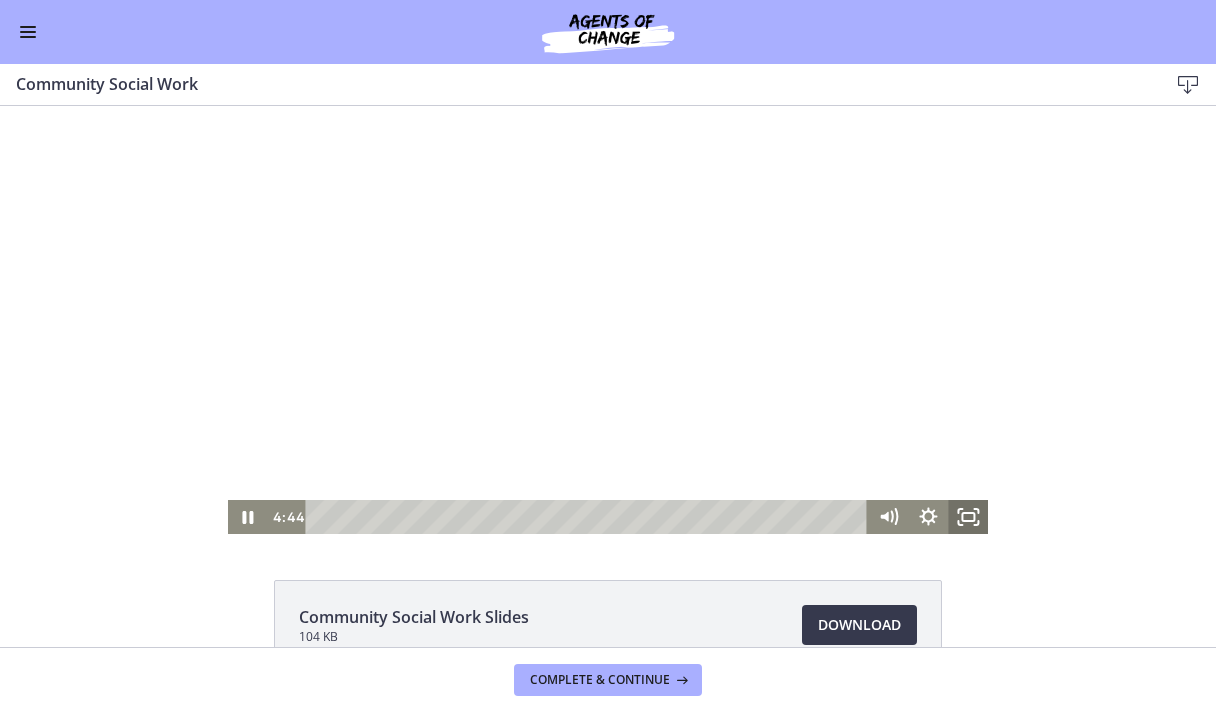 click 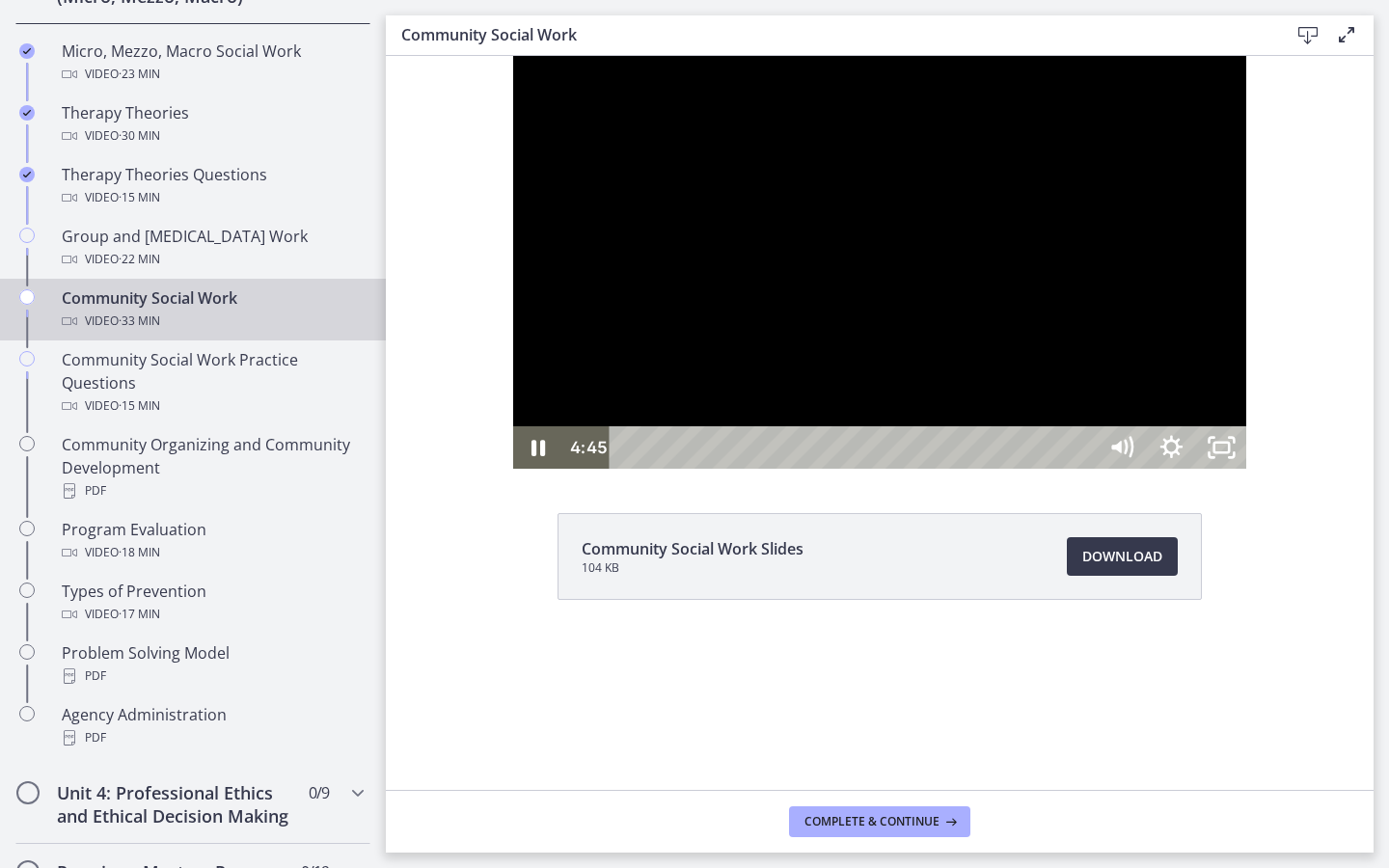 scroll, scrollTop: 833, scrollLeft: 0, axis: vertical 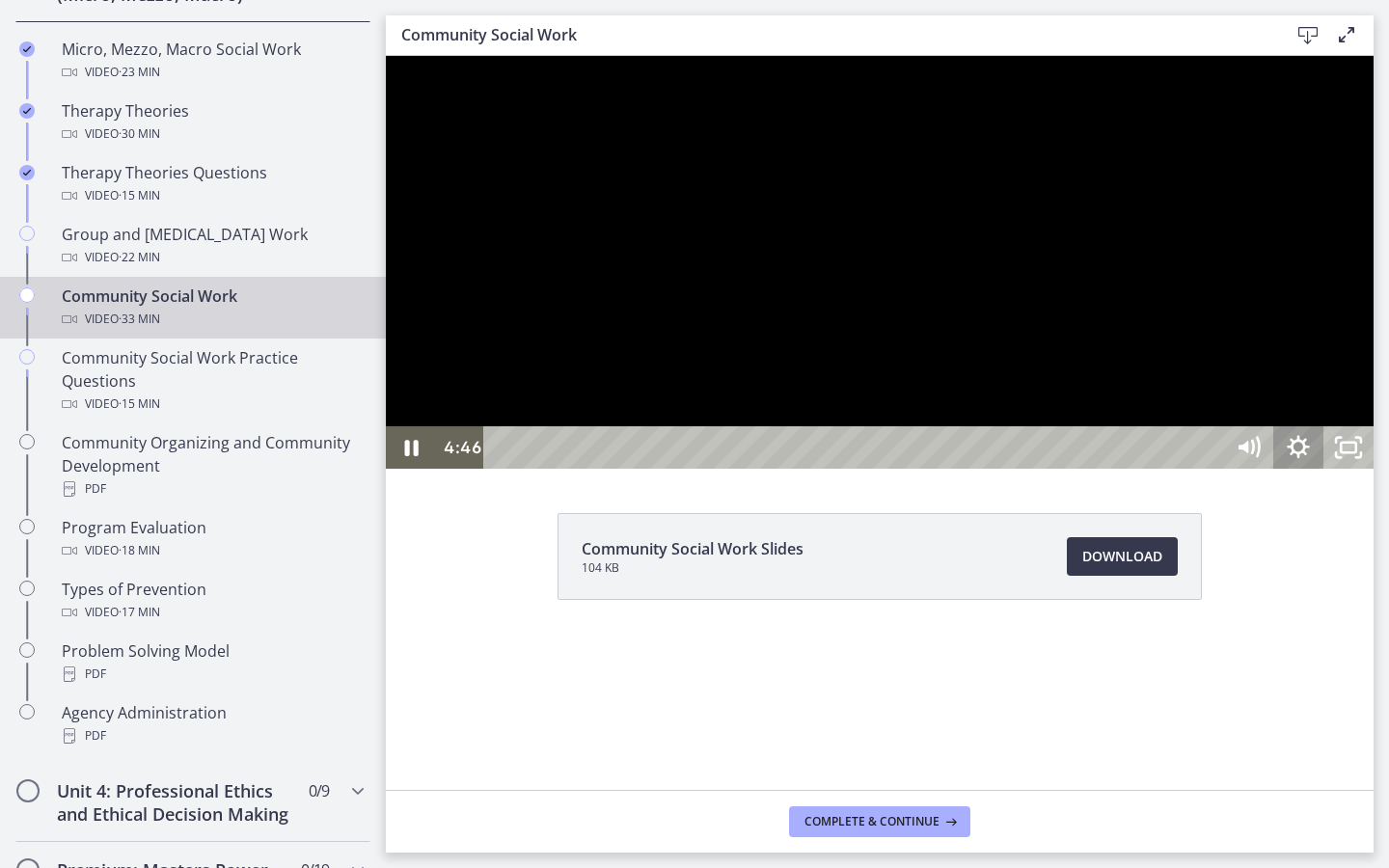 click 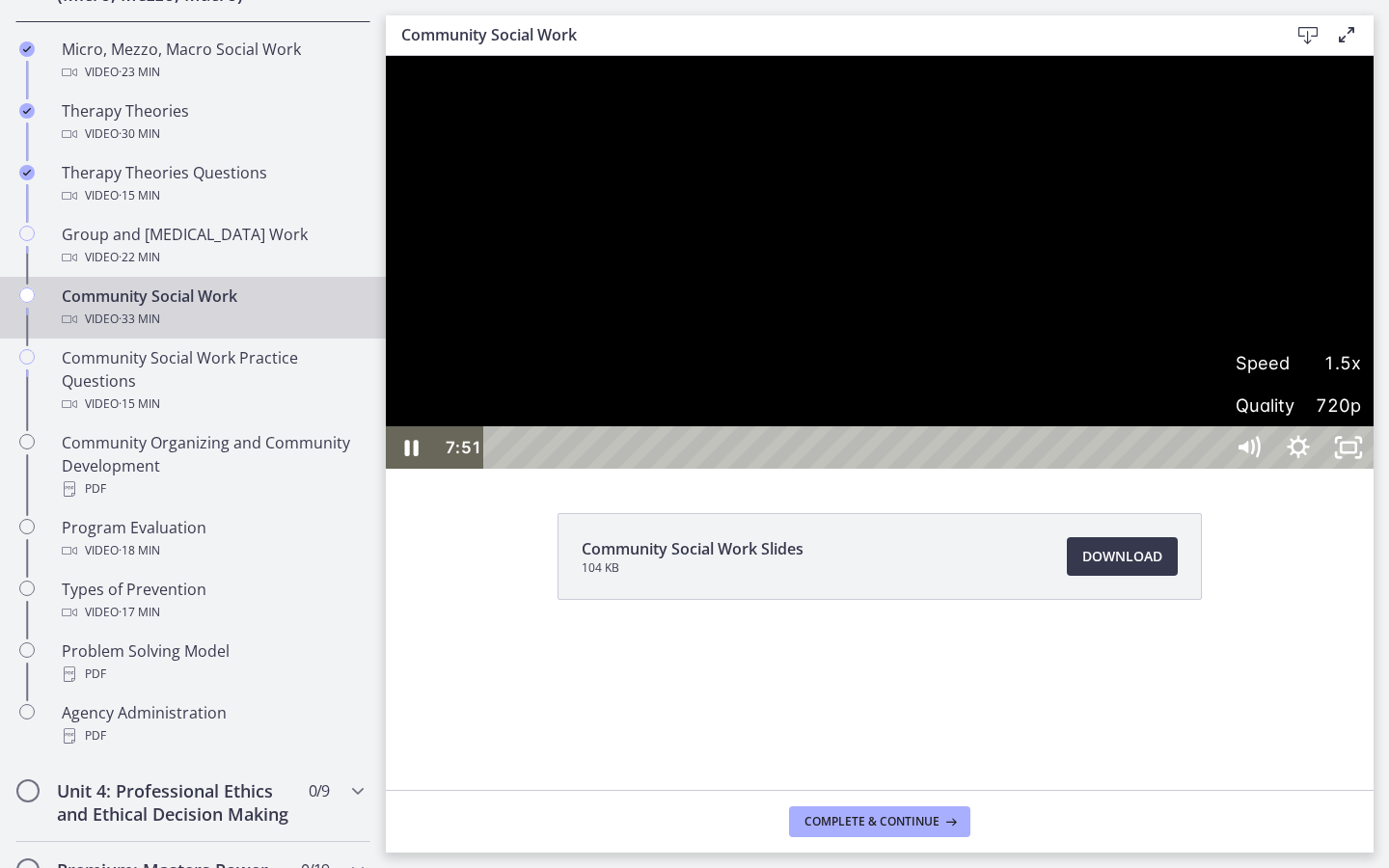 type 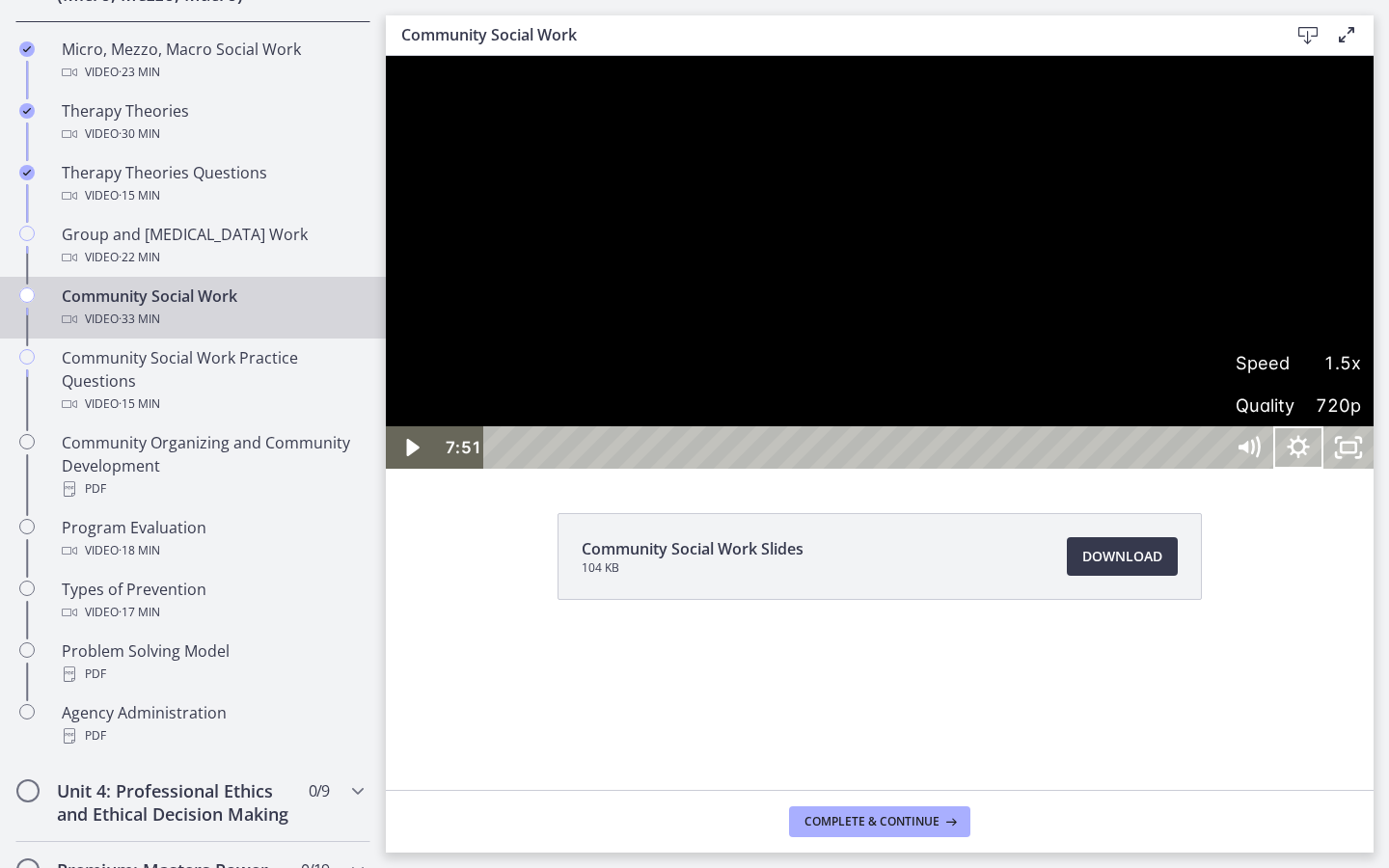 click at bounding box center [1298, 448] 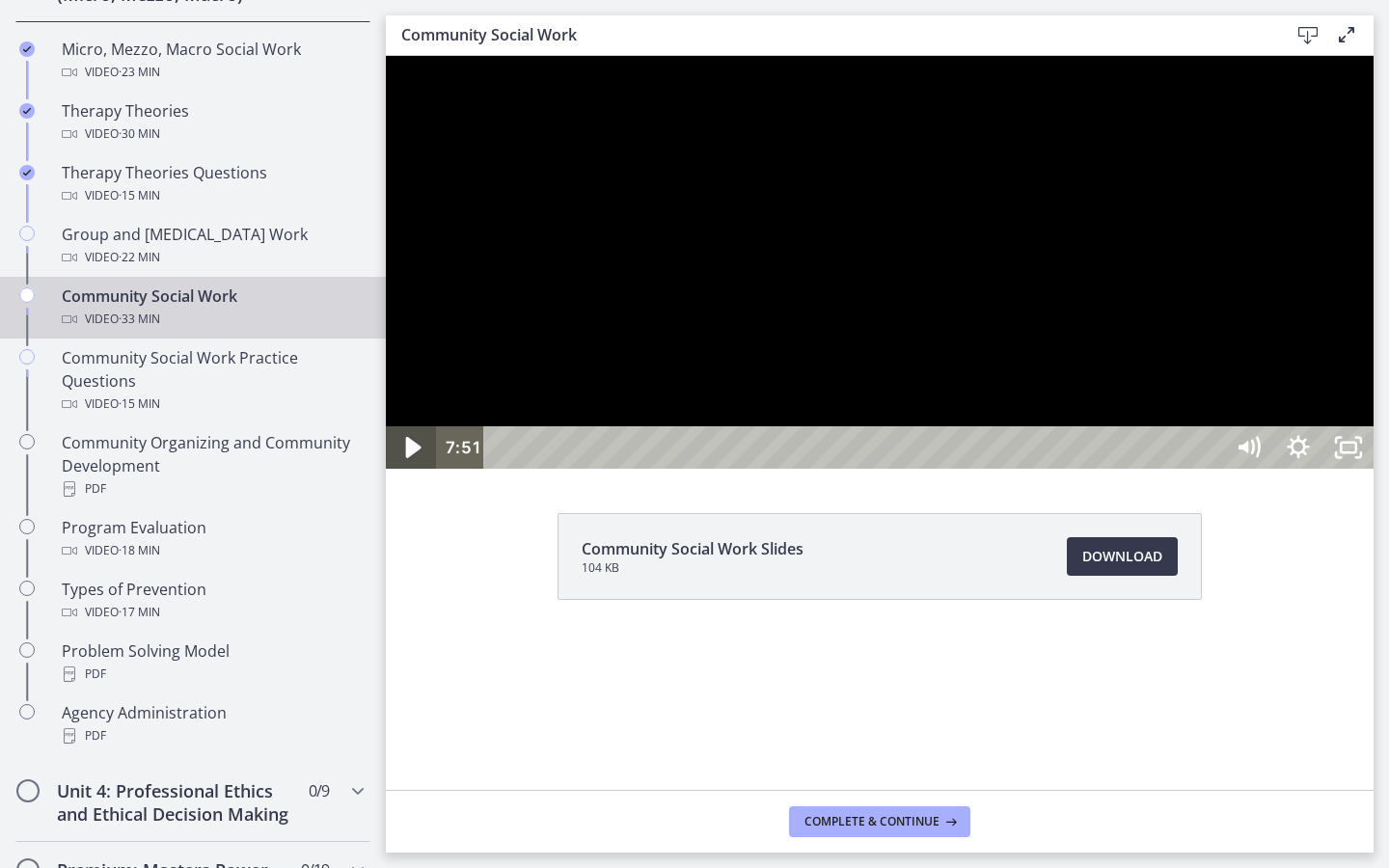 click 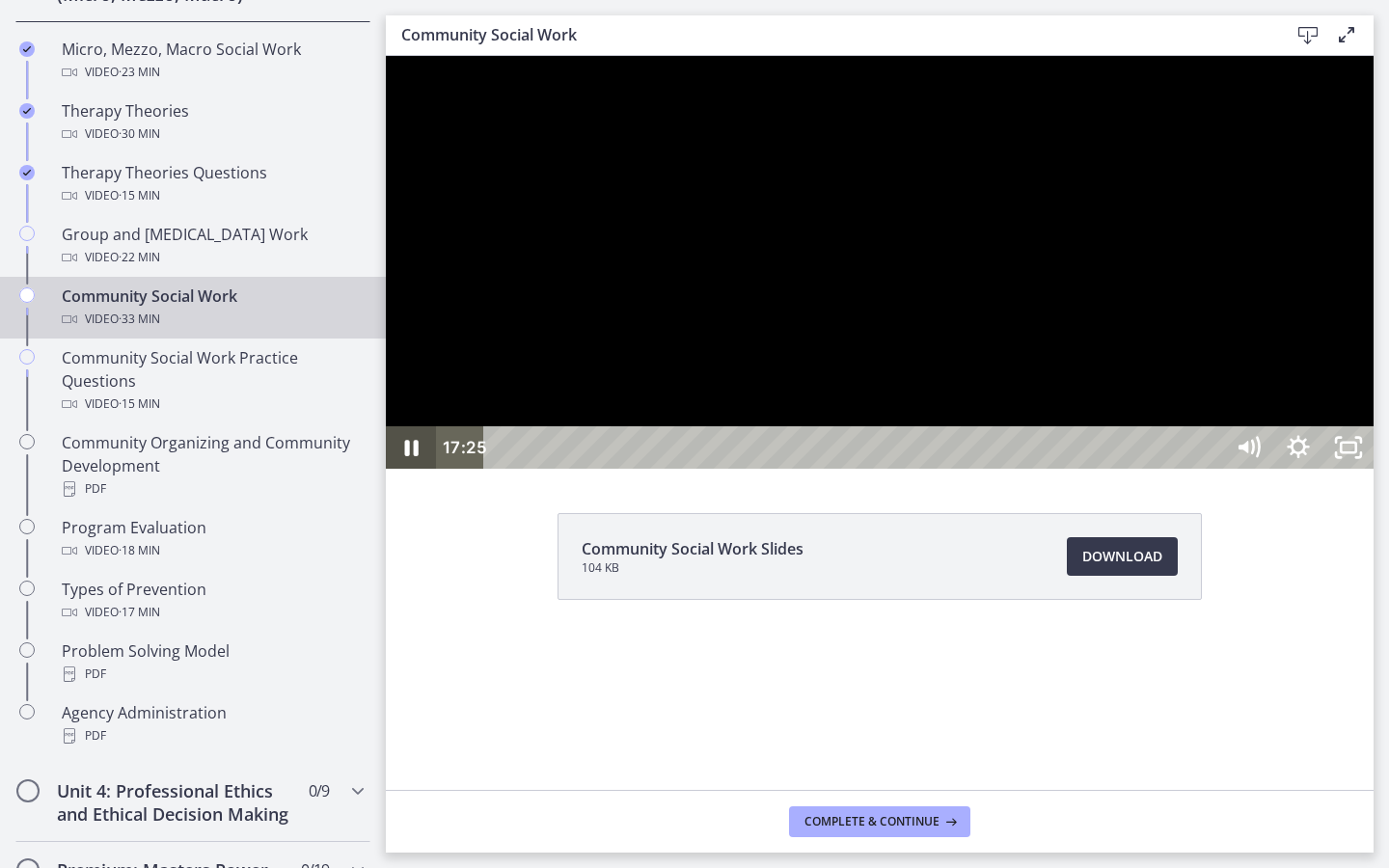 click 